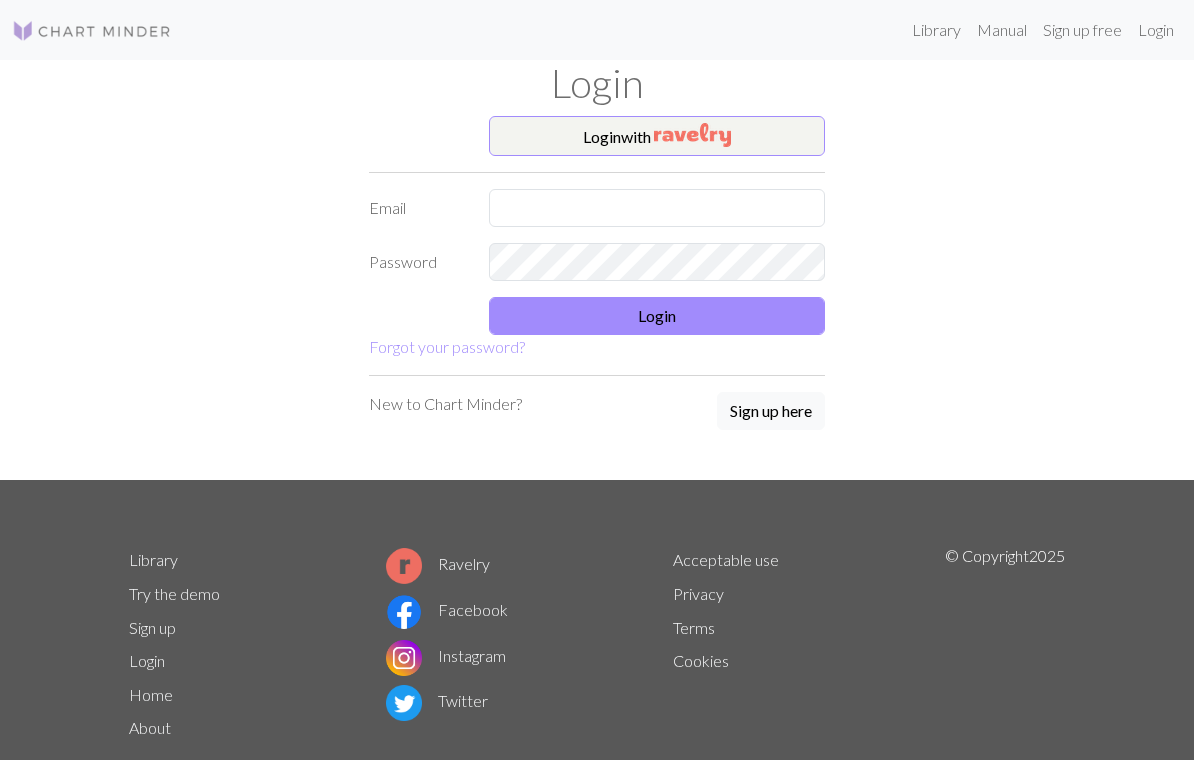scroll, scrollTop: 48, scrollLeft: 0, axis: vertical 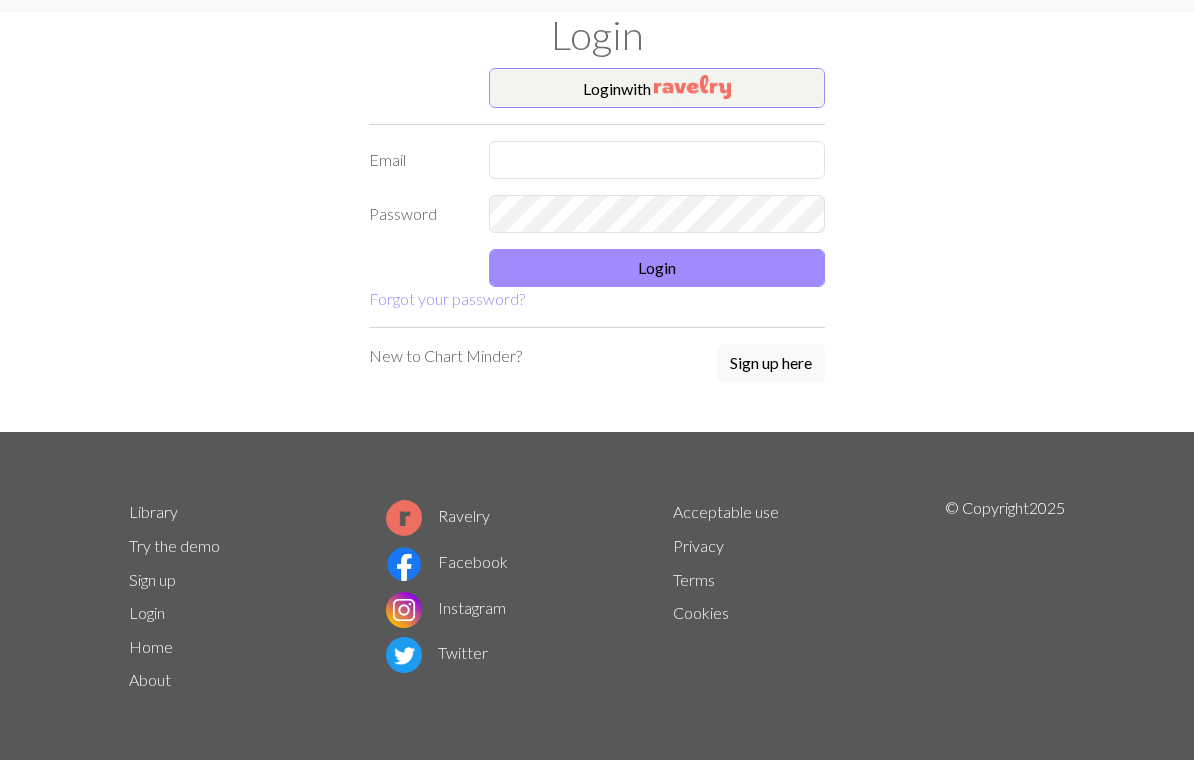 click on "Library Manual Sign up free Login" at bounding box center [597, -18] 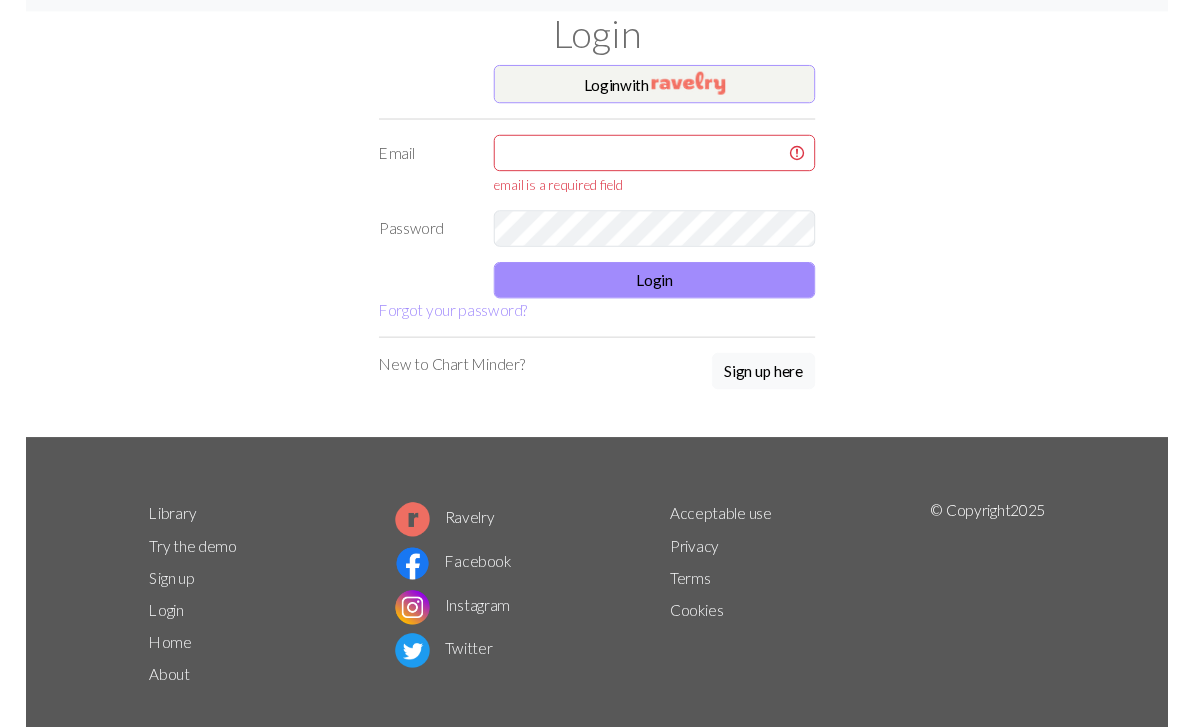 scroll, scrollTop: 0, scrollLeft: 0, axis: both 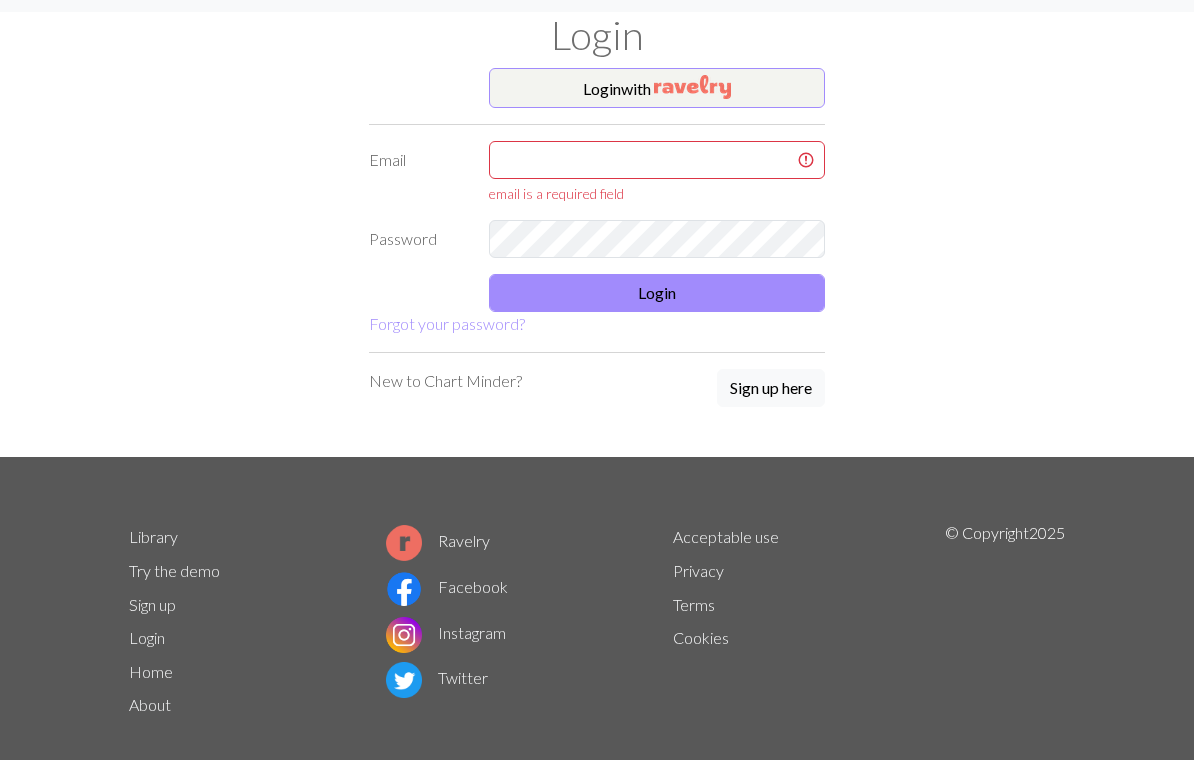 click 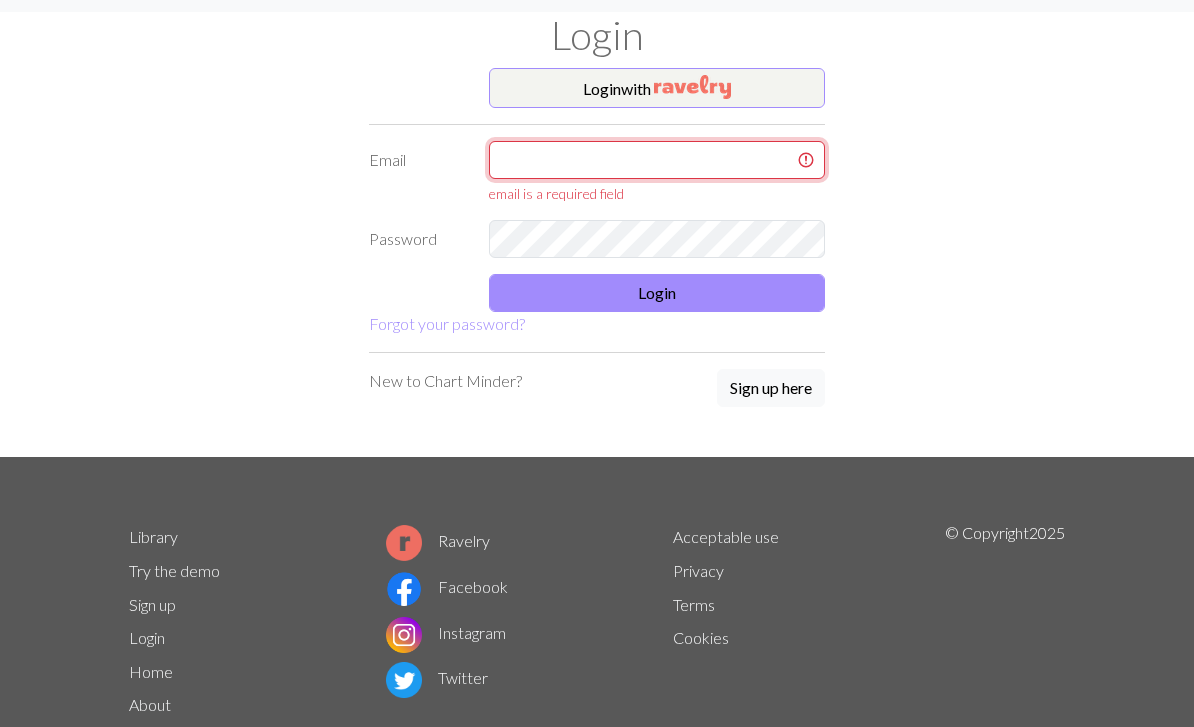 type on "sound14@gmail.com" 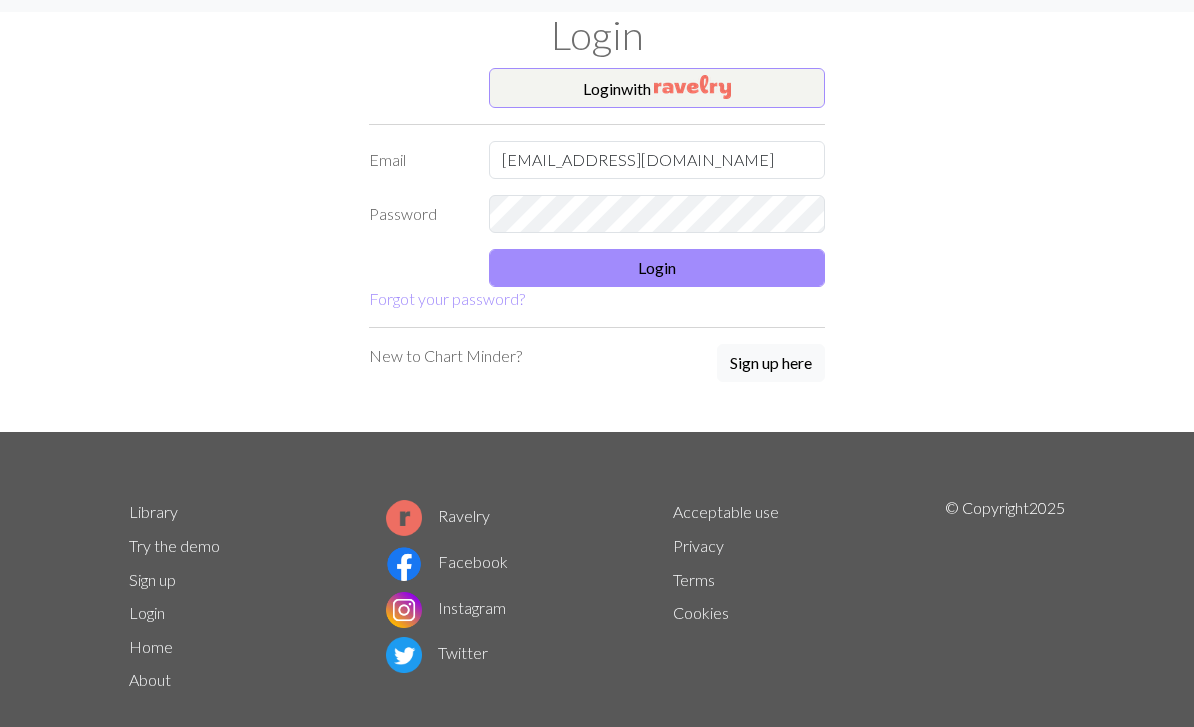 click on "Login" at bounding box center [657, 268] 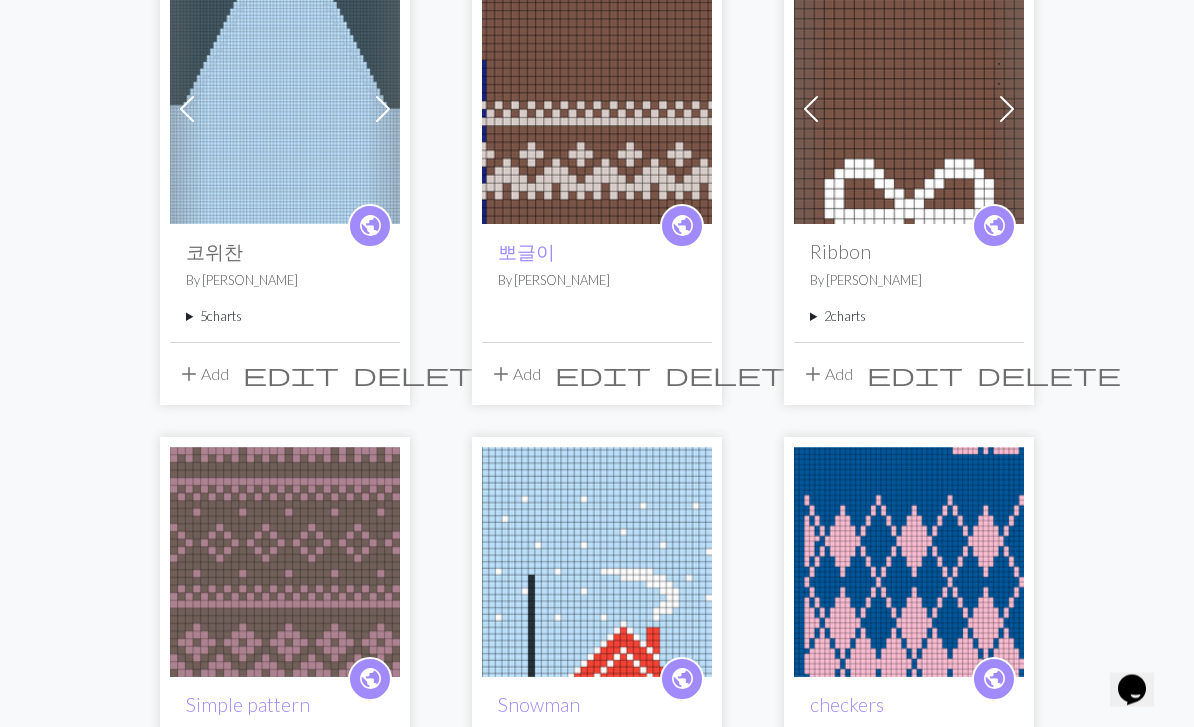 scroll, scrollTop: 813, scrollLeft: 0, axis: vertical 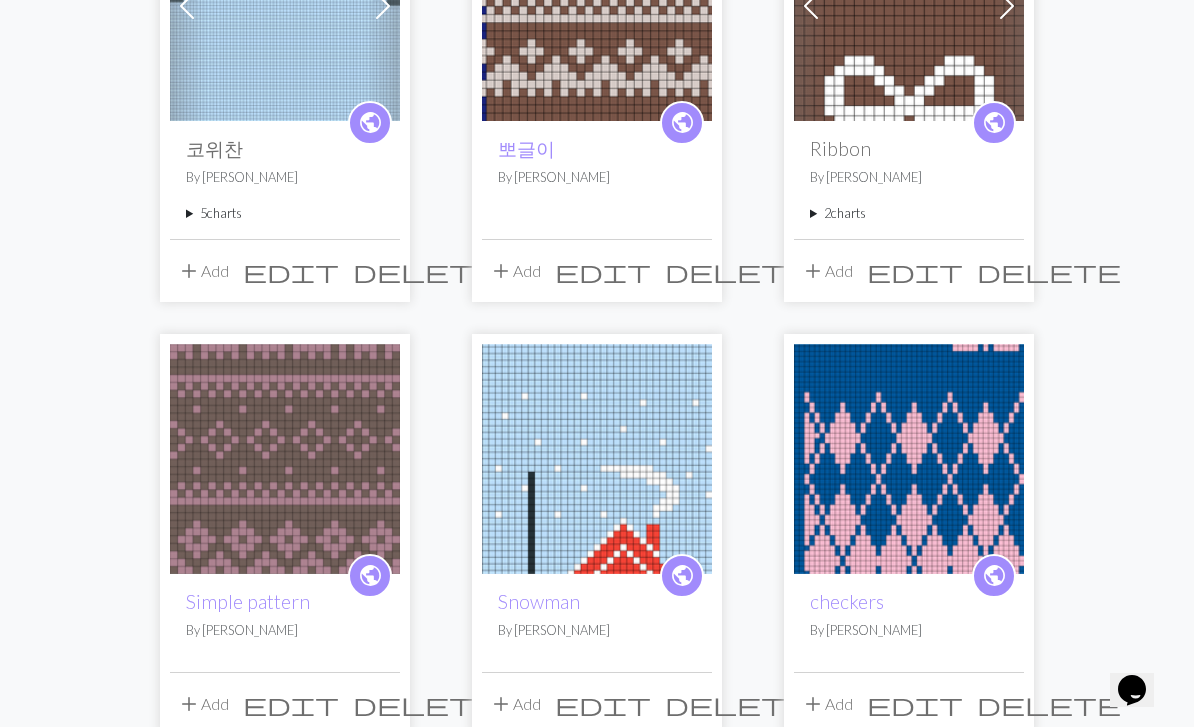 click at bounding box center [285, 459] 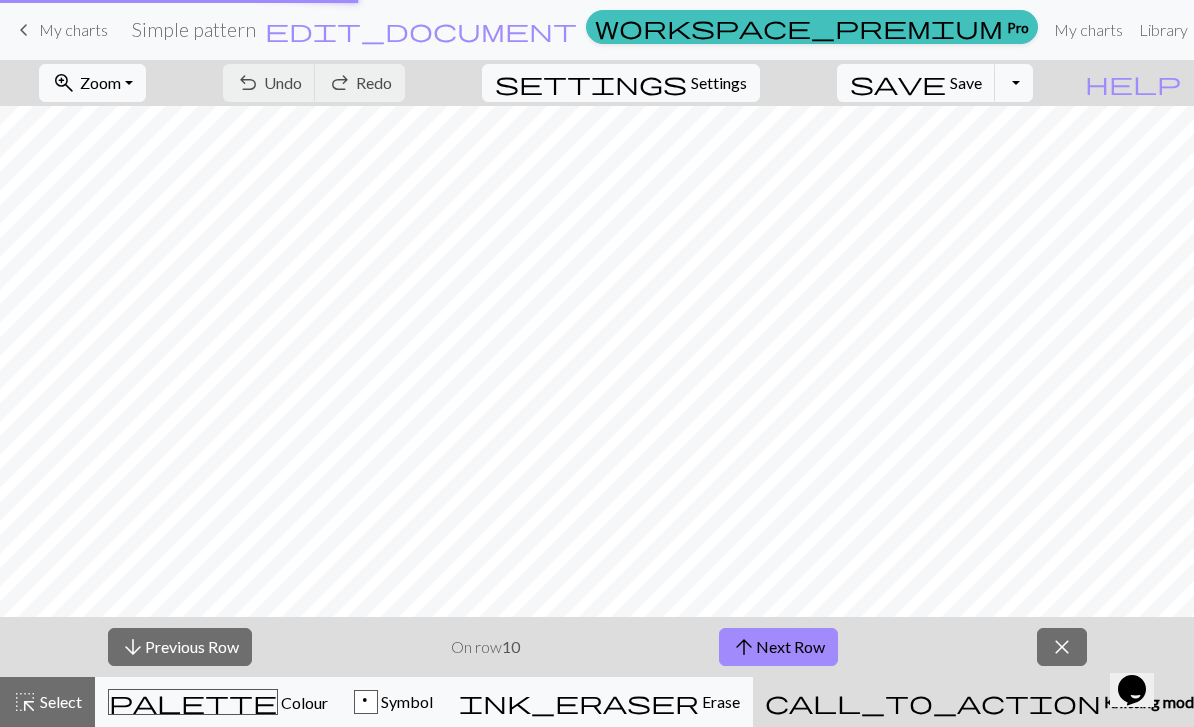 scroll, scrollTop: 0, scrollLeft: 0, axis: both 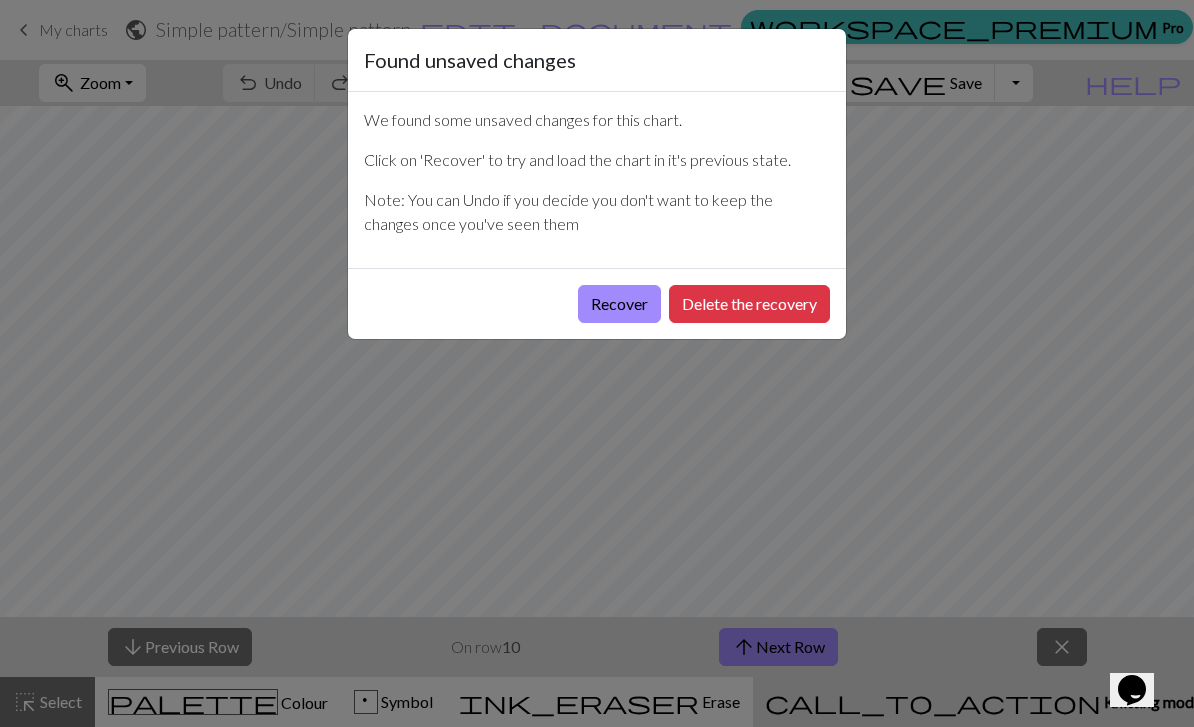 click on "Recover" at bounding box center [619, 304] 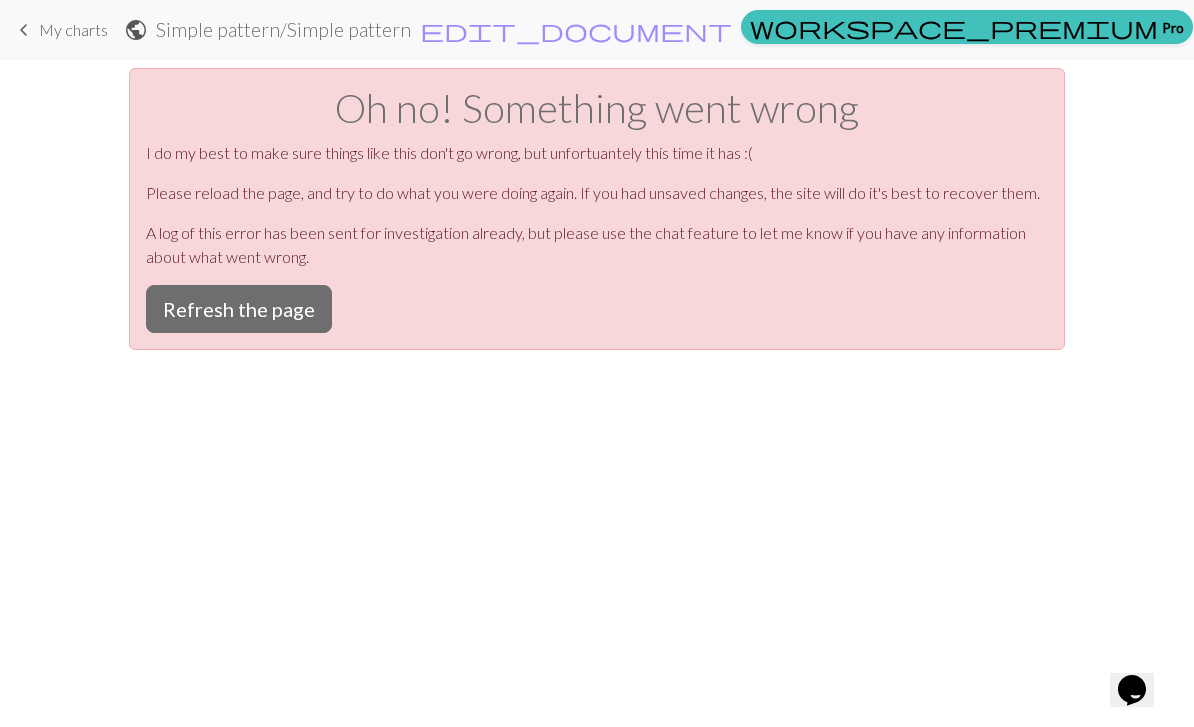 click on "Refresh the page" at bounding box center (239, 309) 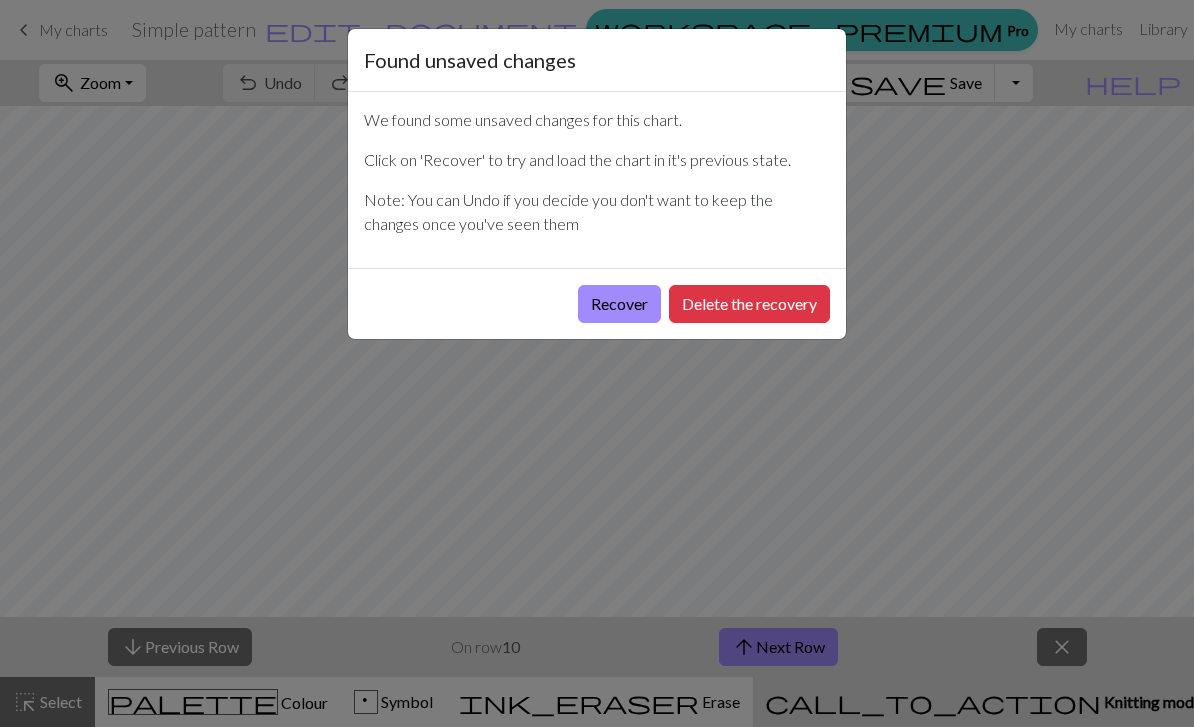 scroll, scrollTop: 0, scrollLeft: 0, axis: both 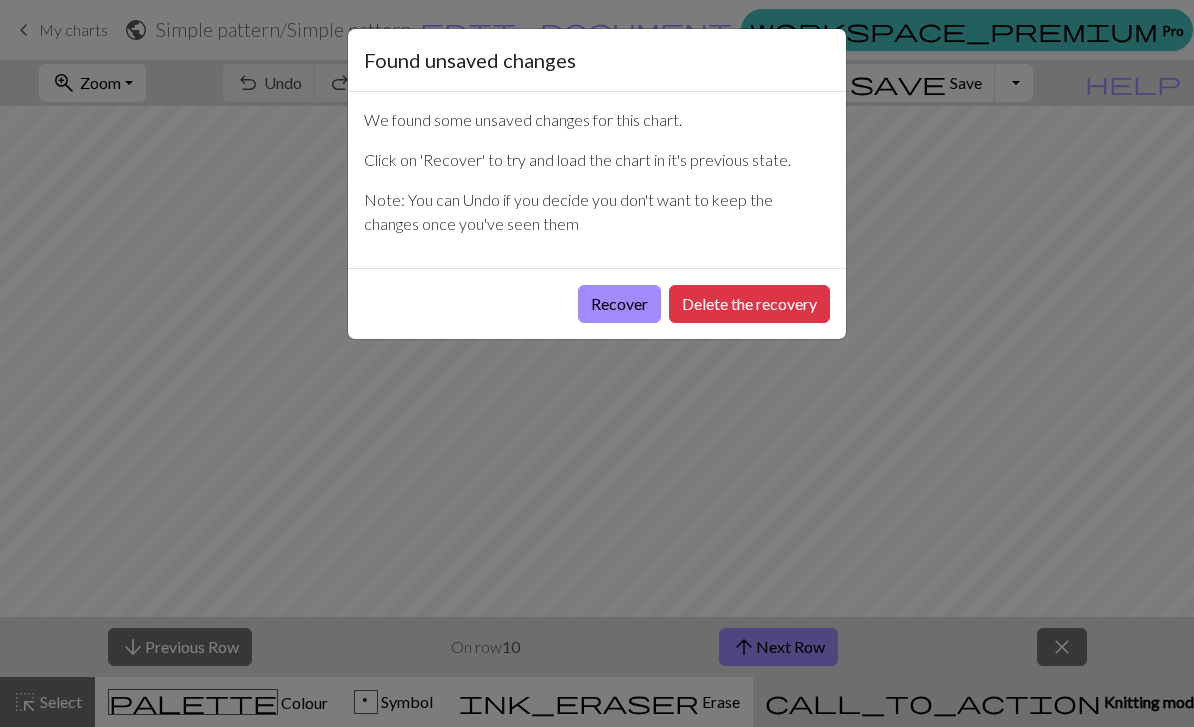 click on "Found unsaved changes We found some unsaved changes for this chart. Click on 'Recover' to try and load the chart in it's previous state. Note: You can Undo if you decide you don't want to keep the changes once you've seen them Recover   Delete the recovery" at bounding box center [597, 363] 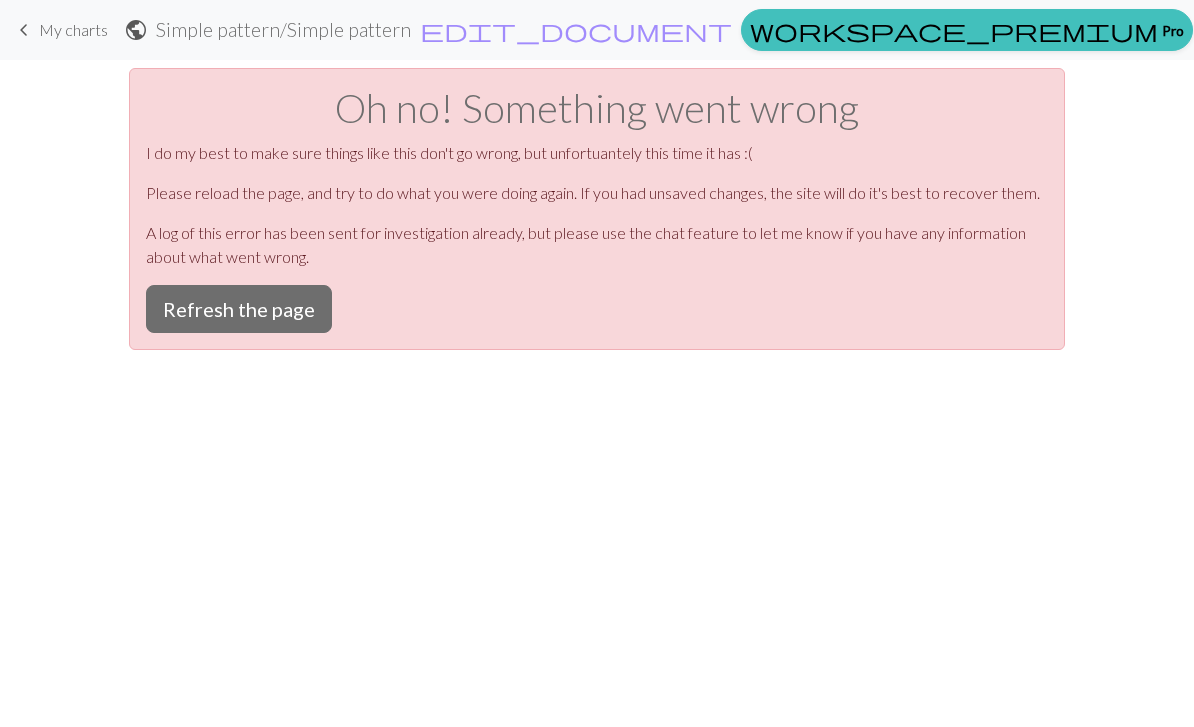 click on "Refresh the page" at bounding box center (239, 309) 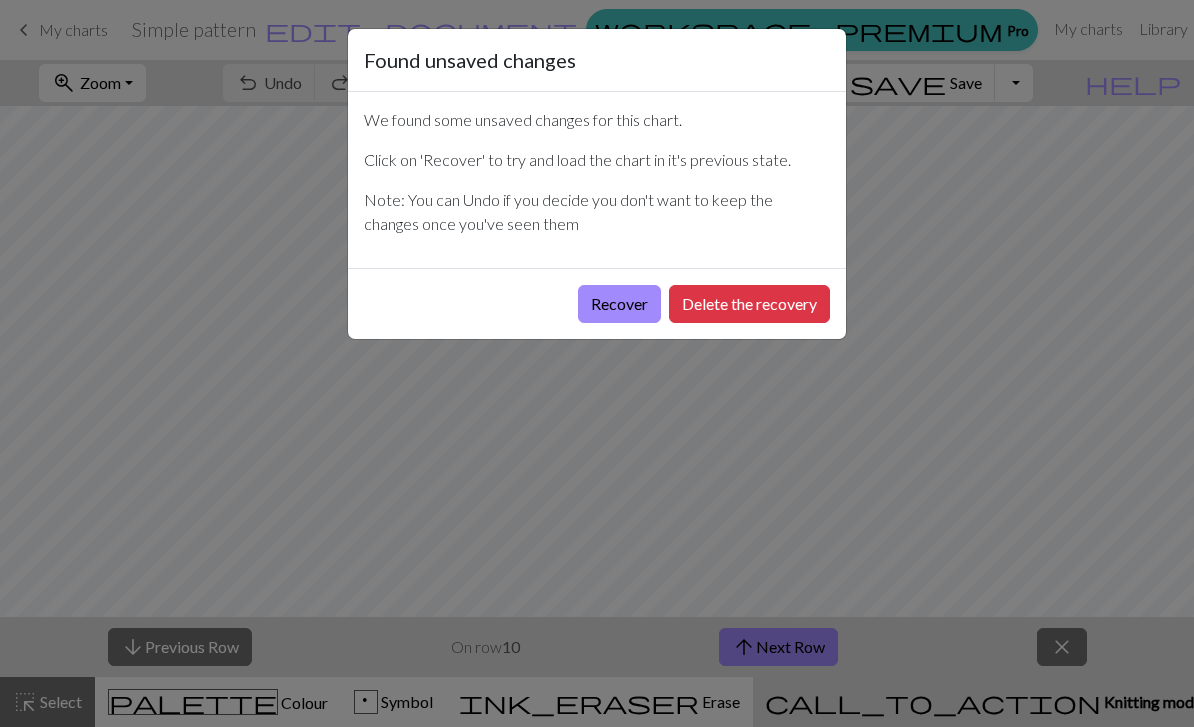 scroll, scrollTop: 0, scrollLeft: 0, axis: both 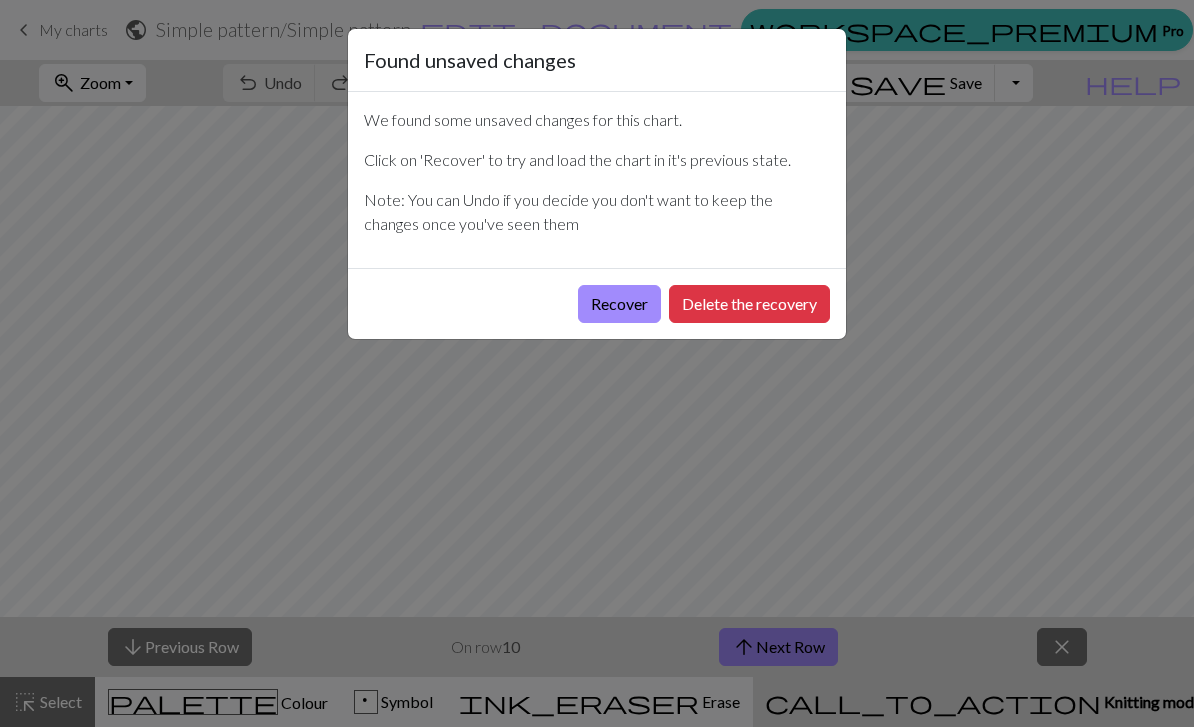 click on "Found unsaved changes We found some unsaved changes for this chart. Click on 'Recover' to try and load the chart in it's previous state. Note: You can Undo if you decide you don't want to keep the changes once you've seen them Recover   Delete the recovery" at bounding box center [597, 363] 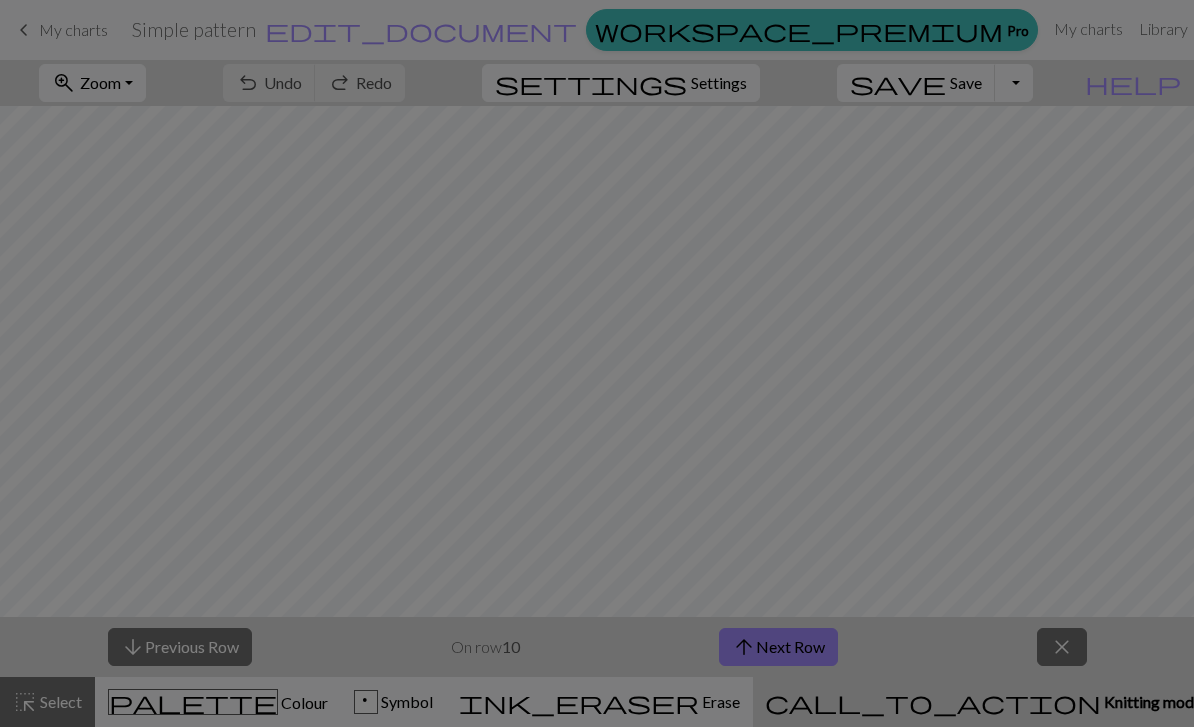 scroll, scrollTop: 0, scrollLeft: 0, axis: both 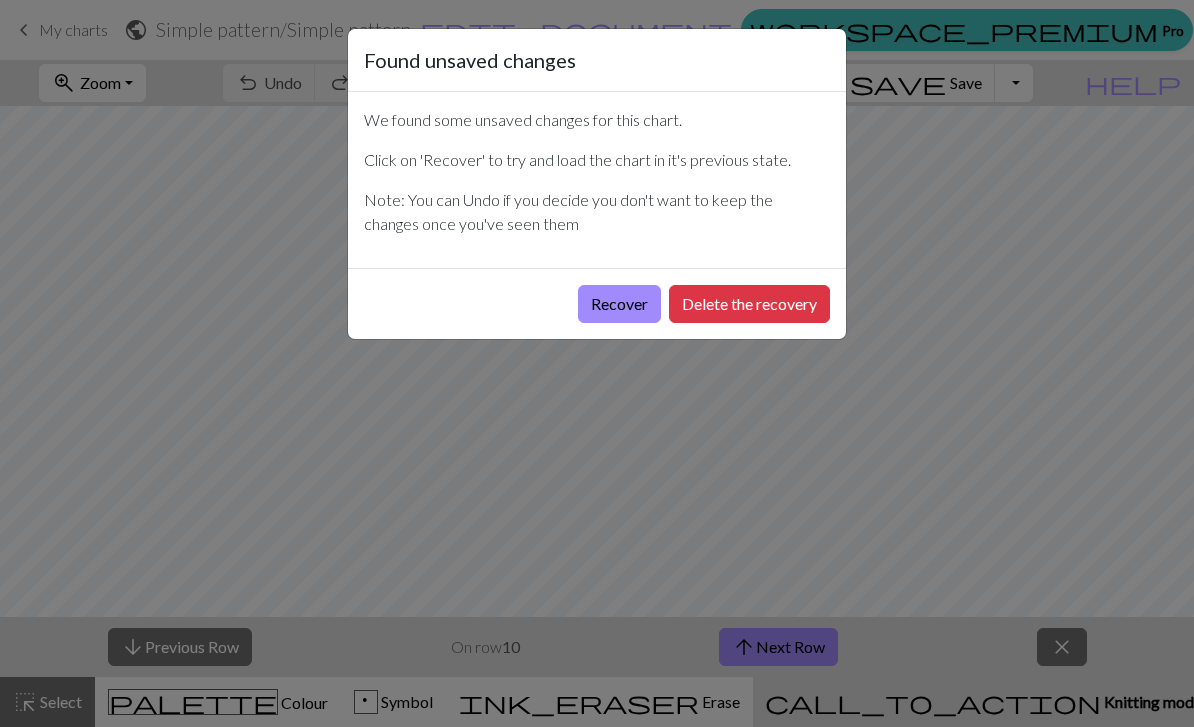 click on "Recover" at bounding box center [619, 304] 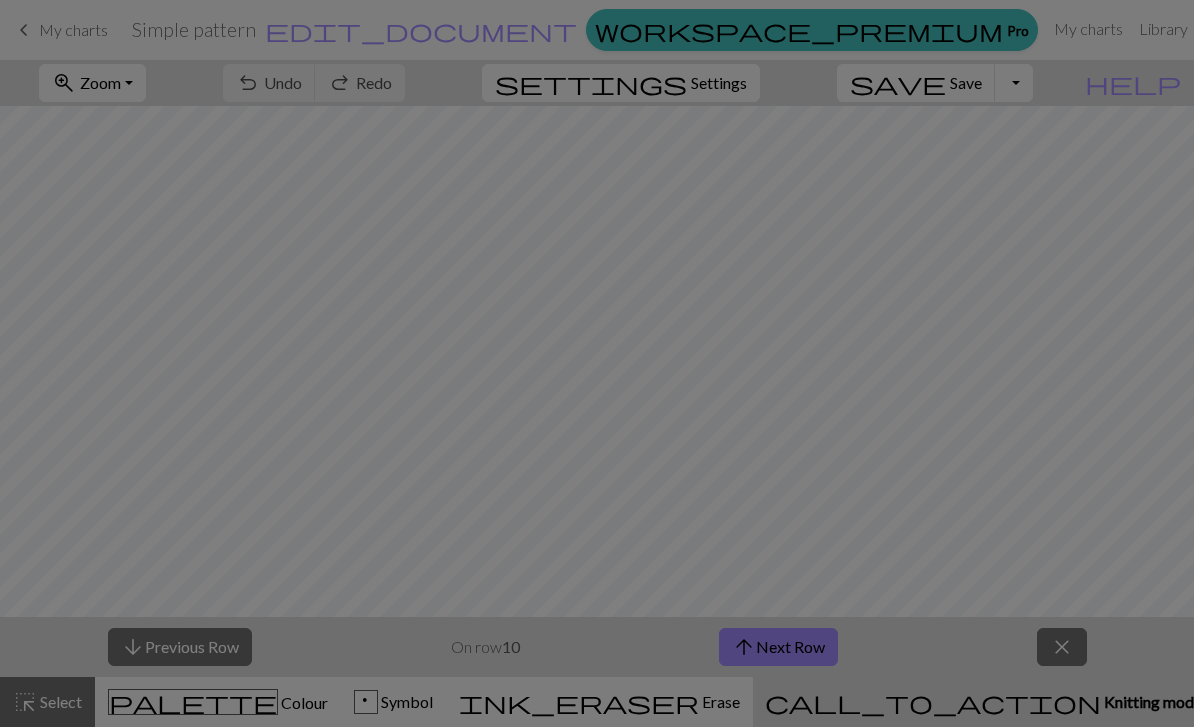 scroll, scrollTop: 0, scrollLeft: 0, axis: both 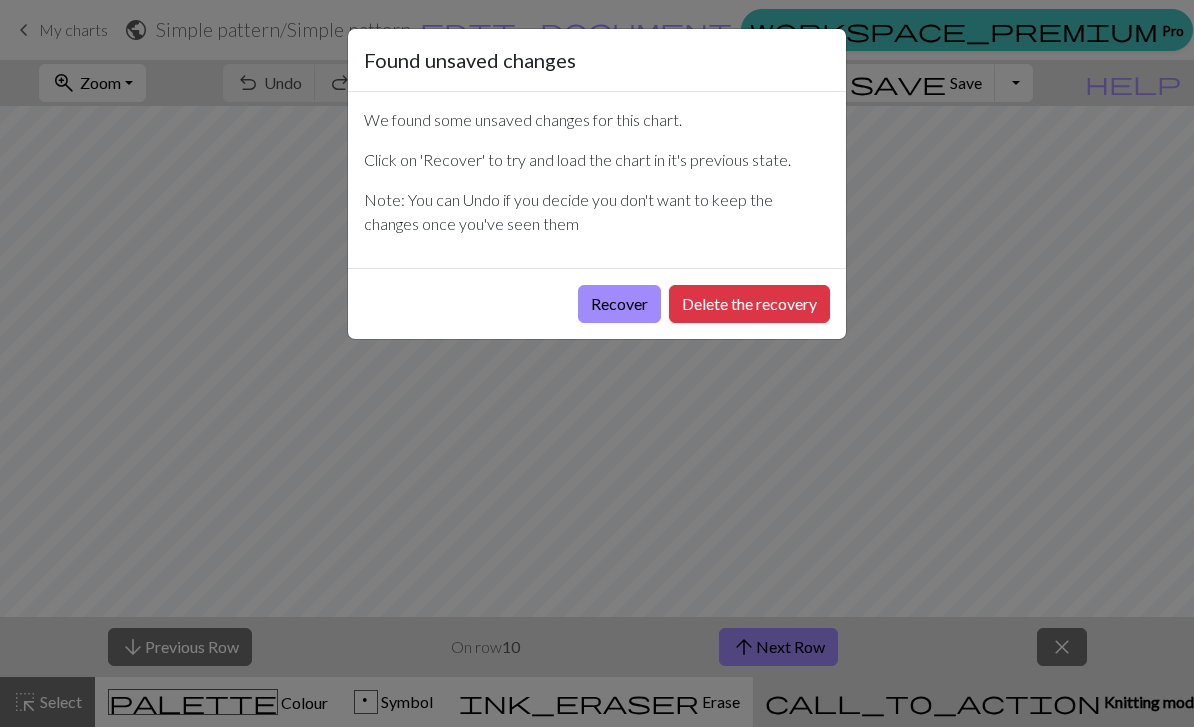 click on "Delete the recovery" at bounding box center (749, 304) 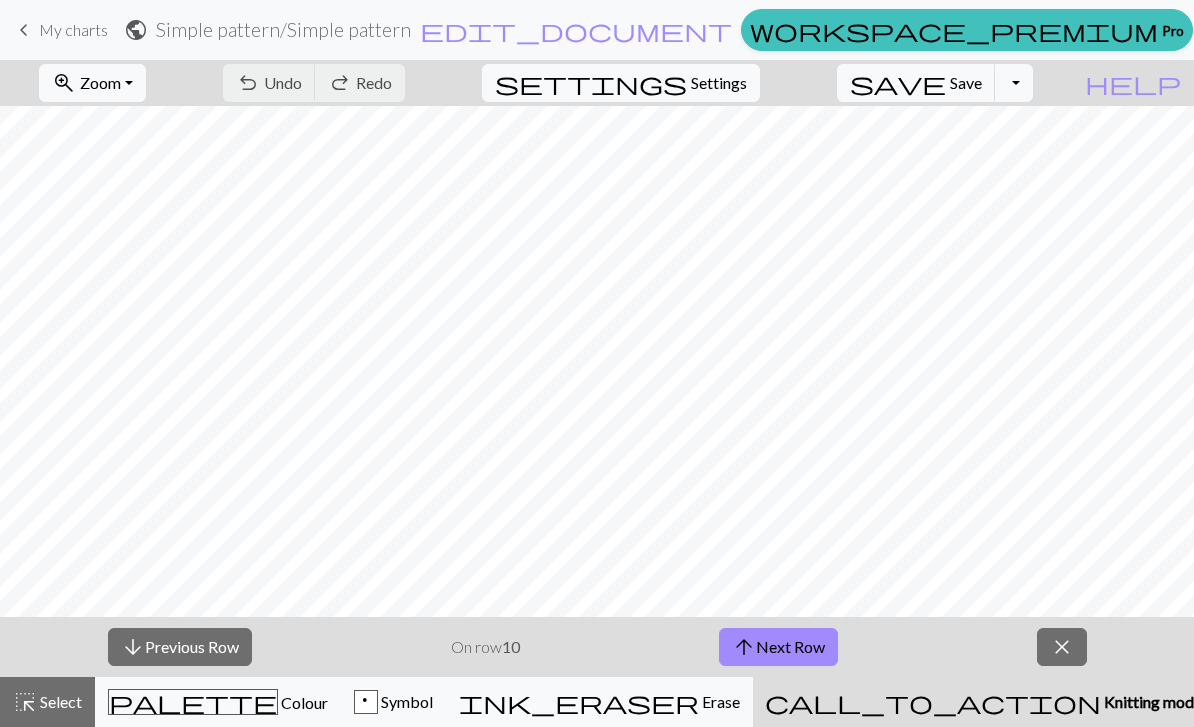 click on "ink_eraser   Erase   Erase" at bounding box center (599, 702) 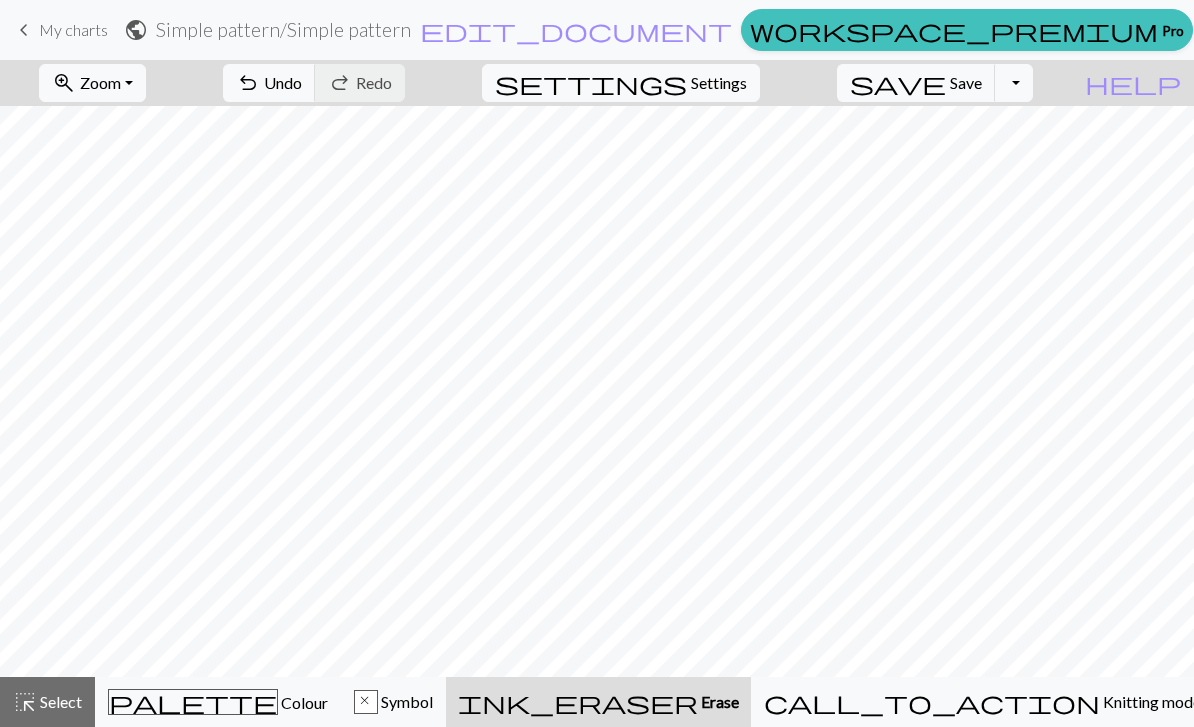 click on "call_to_action" at bounding box center [932, 702] 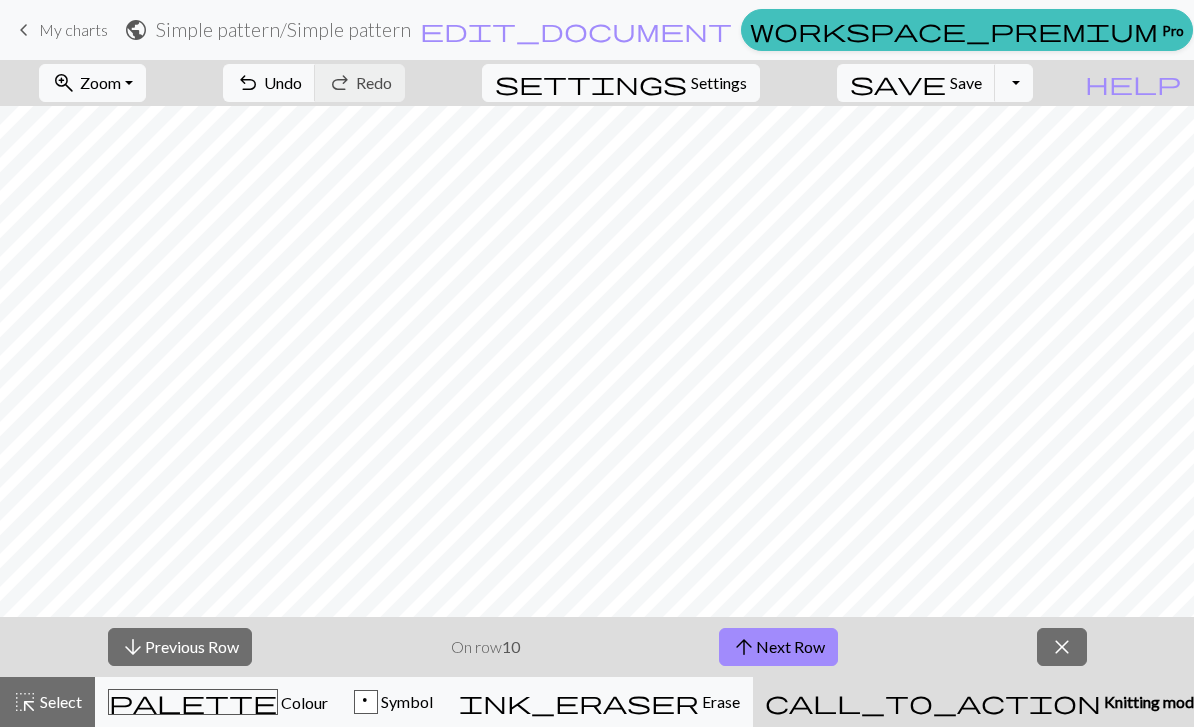 click on "arrow_downward Previous Row" at bounding box center [180, 647] 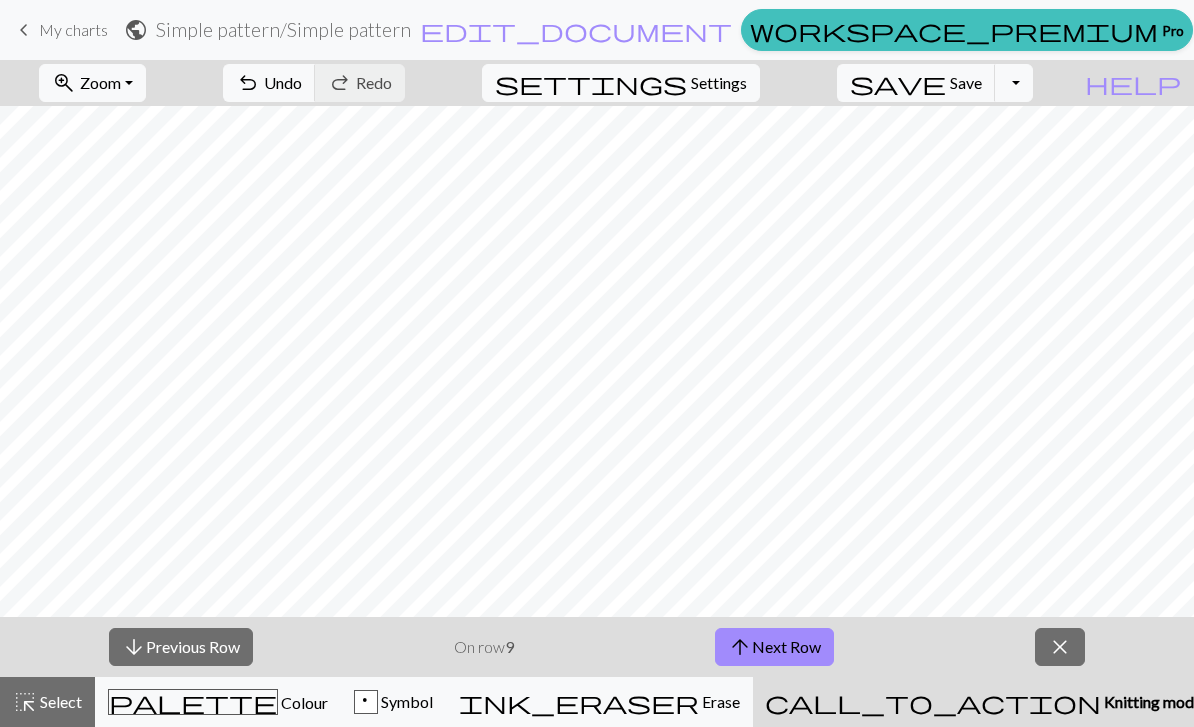 click on "arrow_downward Previous Row" at bounding box center (181, 647) 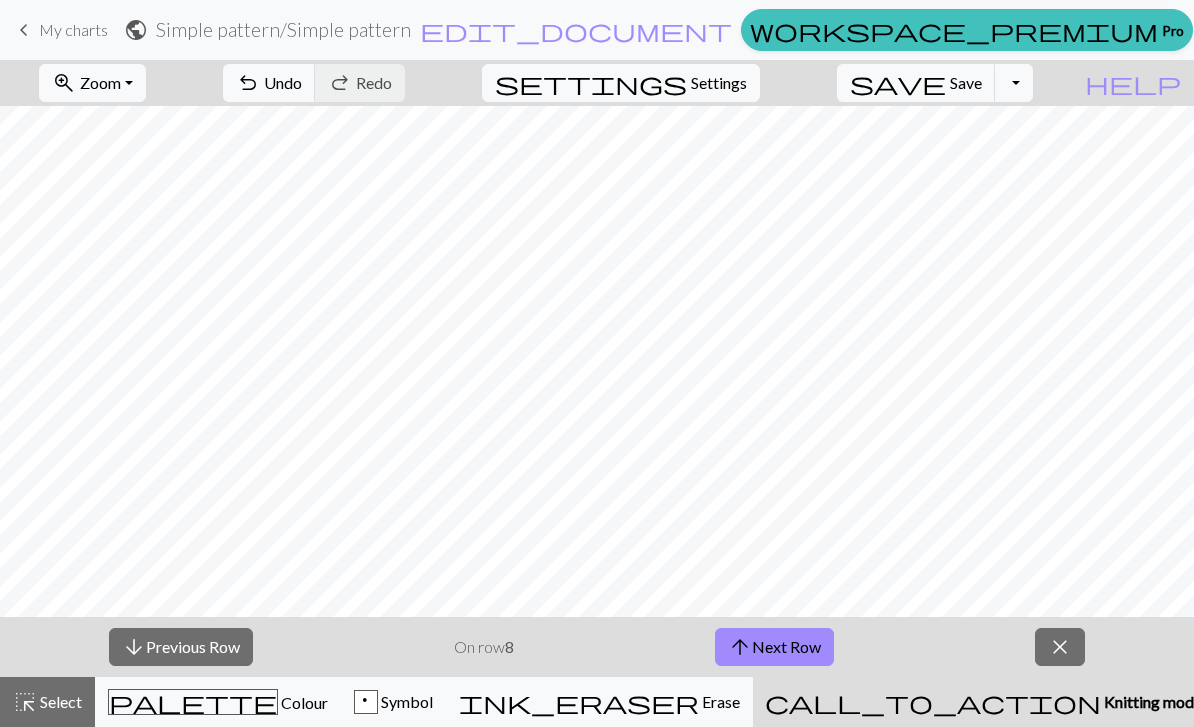 click on "arrow_downward Previous Row" at bounding box center [181, 647] 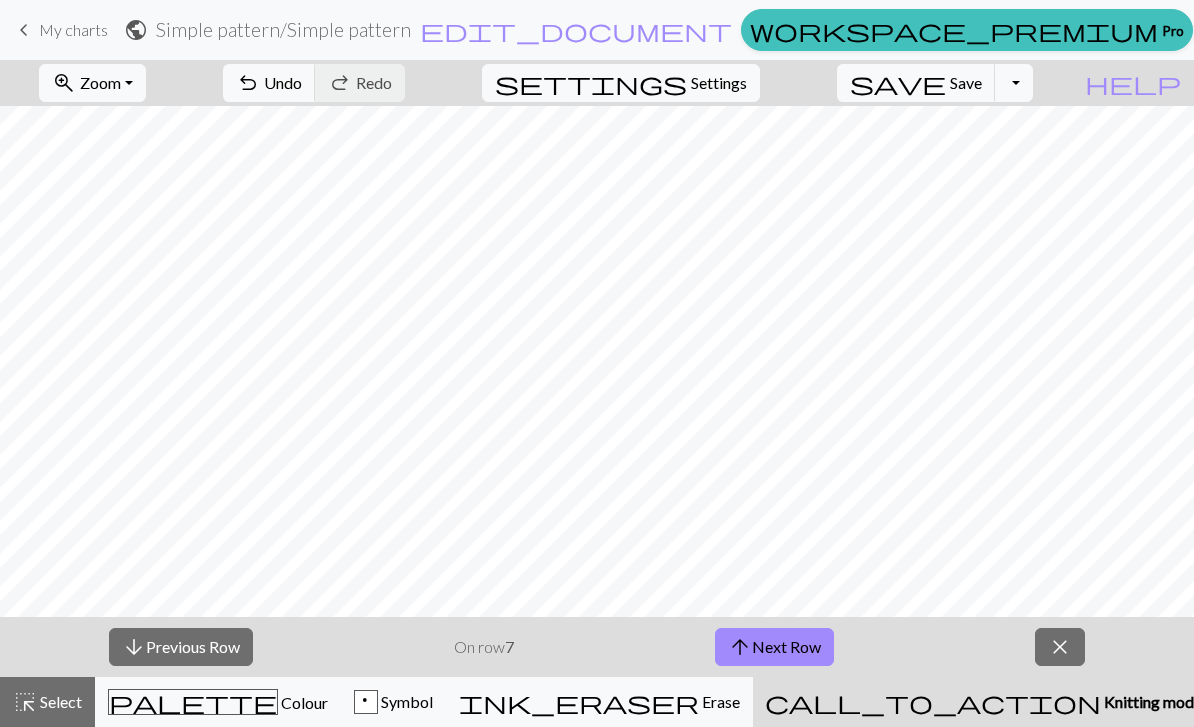 click on "arrow_downward Previous Row" at bounding box center [181, 647] 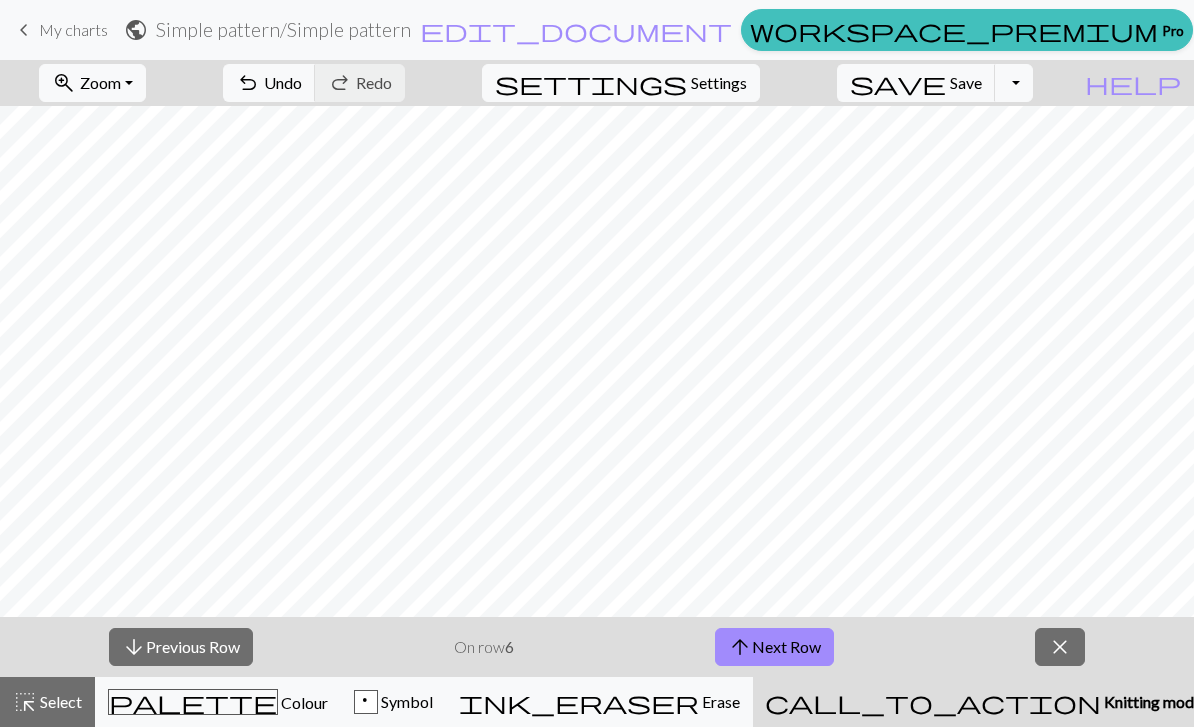 click on "arrow_downward Previous Row" at bounding box center [181, 647] 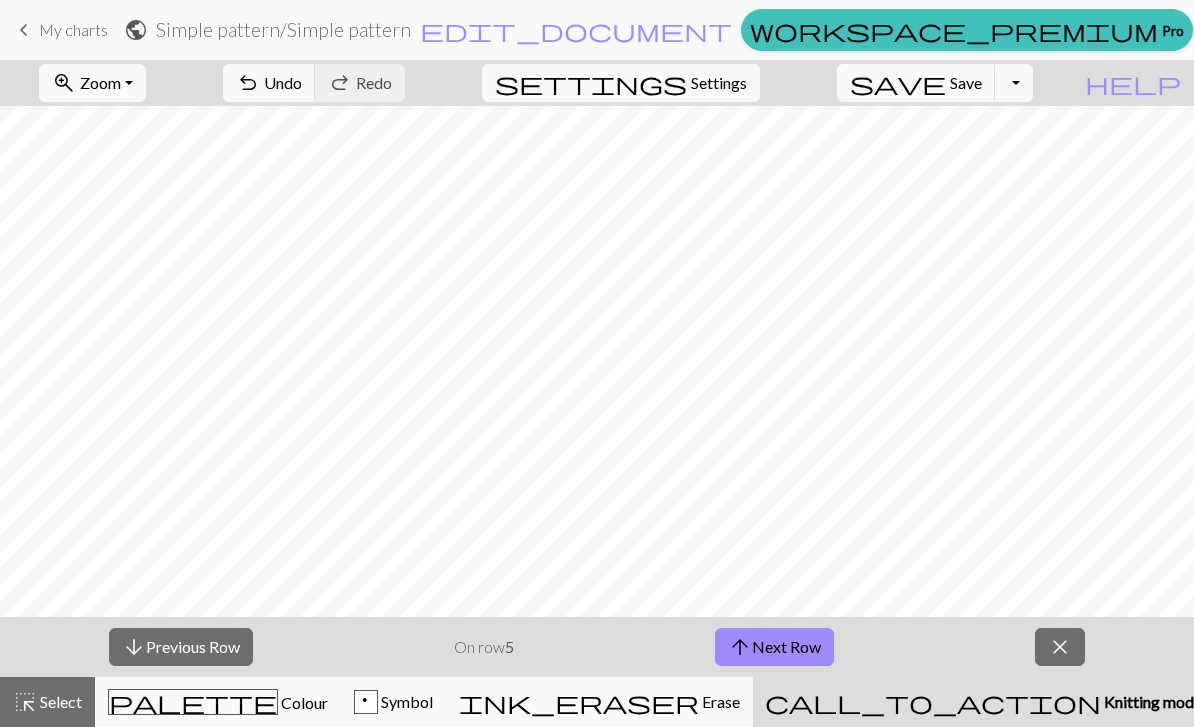 click on "arrow_downward Previous Row" at bounding box center (181, 647) 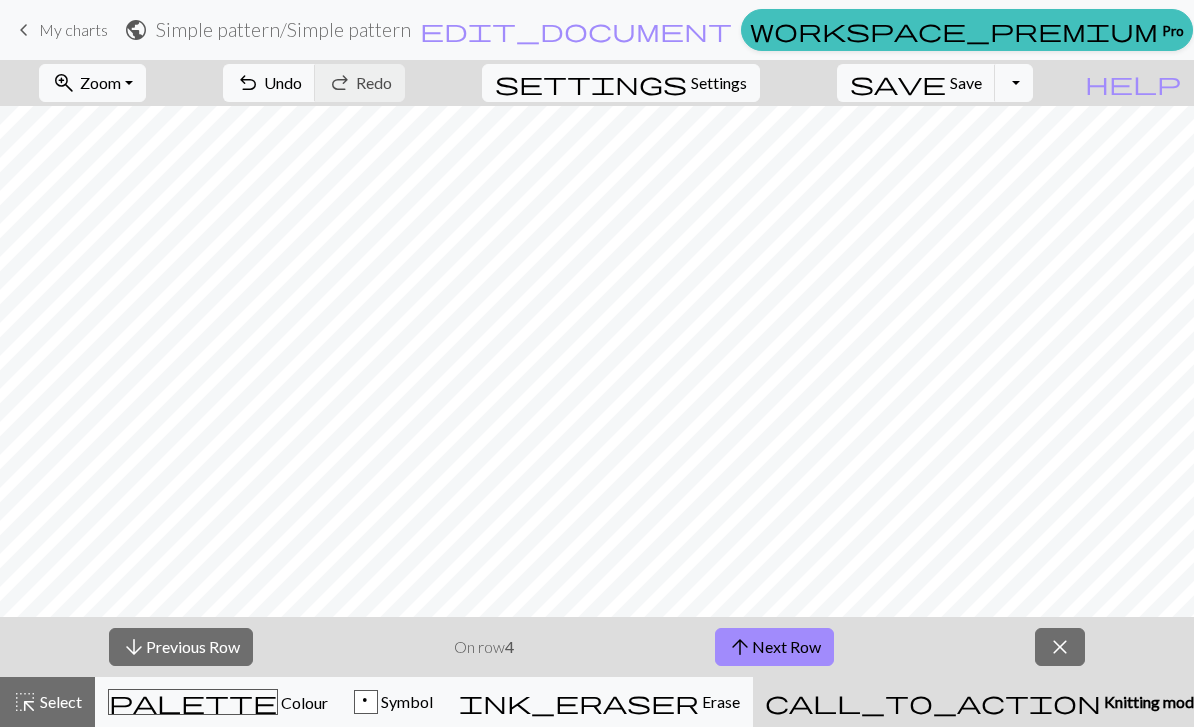 click on "arrow_downward Previous Row" at bounding box center [181, 647] 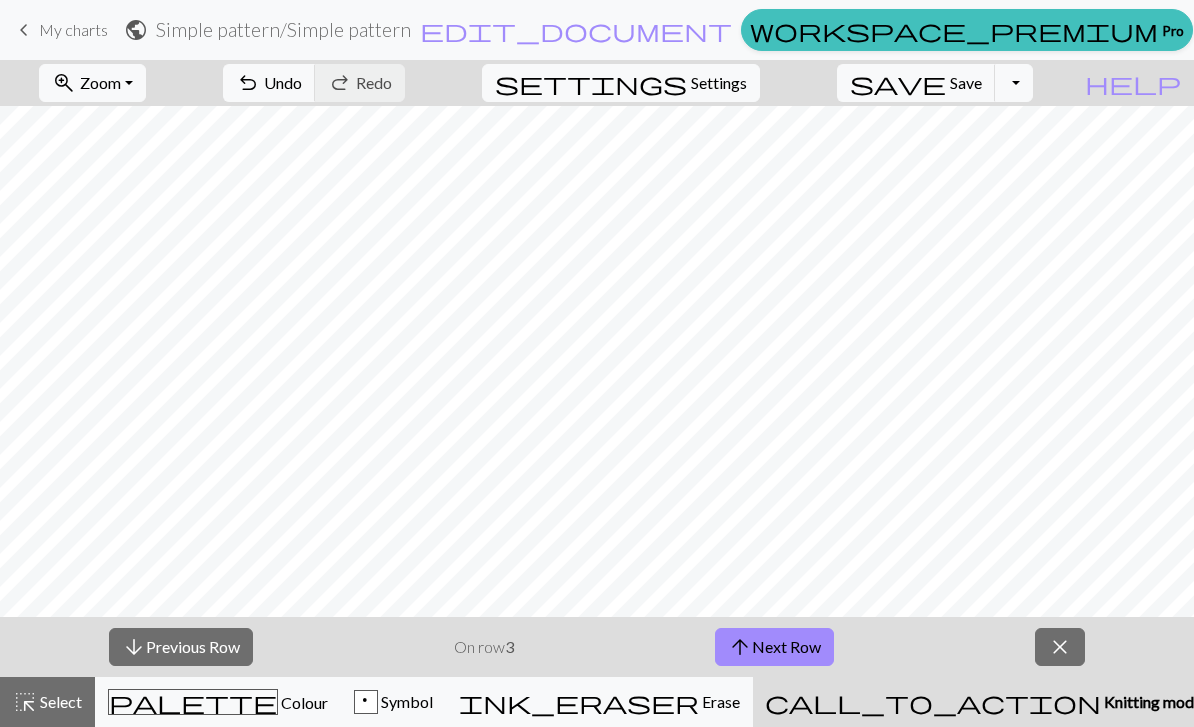 click on "p" at bounding box center (366, 703) 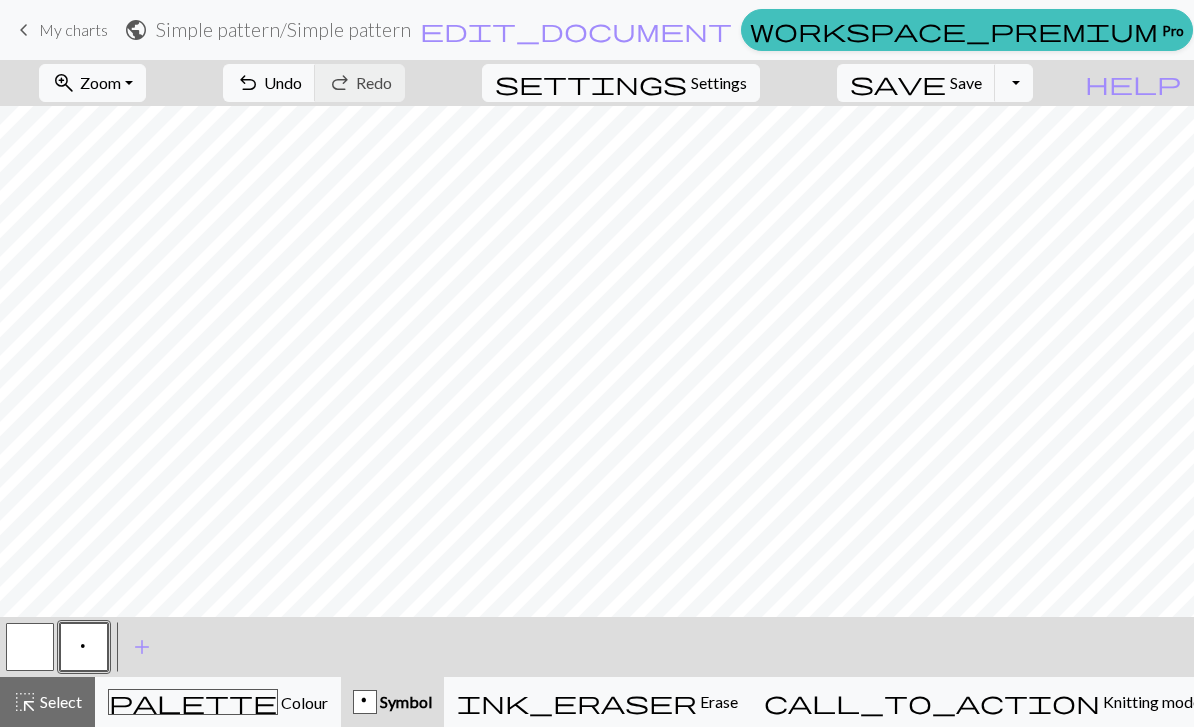 click on "call_to_action" at bounding box center [932, 702] 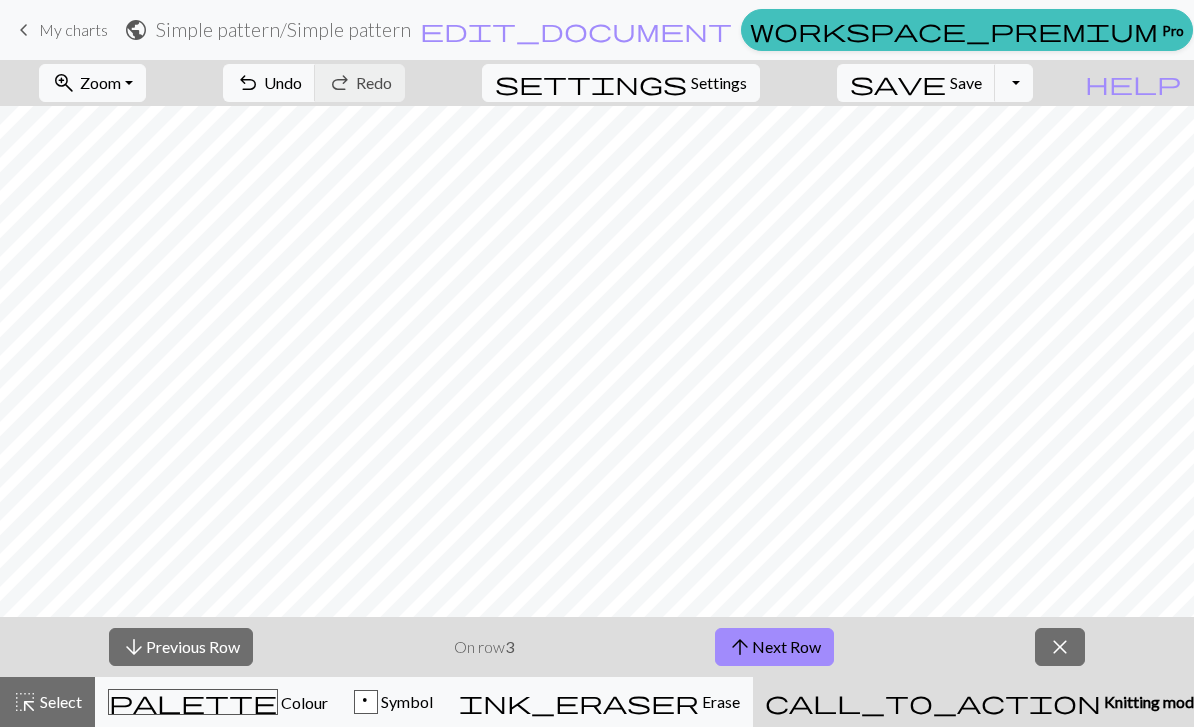click on "arrow_downward Previous Row" at bounding box center (181, 647) 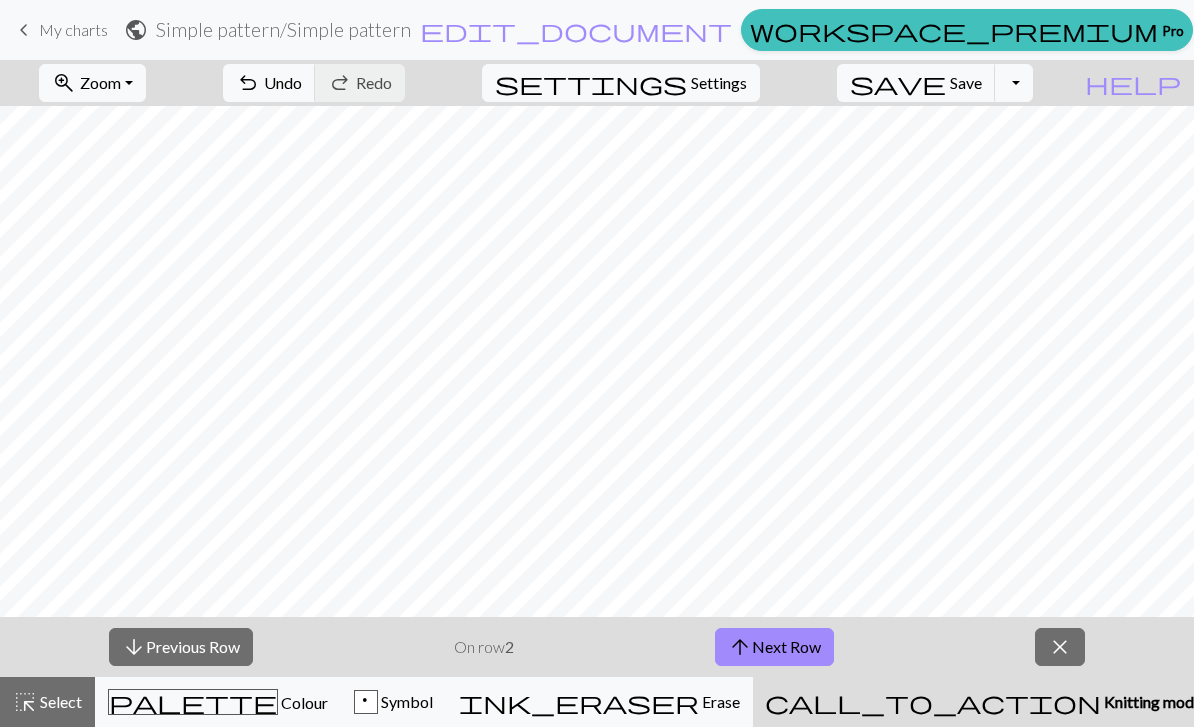 click on "arrow_downward Previous Row" at bounding box center (181, 647) 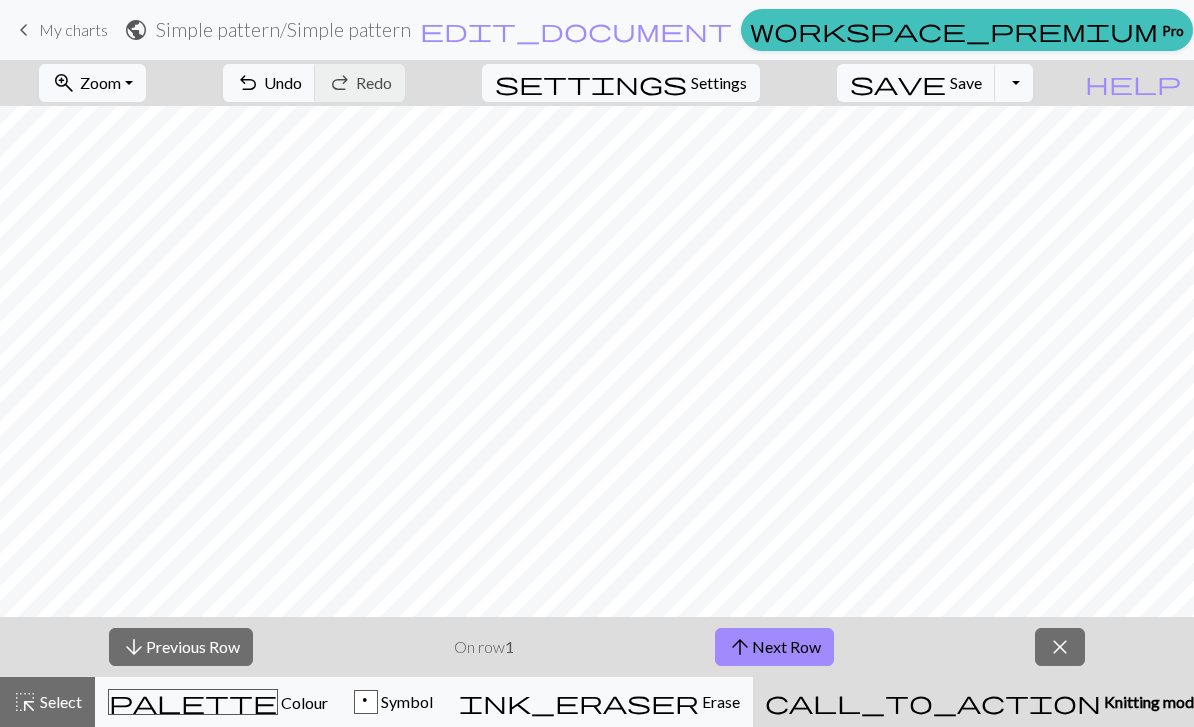 click on "arrow_downward Previous Row" at bounding box center [181, 647] 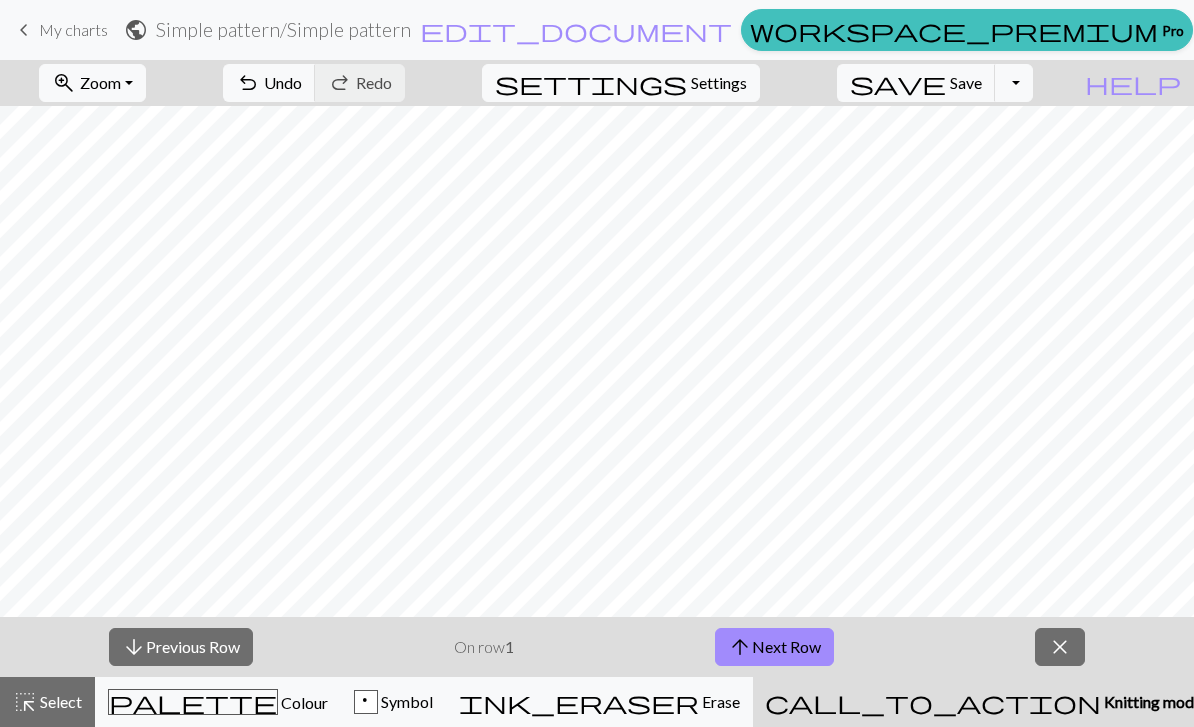 click on "arrow_downward Previous Row" at bounding box center (181, 647) 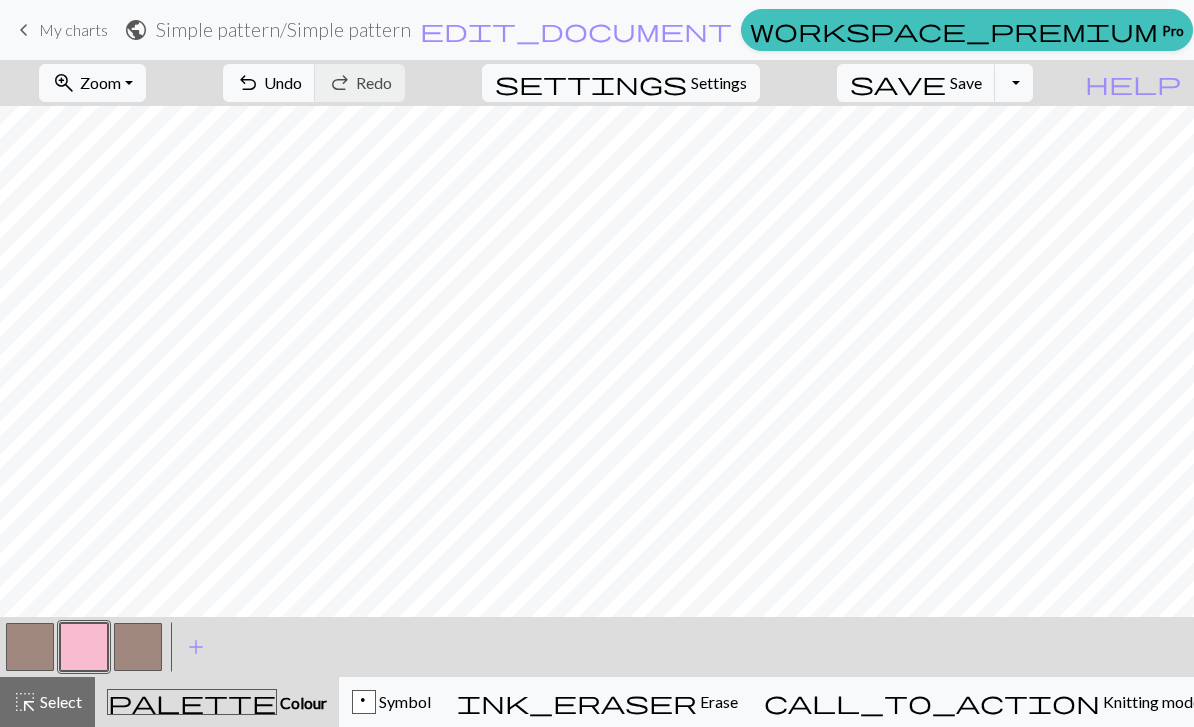 click on "keyboard_arrow_left   My charts" at bounding box center (60, 30) 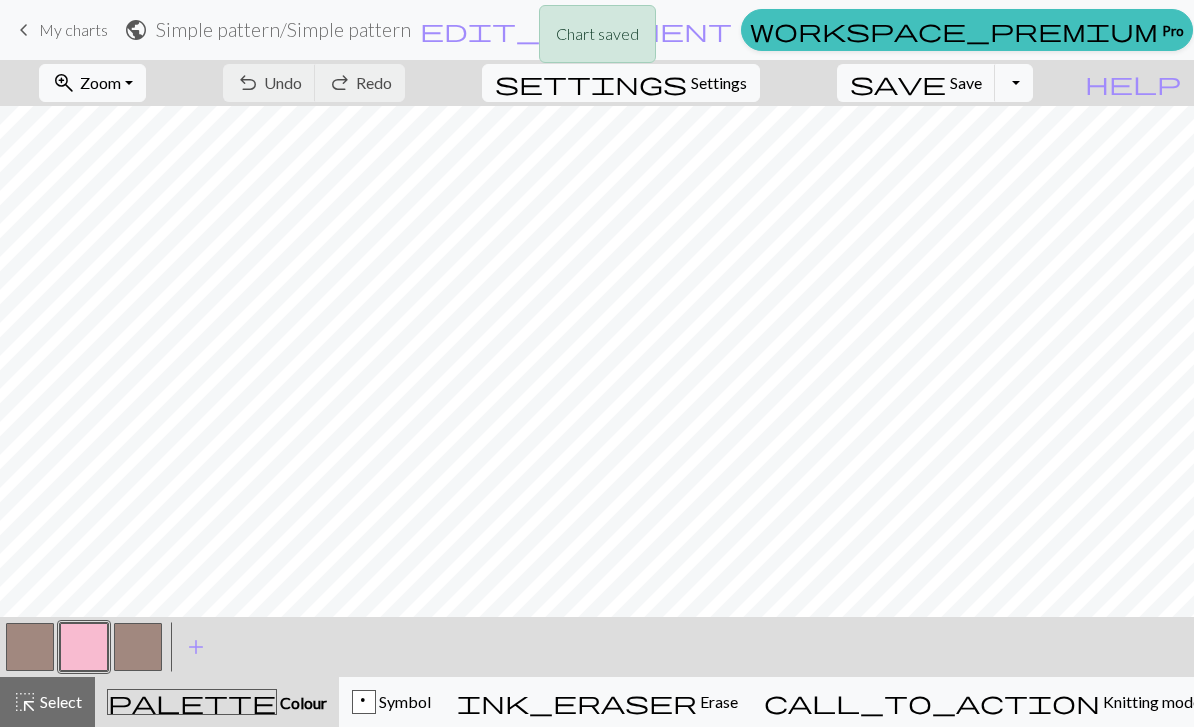 click on "Chart saved" at bounding box center [597, 39] 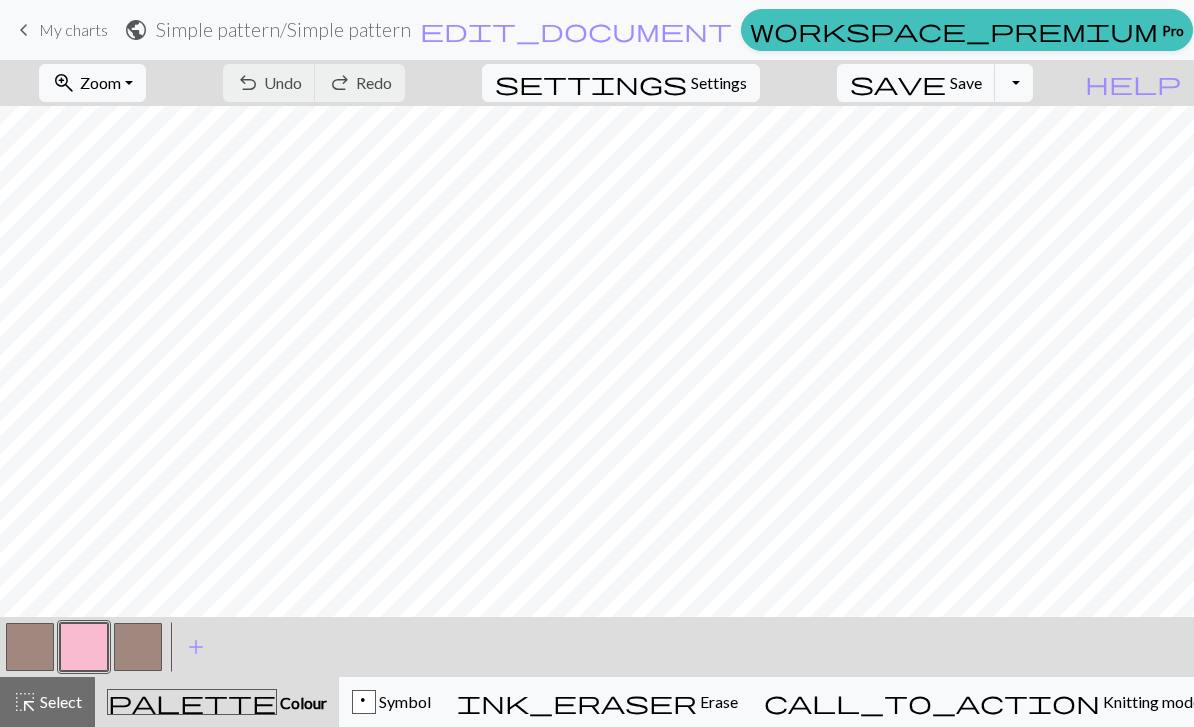 click on "keyboard_arrow_left   My charts" at bounding box center [60, 30] 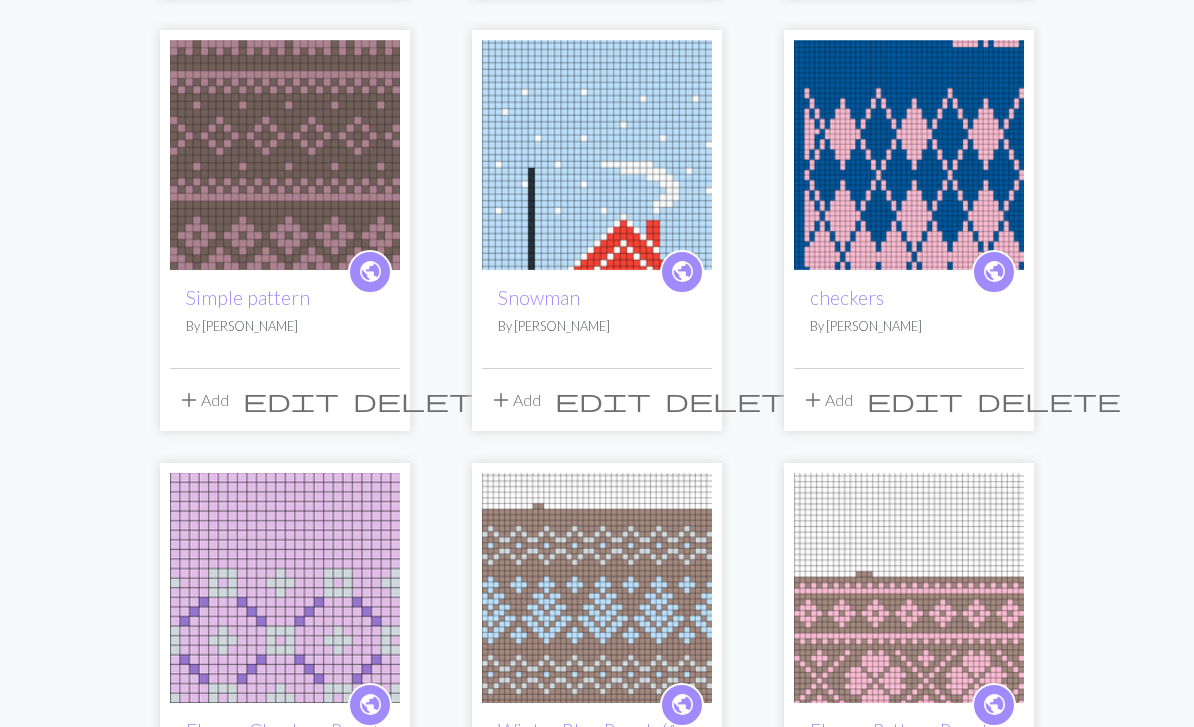 scroll, scrollTop: 1116, scrollLeft: 0, axis: vertical 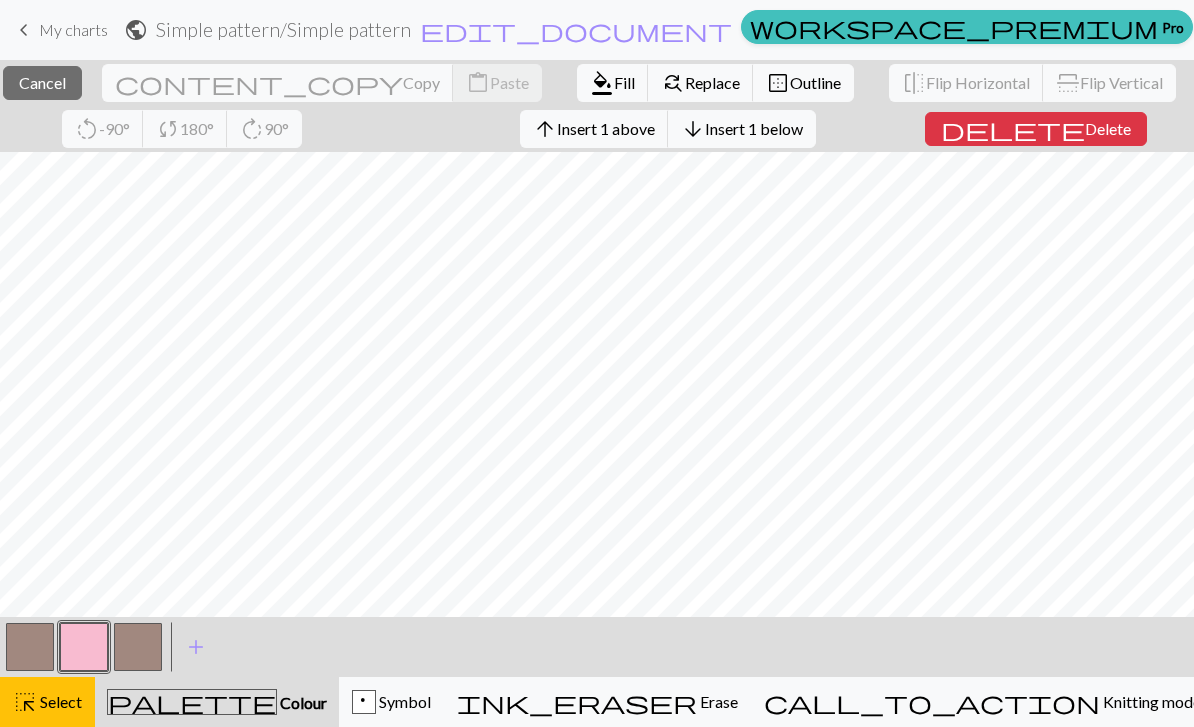 click on "call_to_action   Knitting mode   Knitting mode" at bounding box center [982, 702] 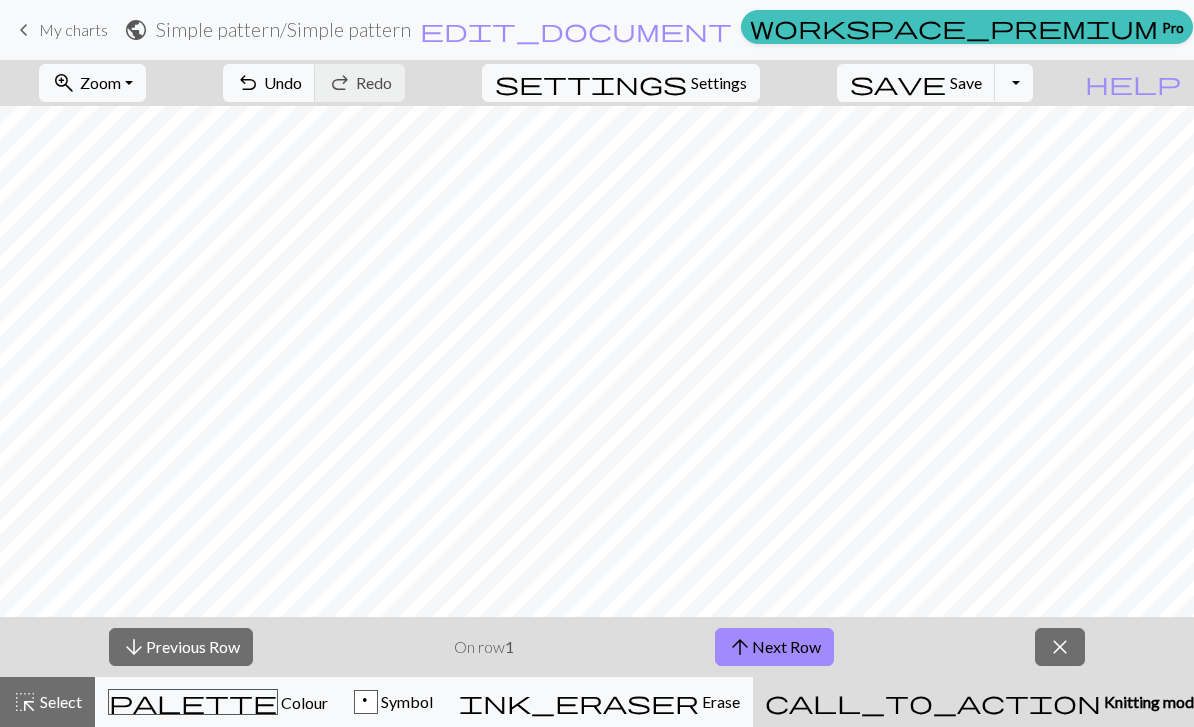 click on "ink_eraser   Erase   Erase" at bounding box center (599, 702) 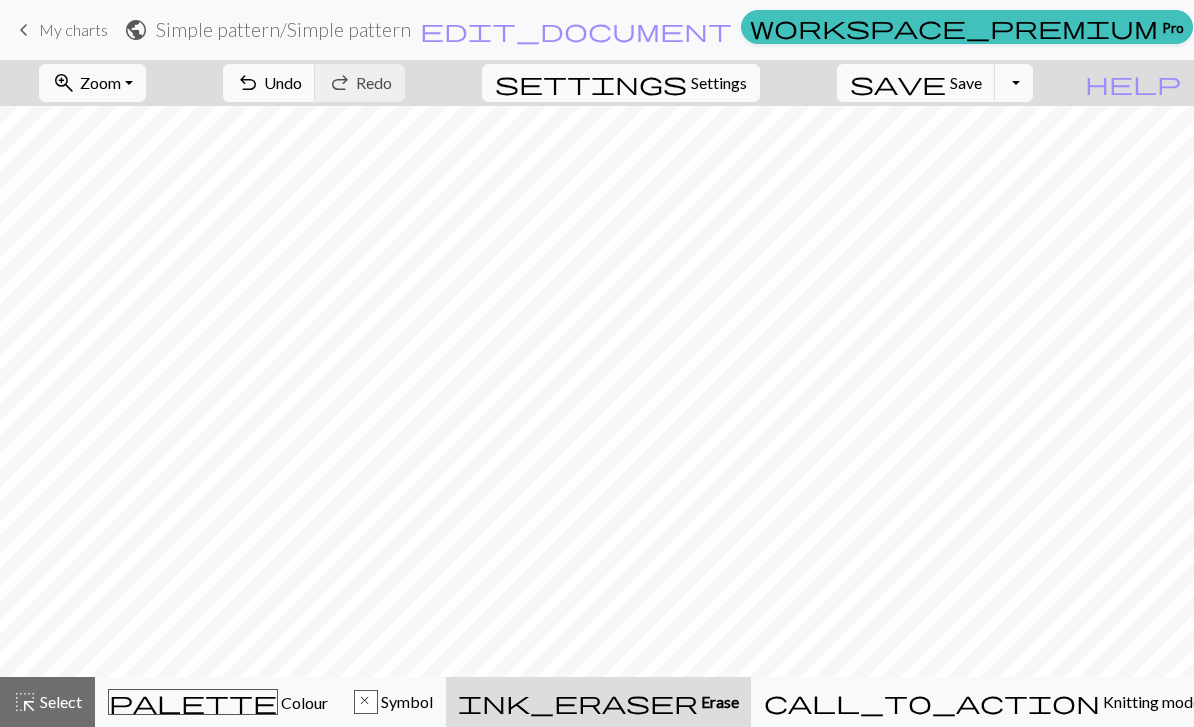 click on "Knitting mode" at bounding box center [1150, 701] 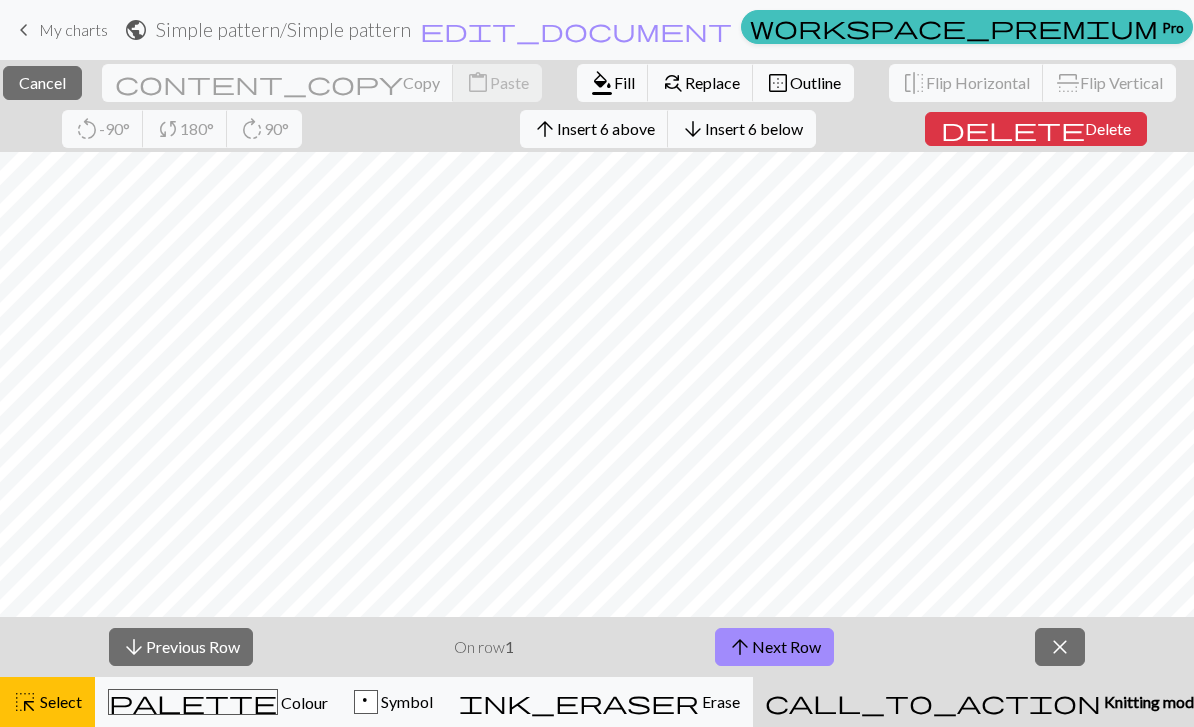 click on "ink_eraser   Erase   Erase" at bounding box center (599, 702) 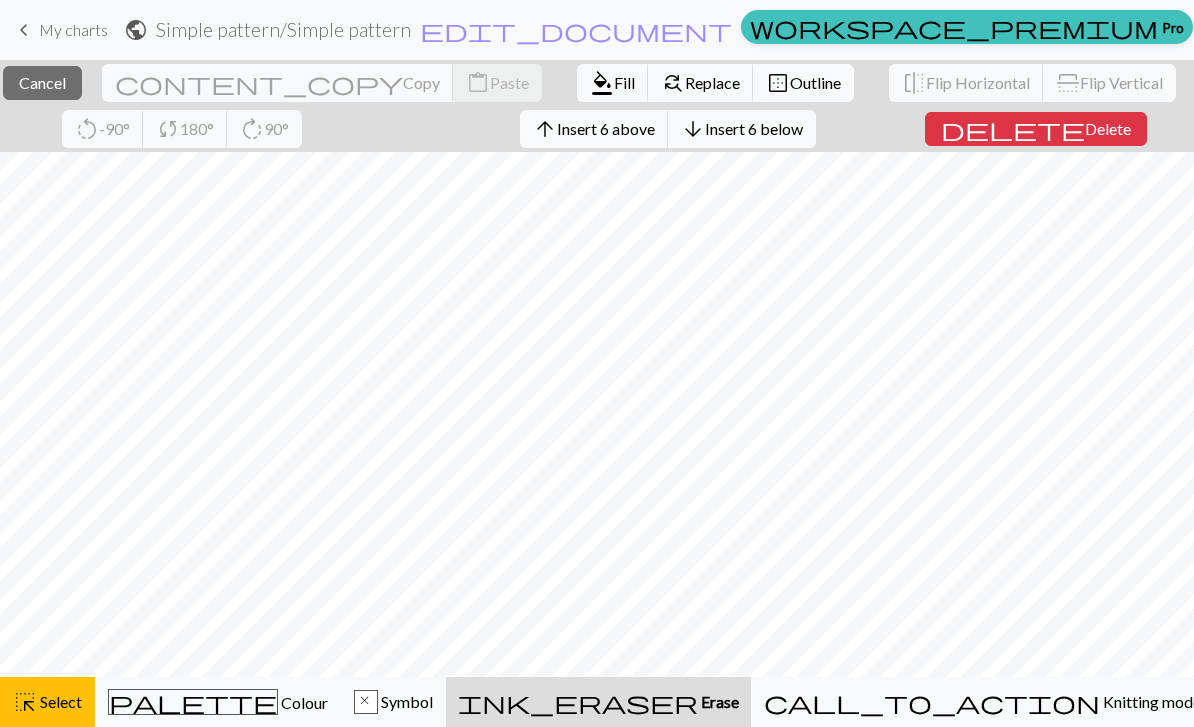 click on "call_to_action" at bounding box center (932, 702) 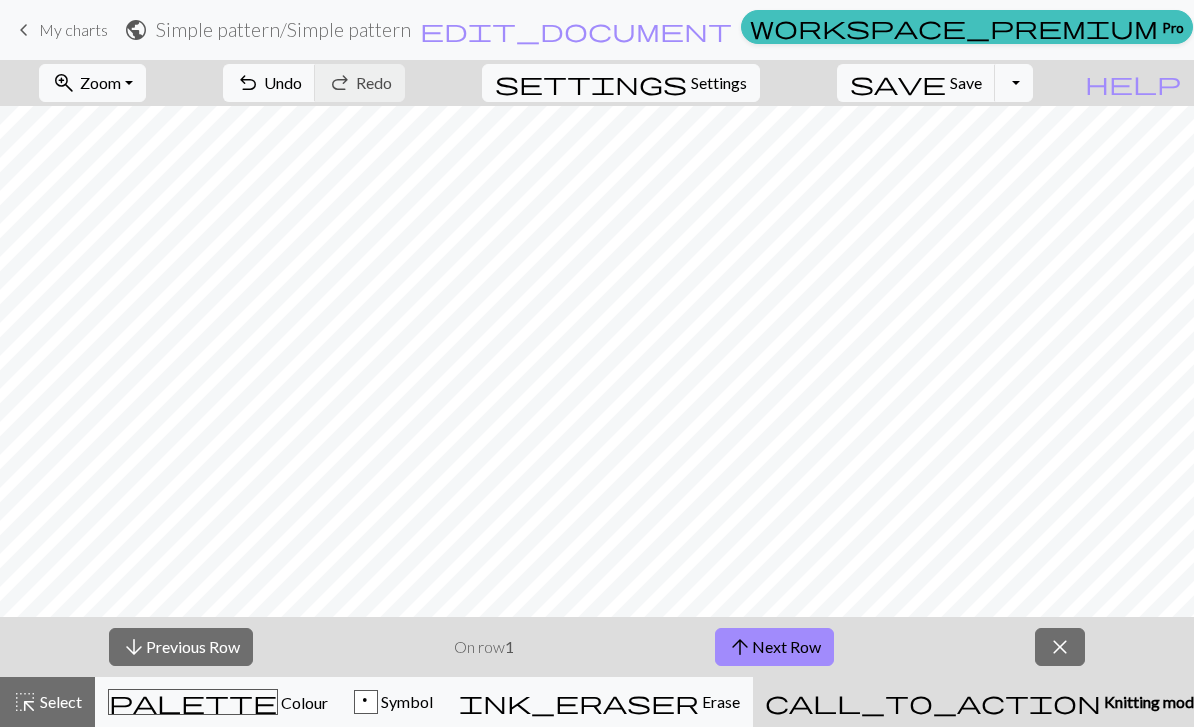 click on "My charts" at bounding box center (73, 29) 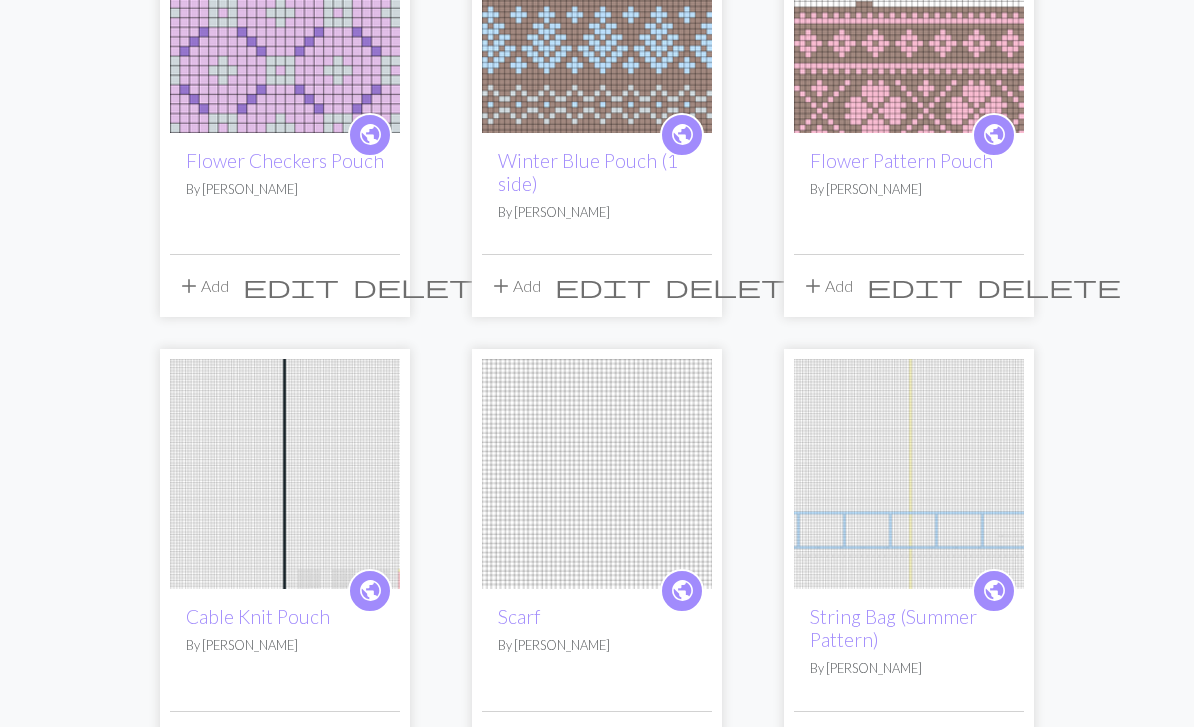 scroll, scrollTop: 1422, scrollLeft: 0, axis: vertical 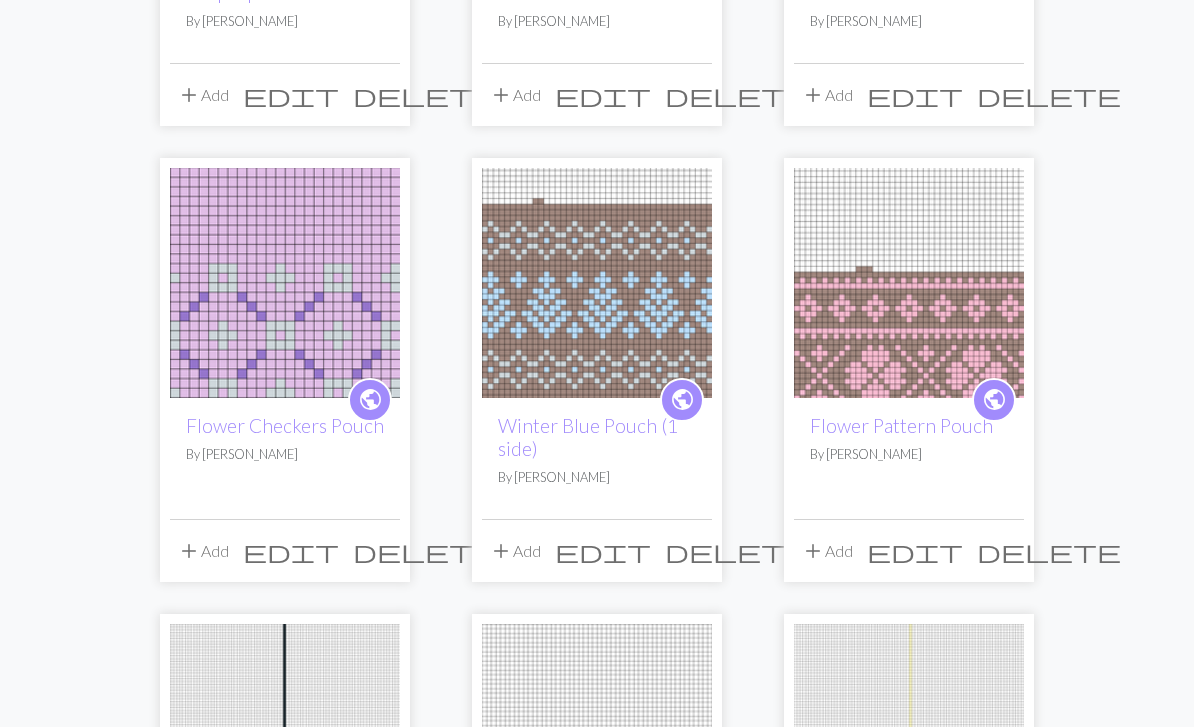 click at bounding box center (597, 283) 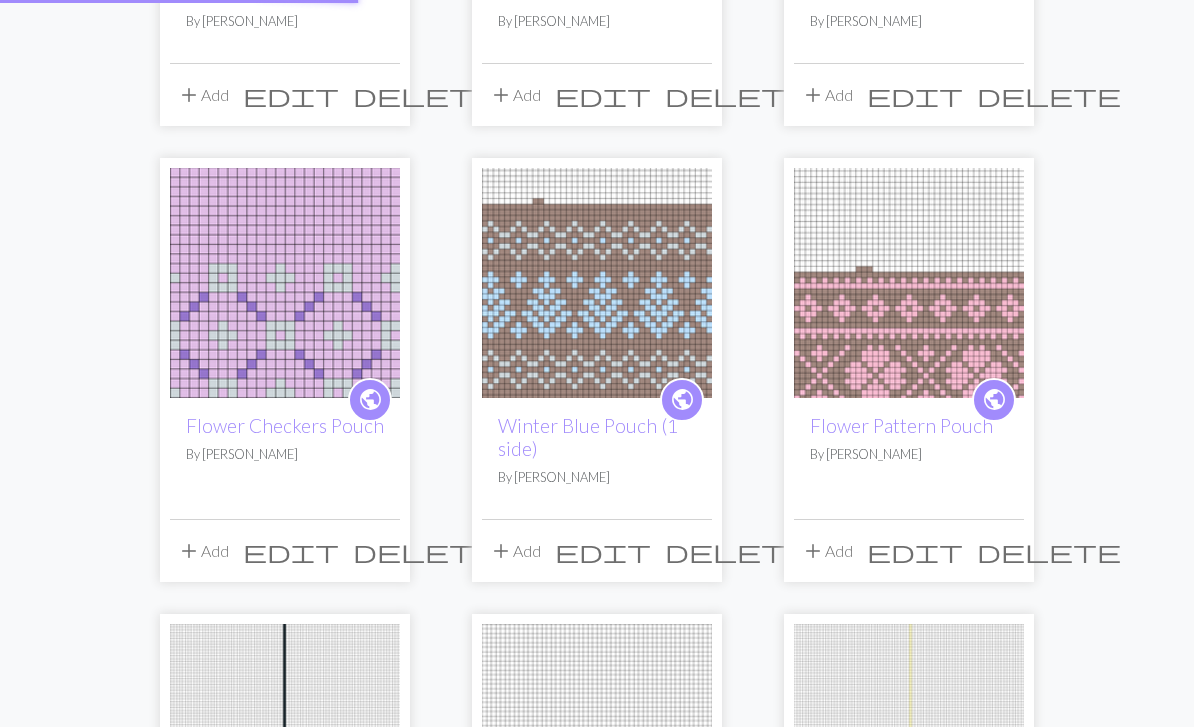 scroll, scrollTop: 0, scrollLeft: 0, axis: both 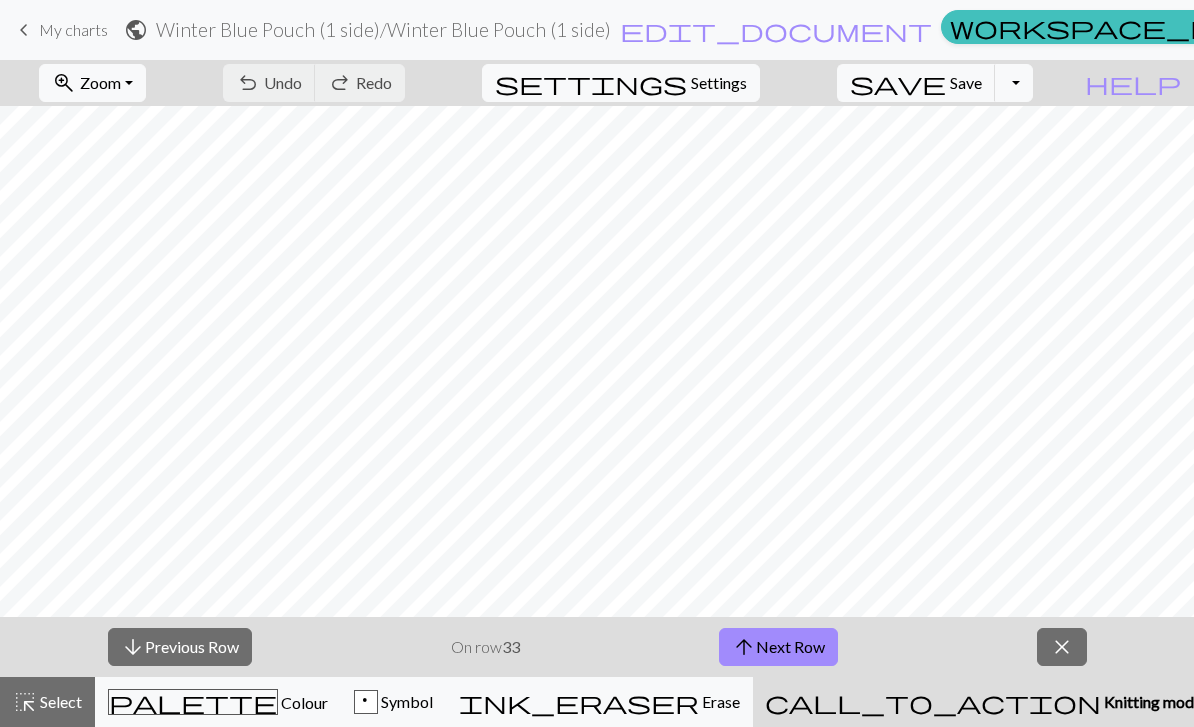 click on "Zoom" at bounding box center (100, 82) 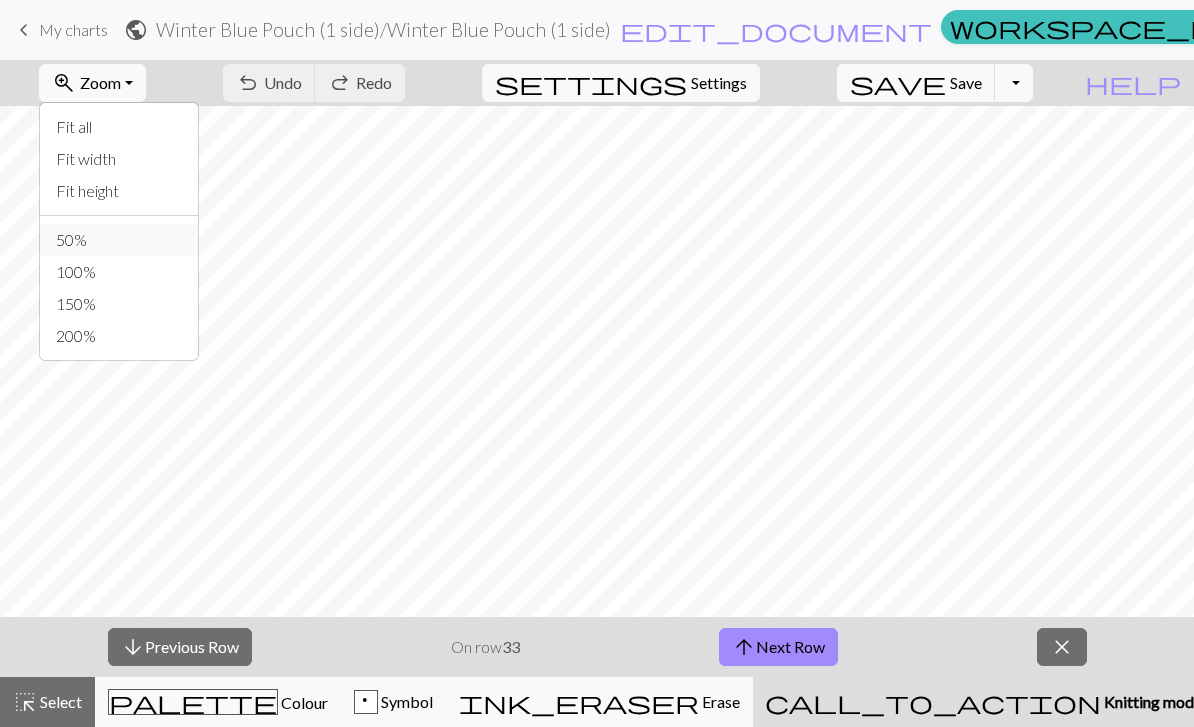 click on "50%" at bounding box center (119, 240) 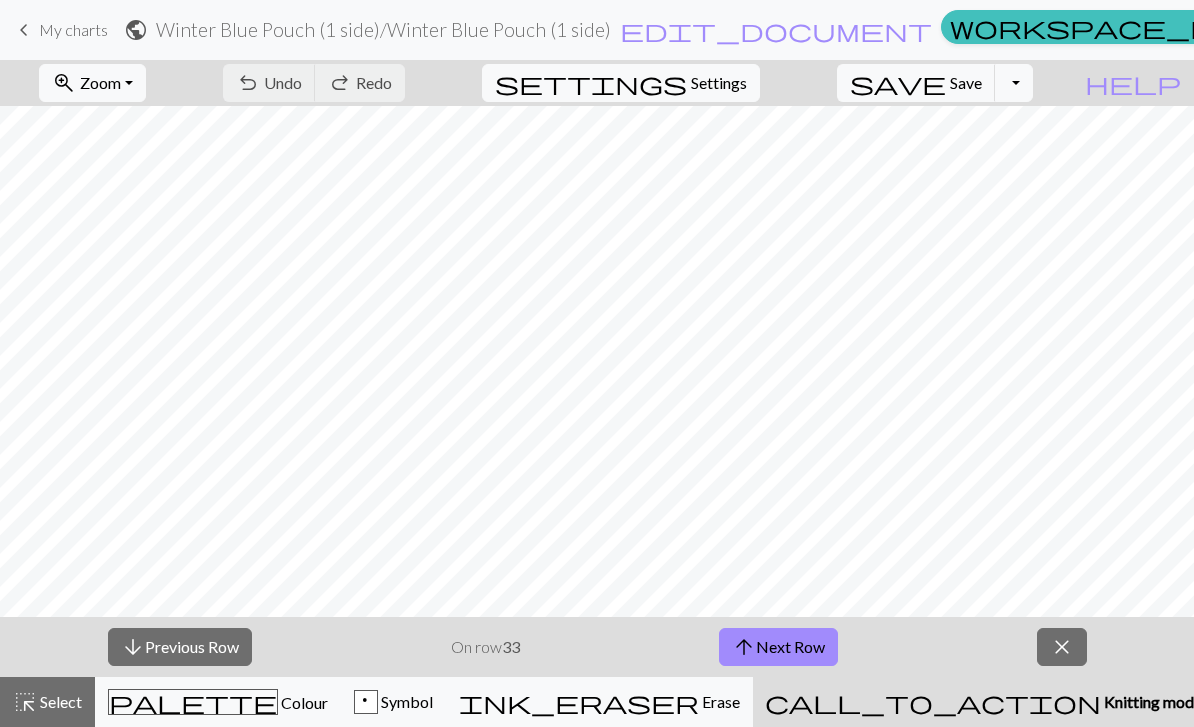 click on "My charts" at bounding box center (73, 29) 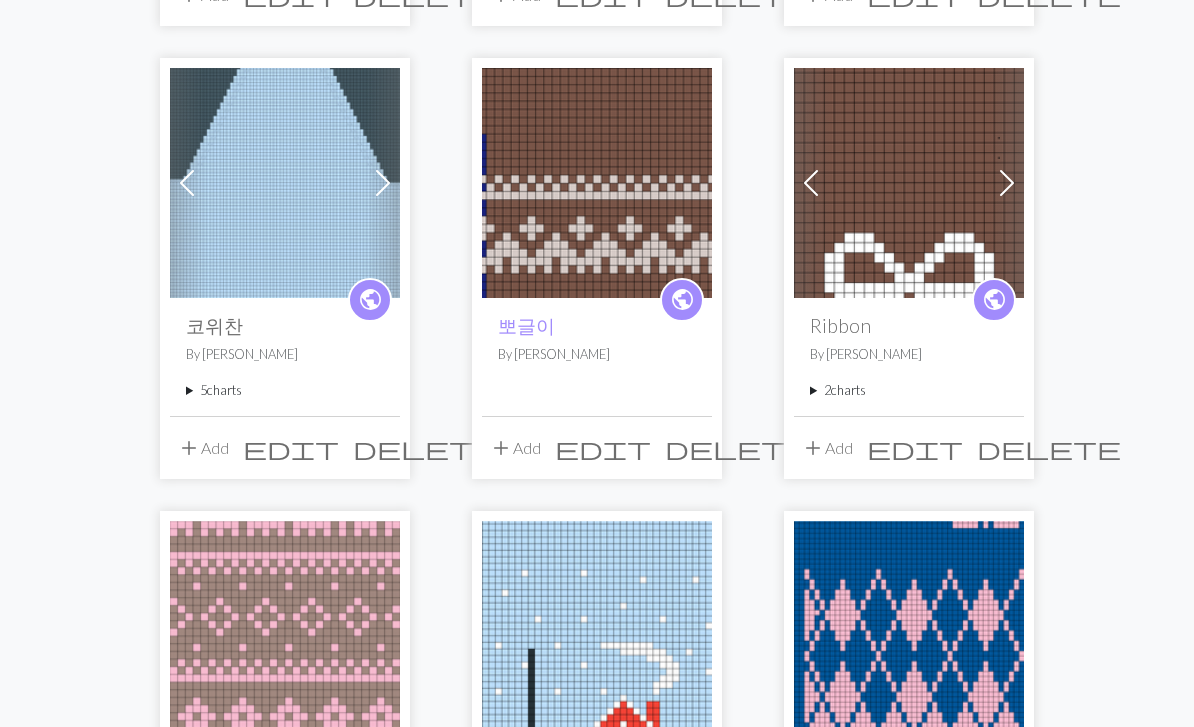 scroll, scrollTop: 720, scrollLeft: 0, axis: vertical 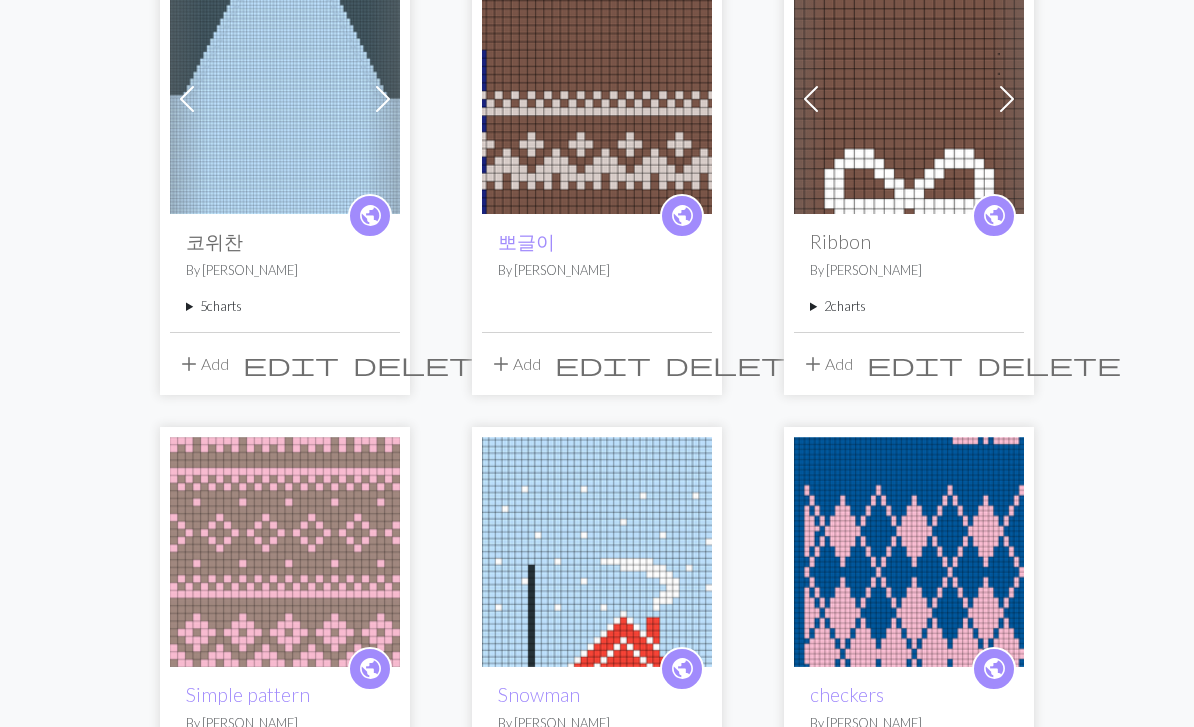 click at bounding box center [285, 552] 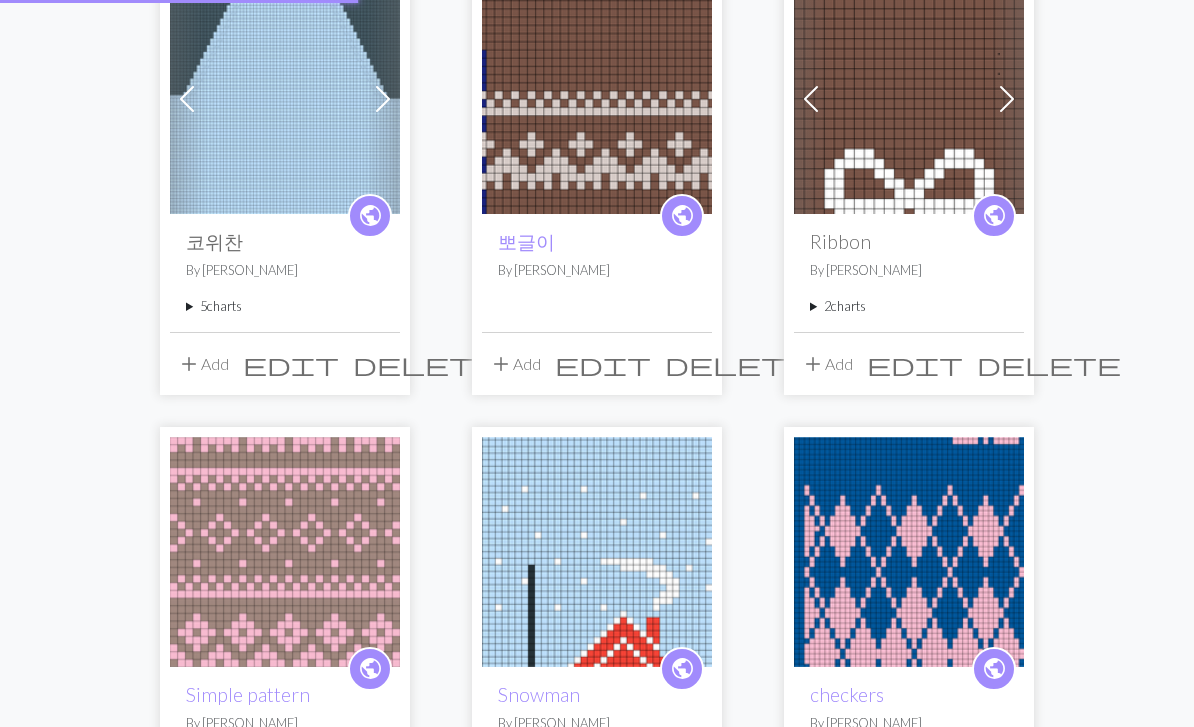 scroll, scrollTop: 0, scrollLeft: 0, axis: both 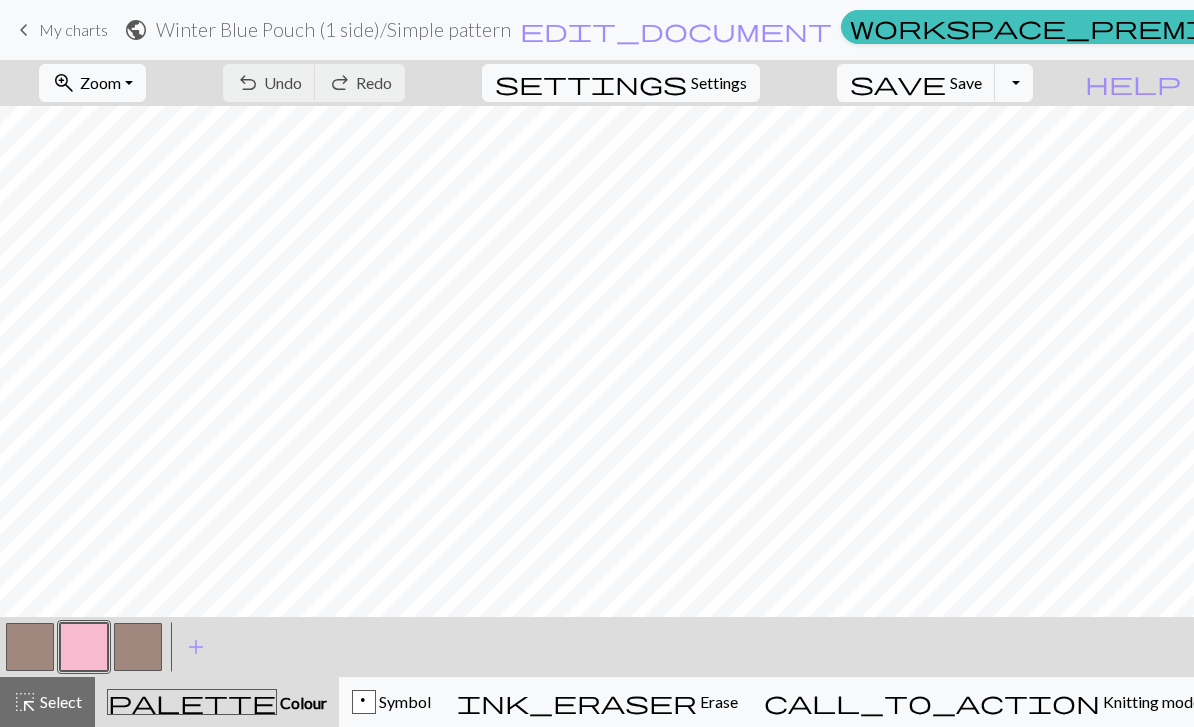 click on "Zoom" at bounding box center [100, 82] 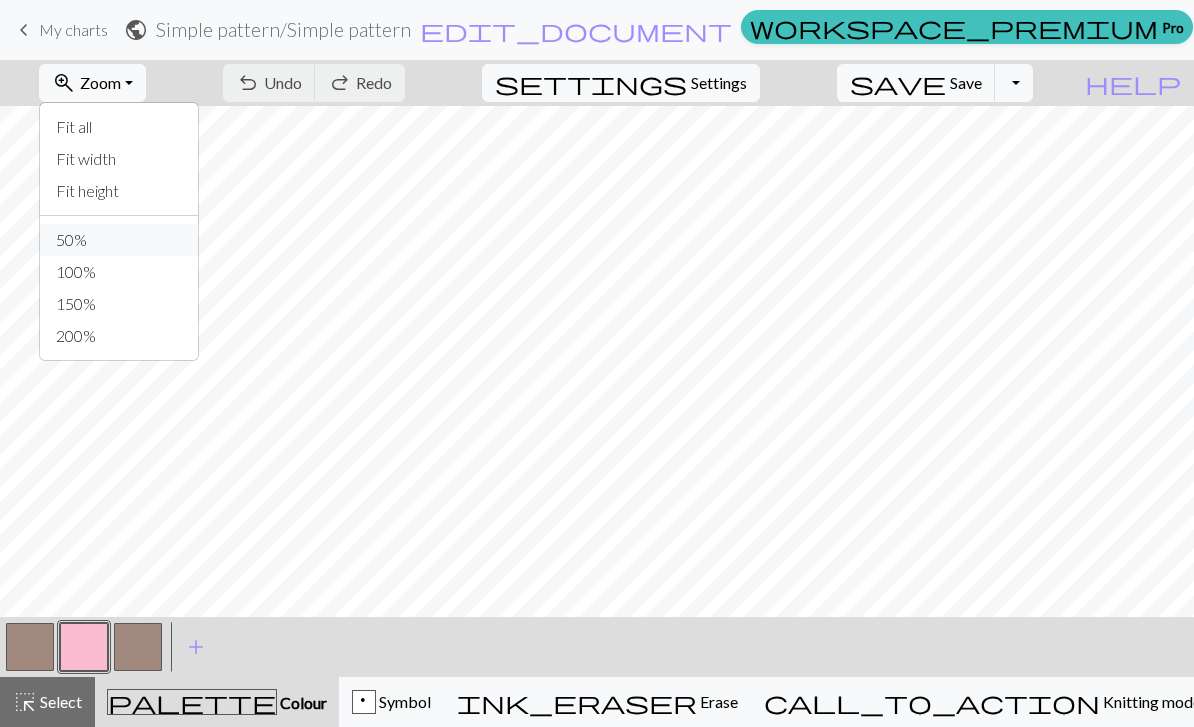 click on "50%" at bounding box center (119, 240) 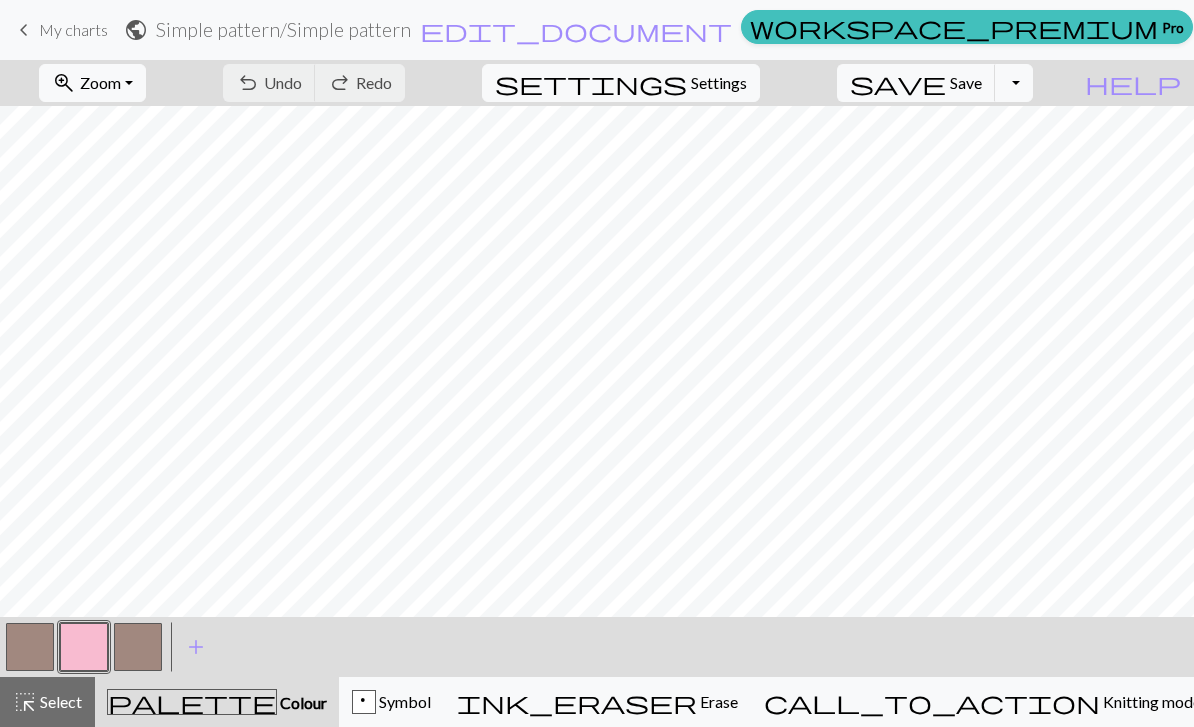 click on "Knitting mode" at bounding box center (1150, 701) 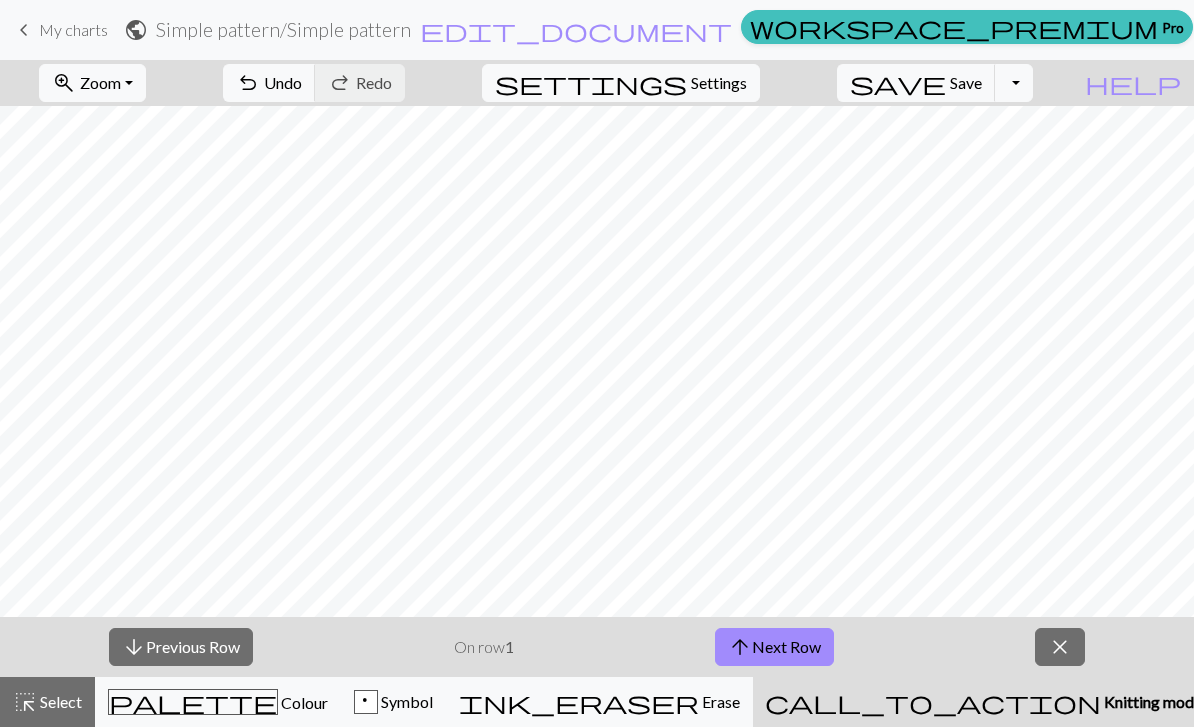 click on "arrow_downward Previous Row" at bounding box center (181, 647) 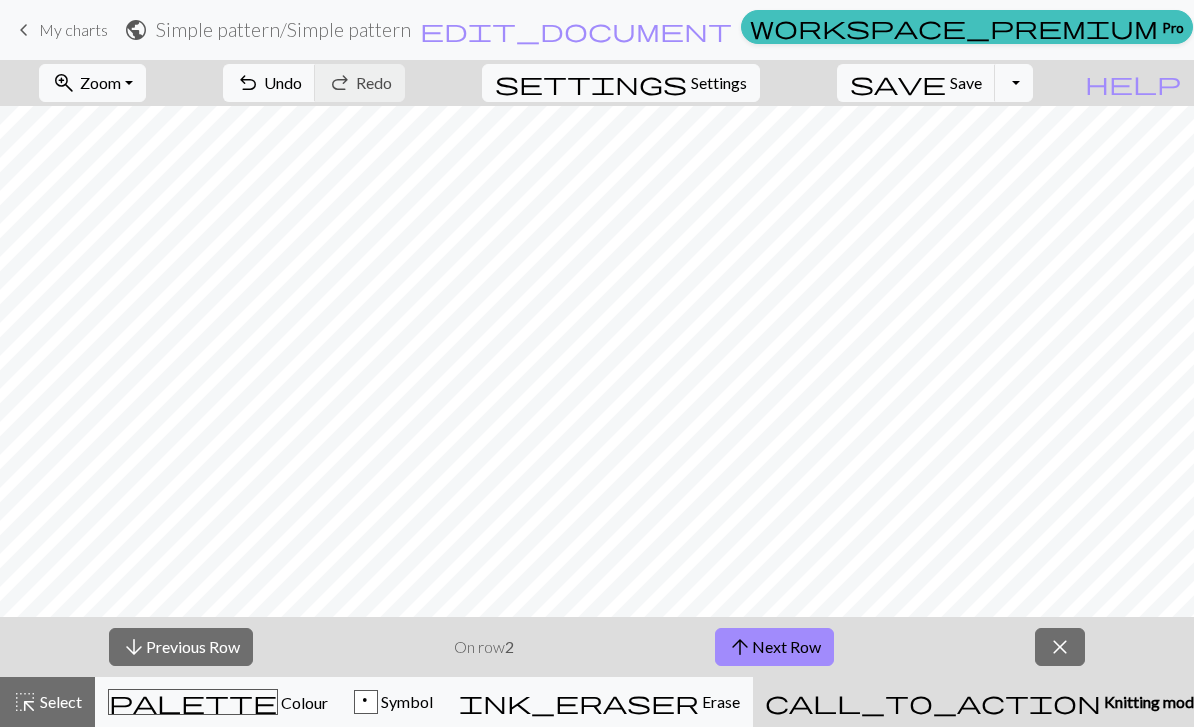 click on "arrow_upward  Next Row" at bounding box center (774, 647) 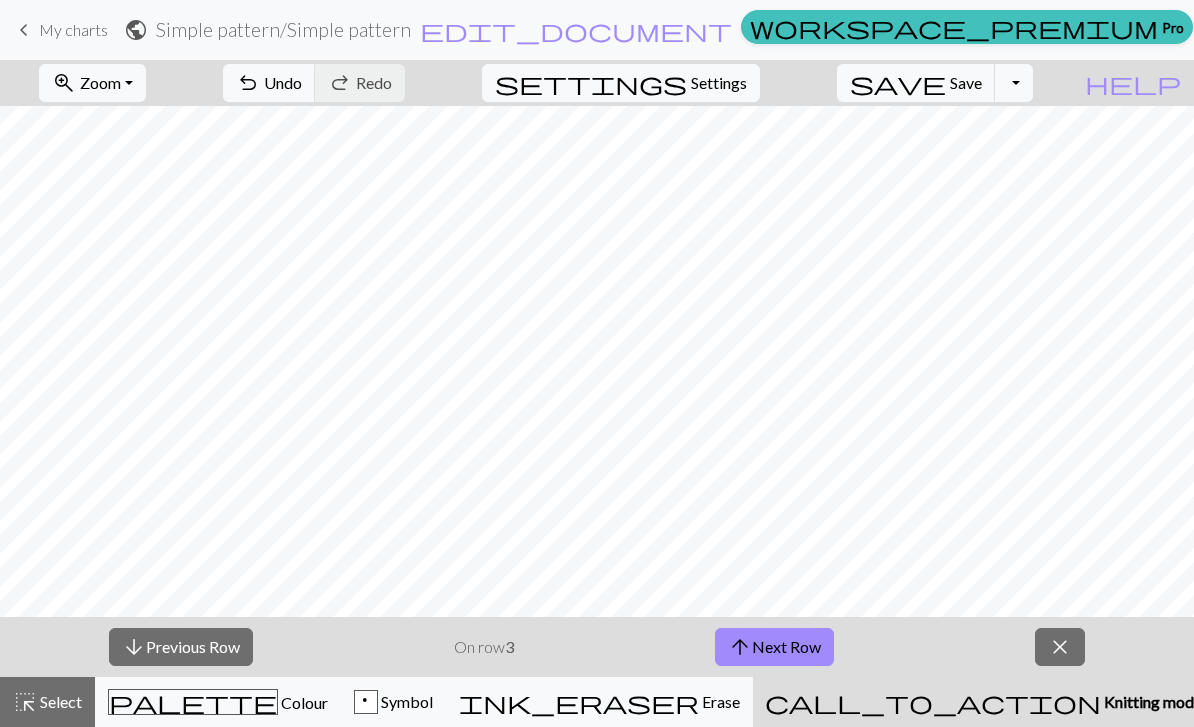click on "arrow_upward  Next Row" at bounding box center (774, 647) 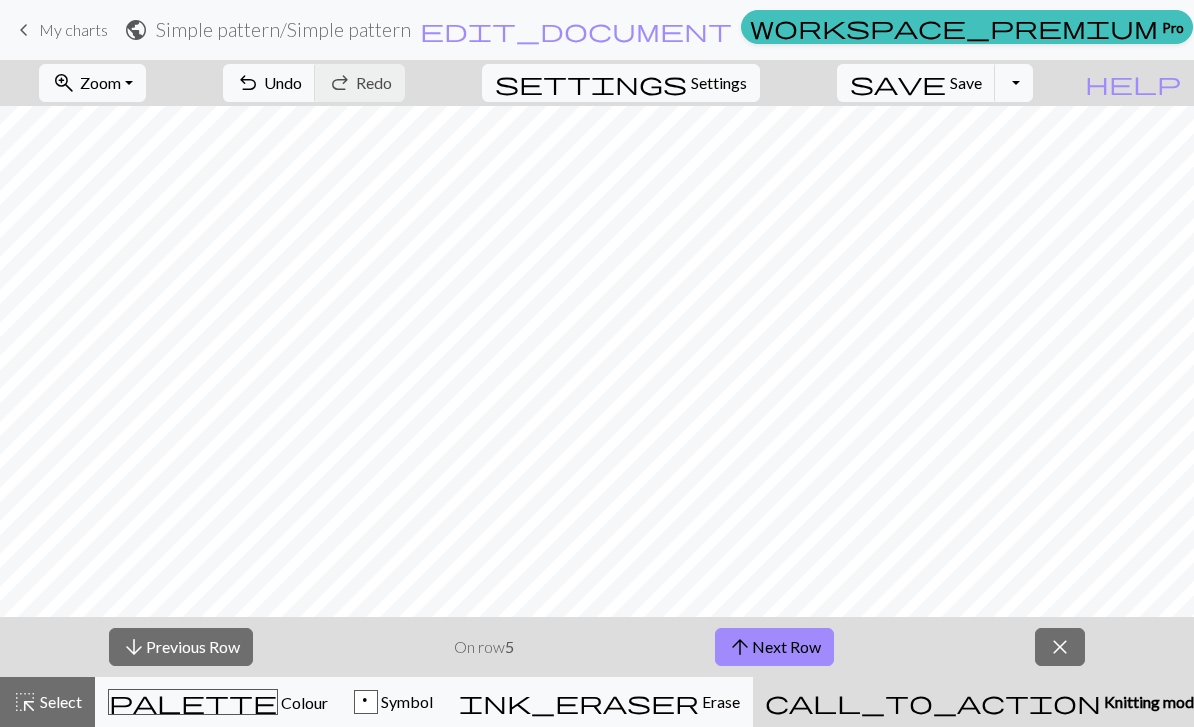 click on "arrow_upward  Next Row" at bounding box center [774, 647] 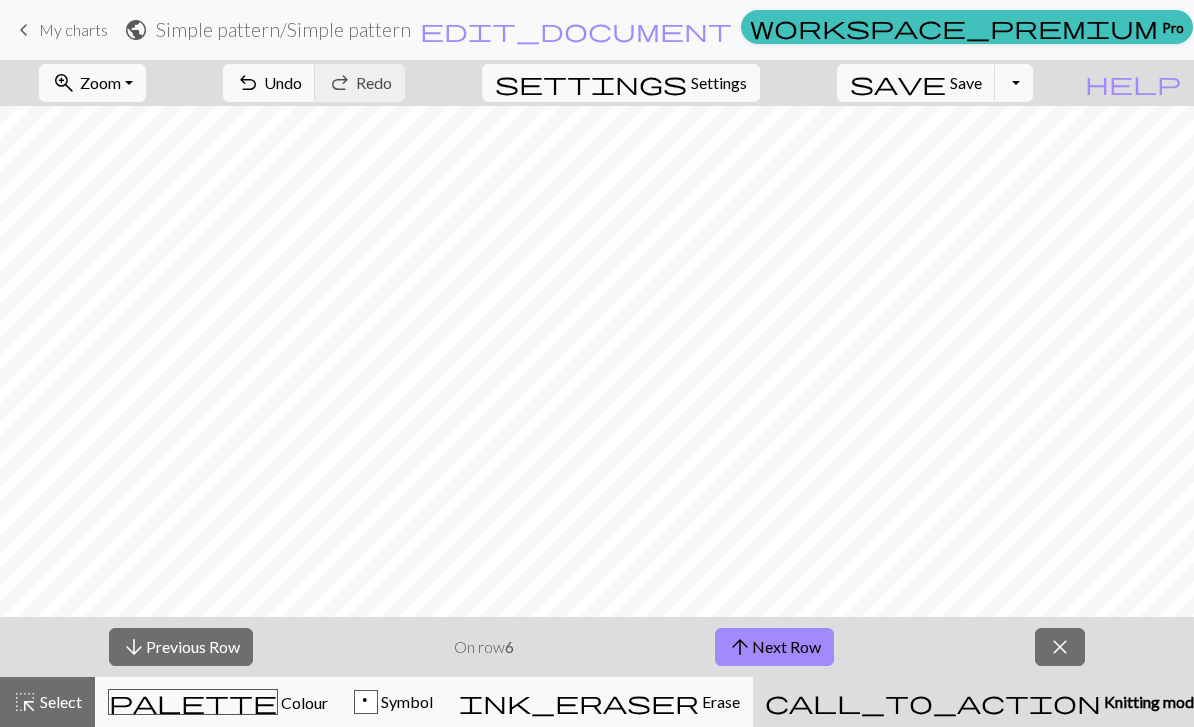 click on "arrow_upward  Next Row" at bounding box center (774, 647) 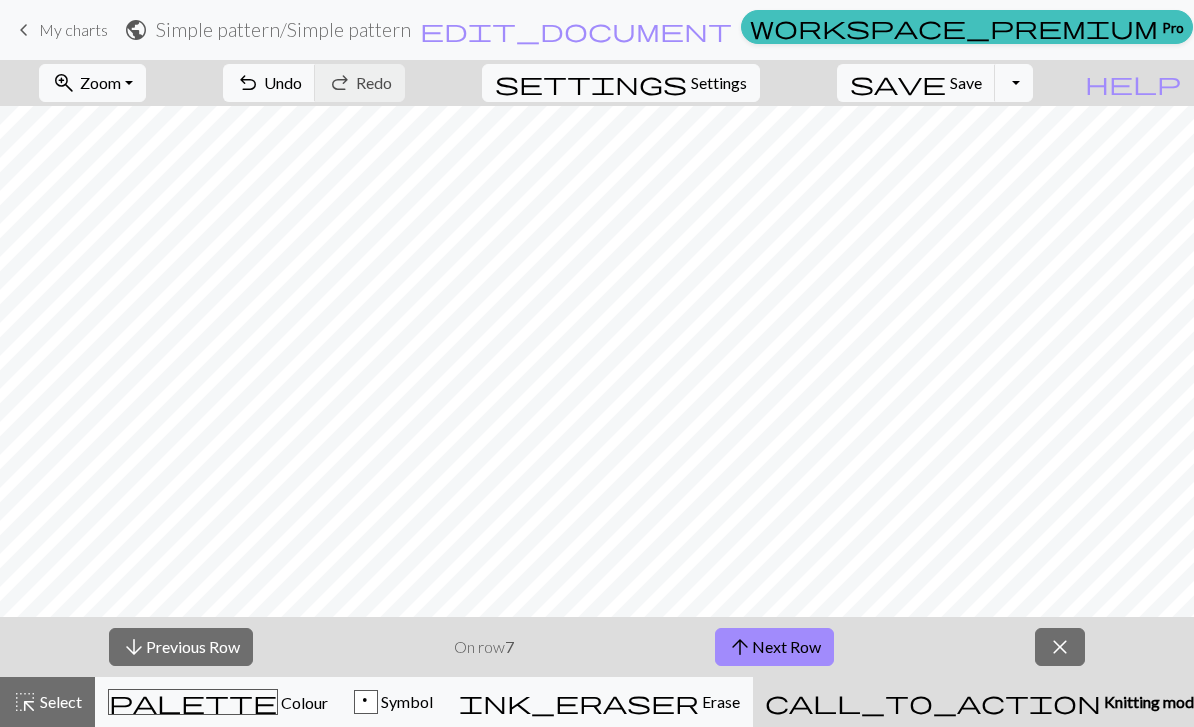 click on "arrow_downward" at bounding box center (134, 647) 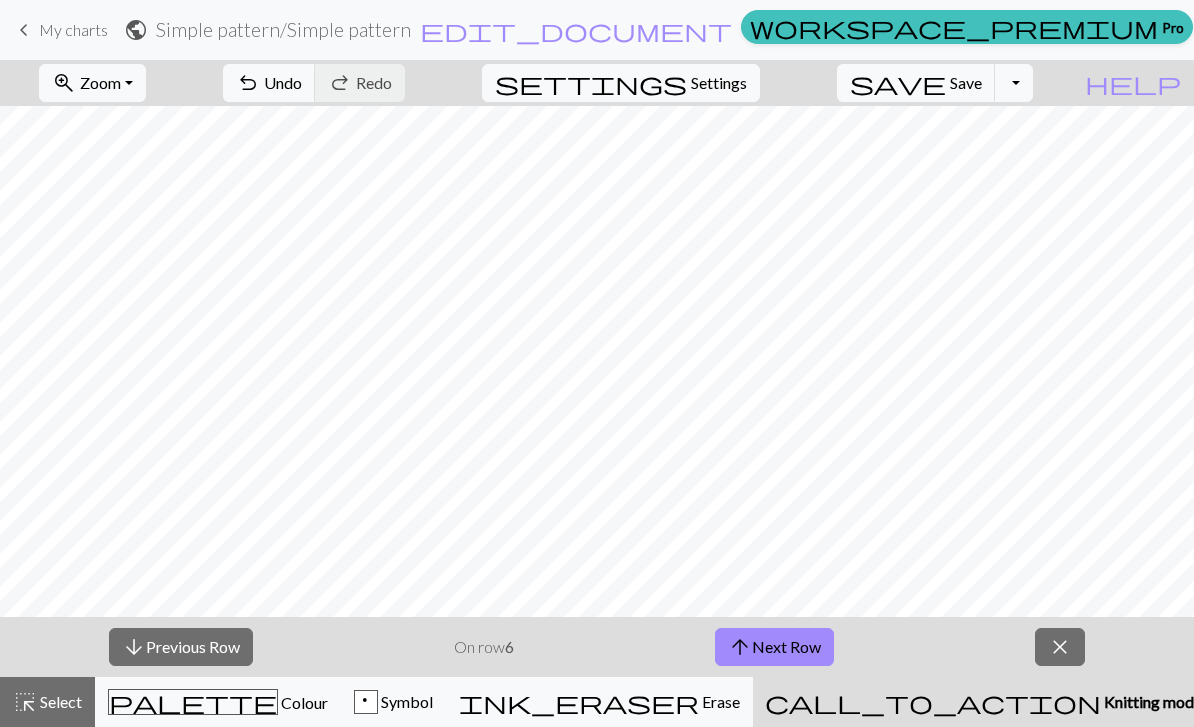 click on "arrow_downward" at bounding box center [134, 647] 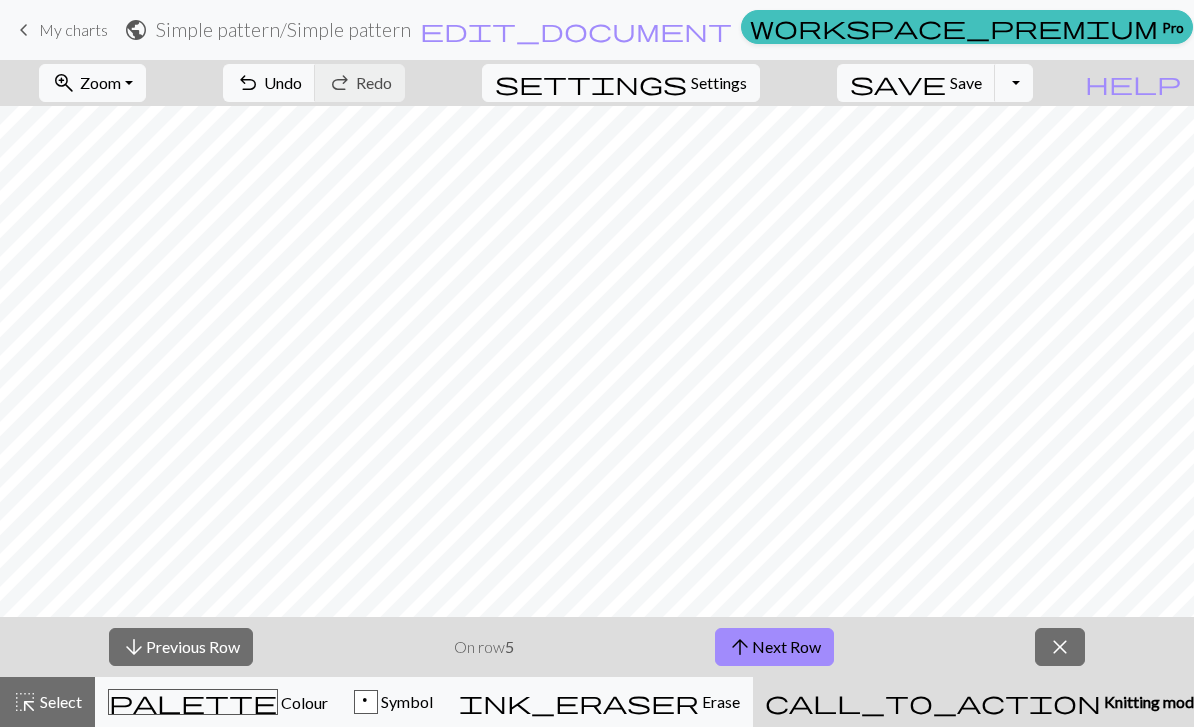 click on "arrow_downward Previous Row" at bounding box center [181, 647] 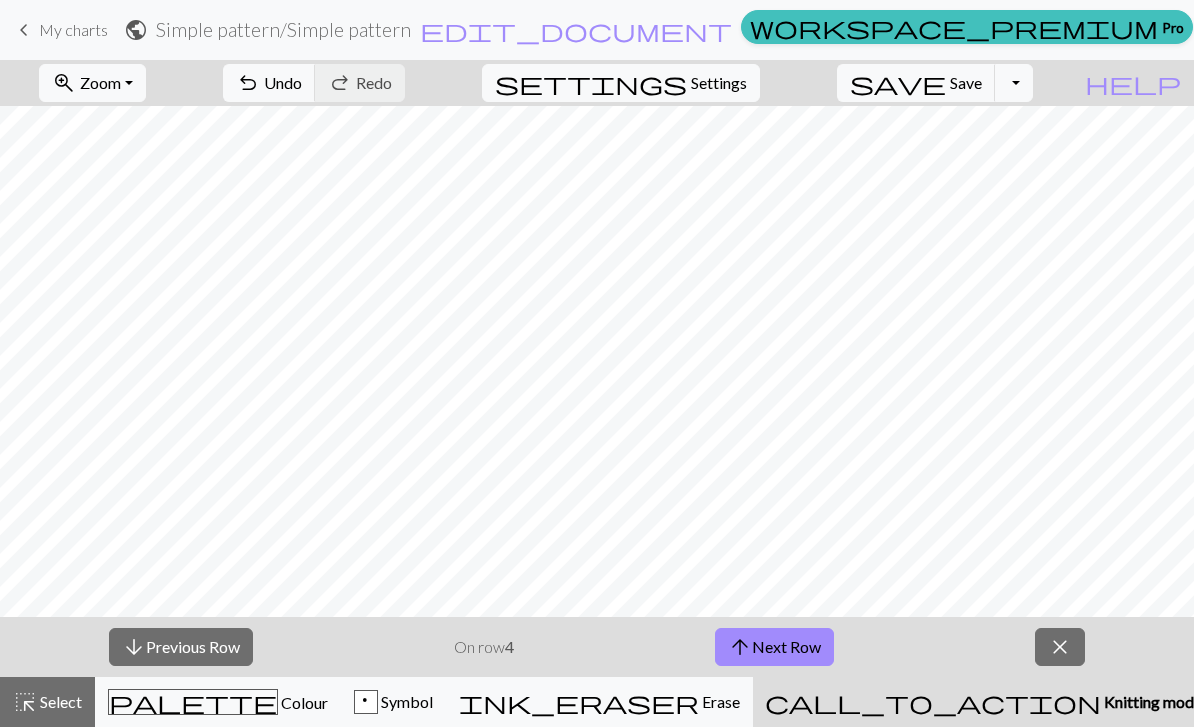 click on "arrow_downward Previous Row" at bounding box center [181, 647] 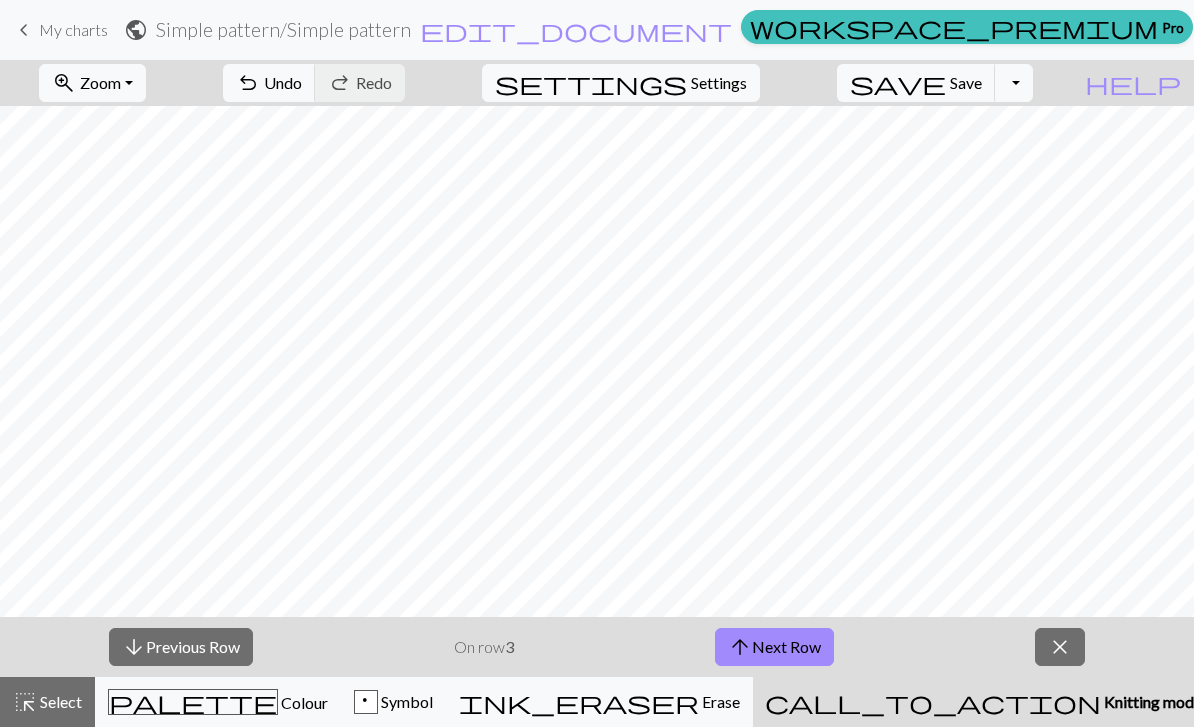 click on "arrow_downward Previous Row" at bounding box center (181, 647) 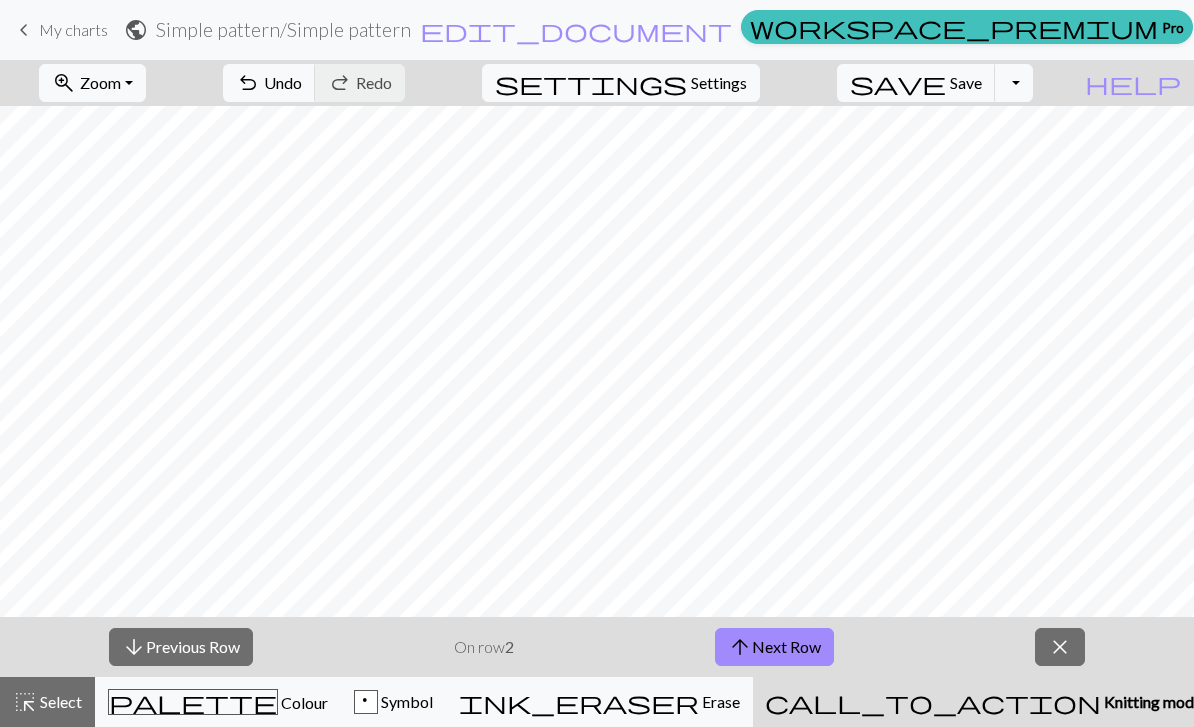 click on "arrow_downward Previous Row" at bounding box center (181, 647) 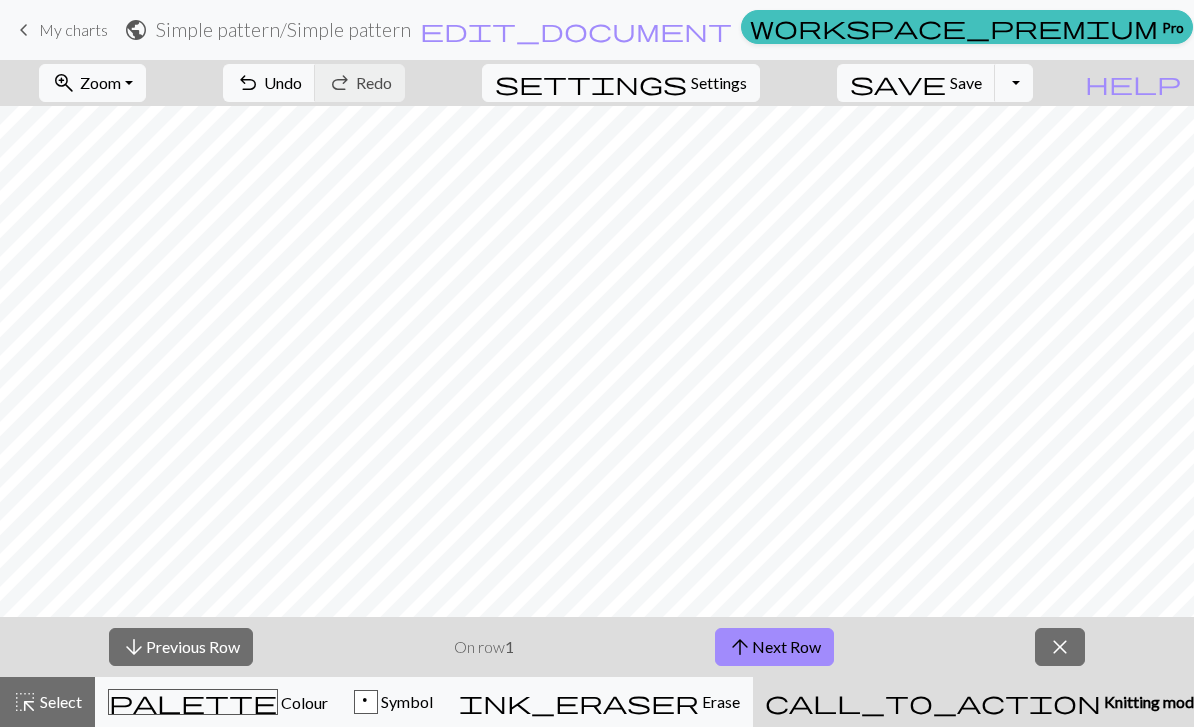 click on "Knitting mode" at bounding box center (1151, 701) 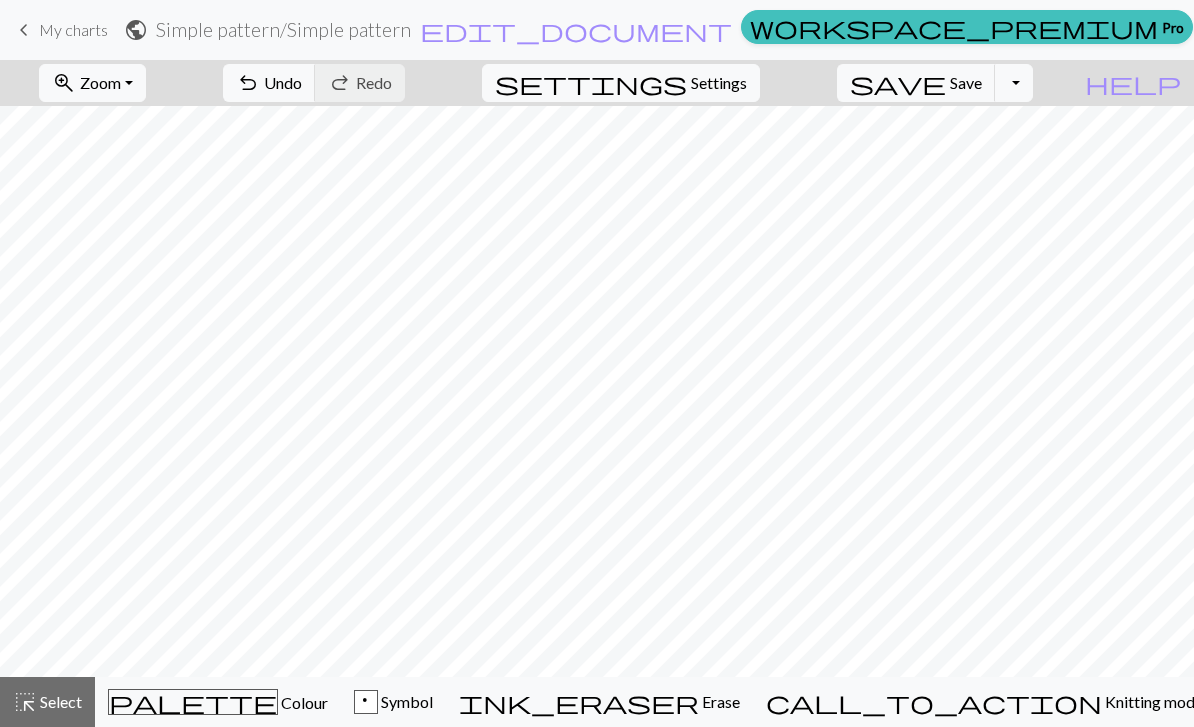 click on "Knitting mode" at bounding box center [1152, 701] 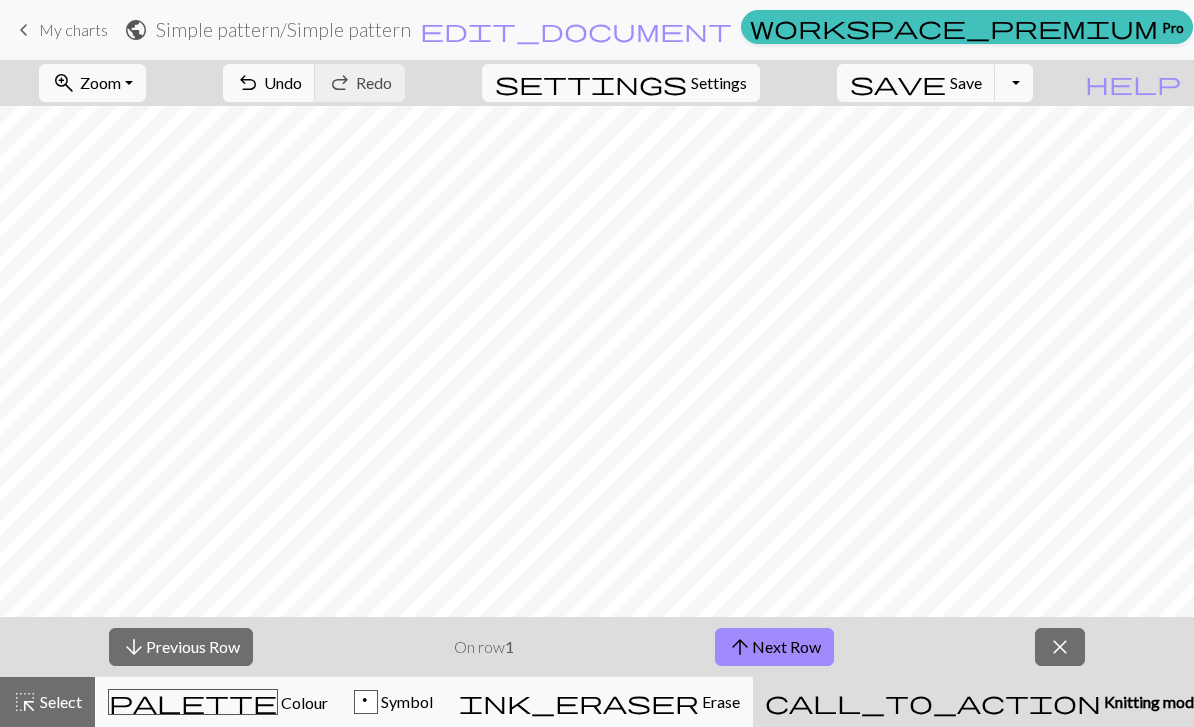 click on "Zoom" at bounding box center [100, 82] 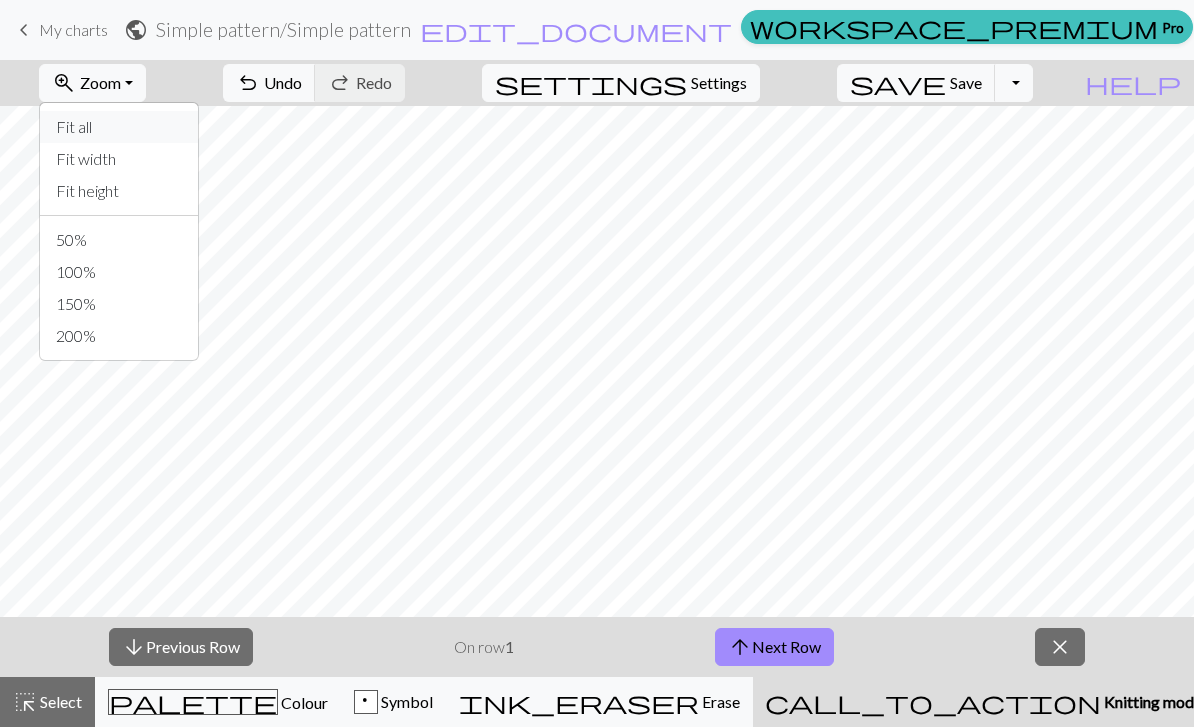 click on "Fit all" at bounding box center [119, 127] 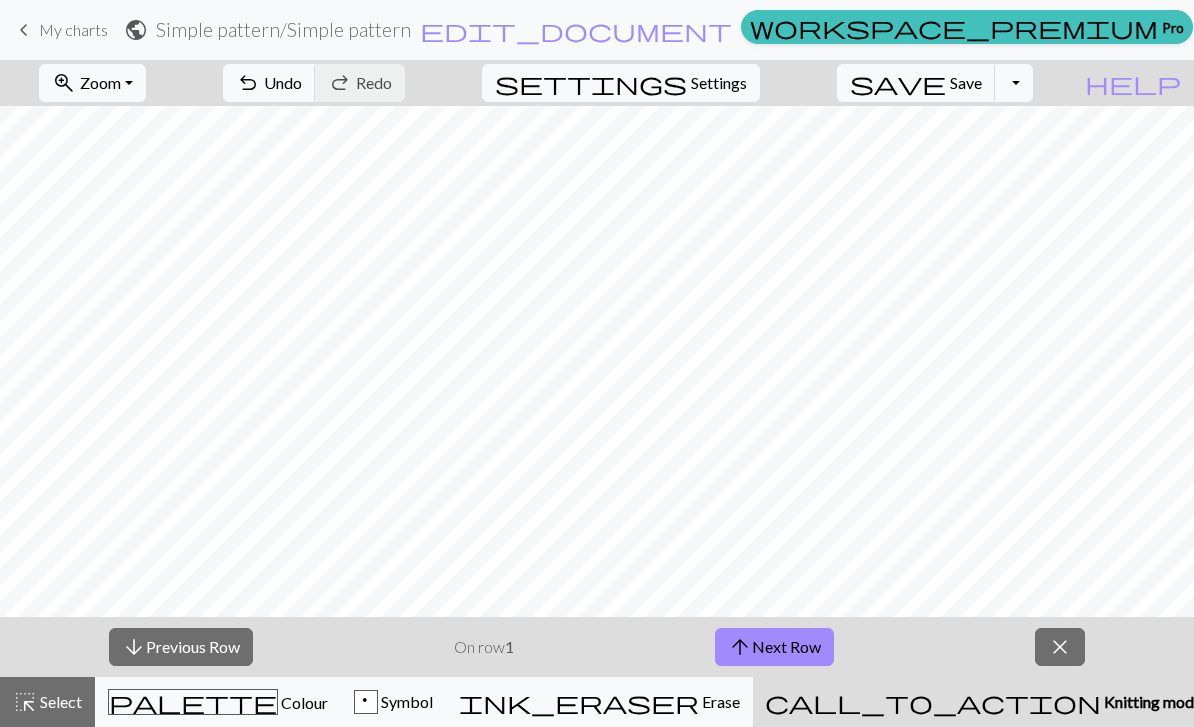 click on "Zoom" at bounding box center [100, 82] 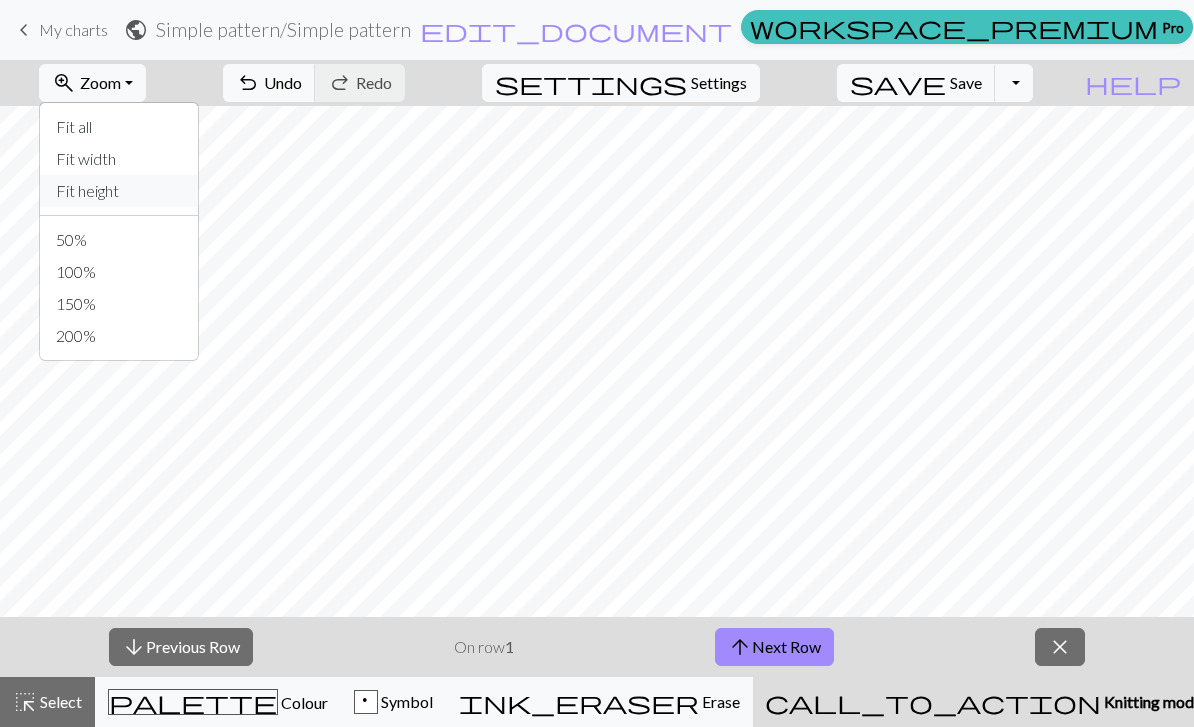 click on "Fit height" at bounding box center [119, 191] 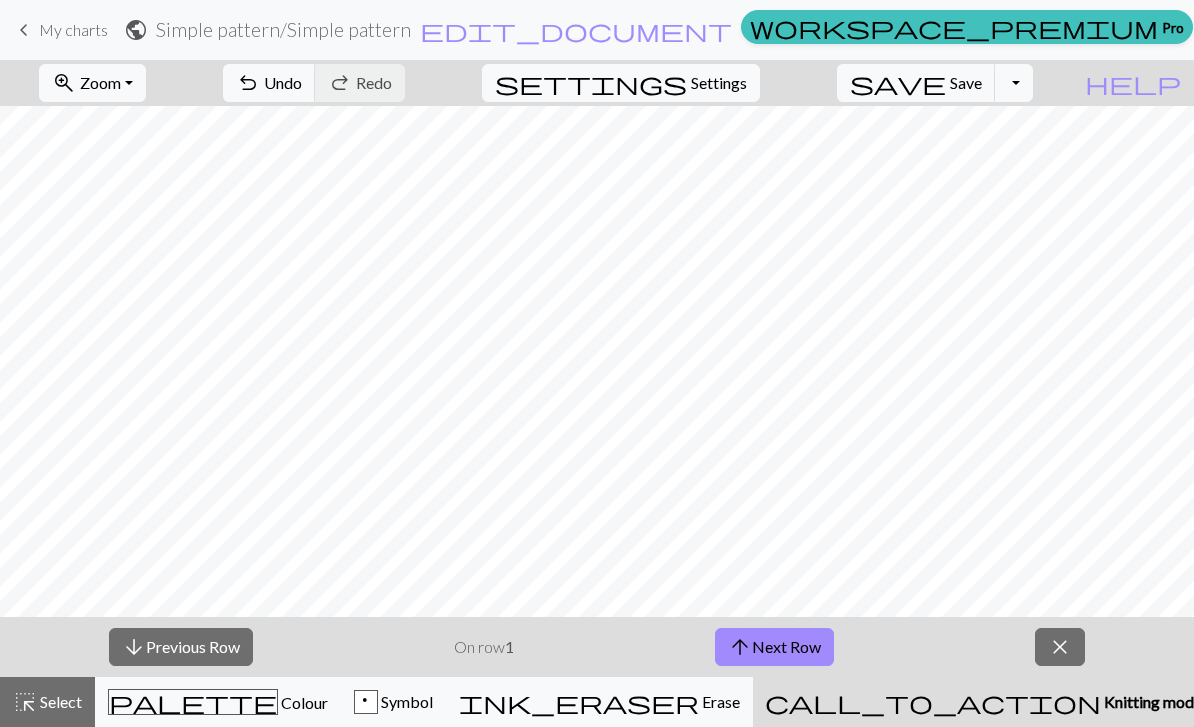 click on "arrow_downward Previous Row" at bounding box center (181, 647) 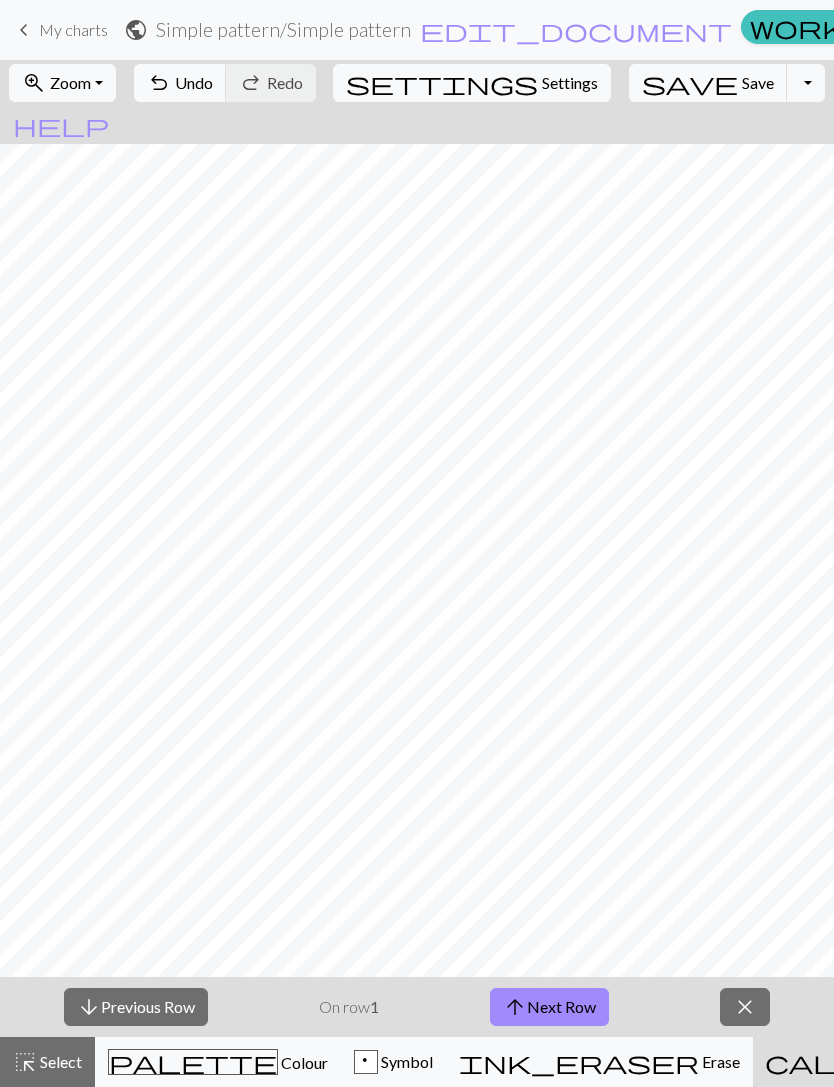 click on "arrow_upward  Next Row" at bounding box center [549, 1007] 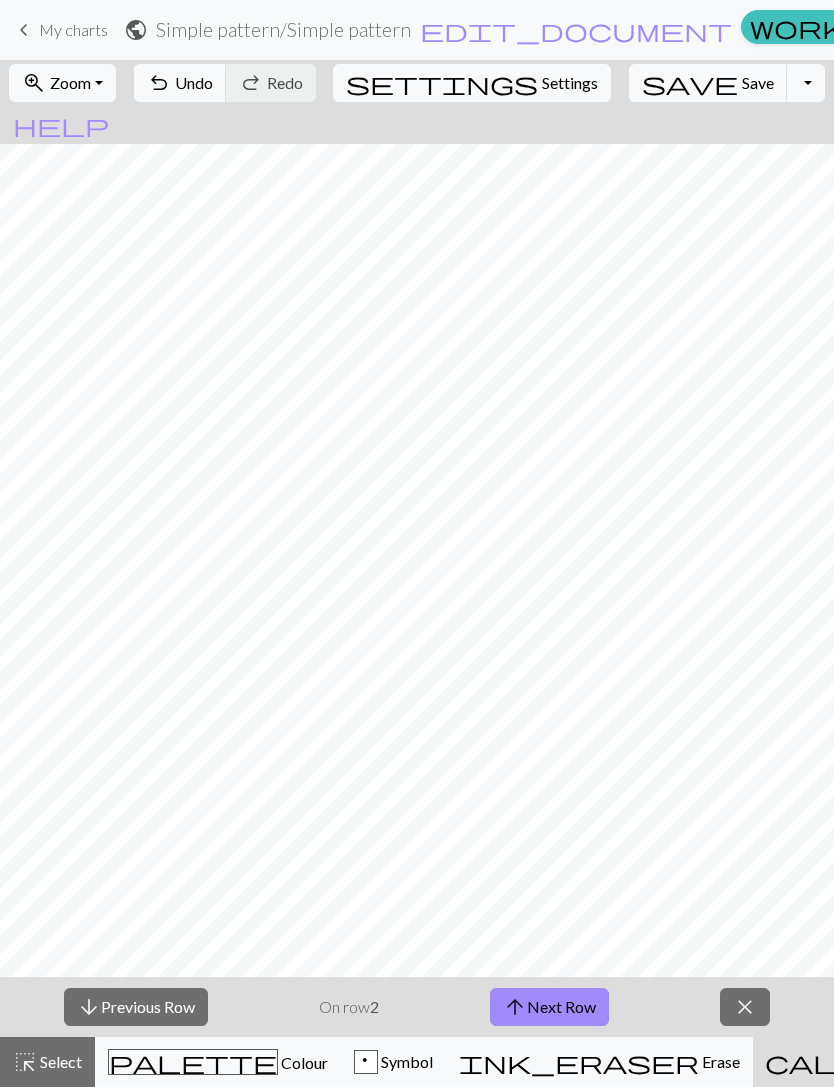 click on "arrow_upward  Next Row" at bounding box center (549, 1007) 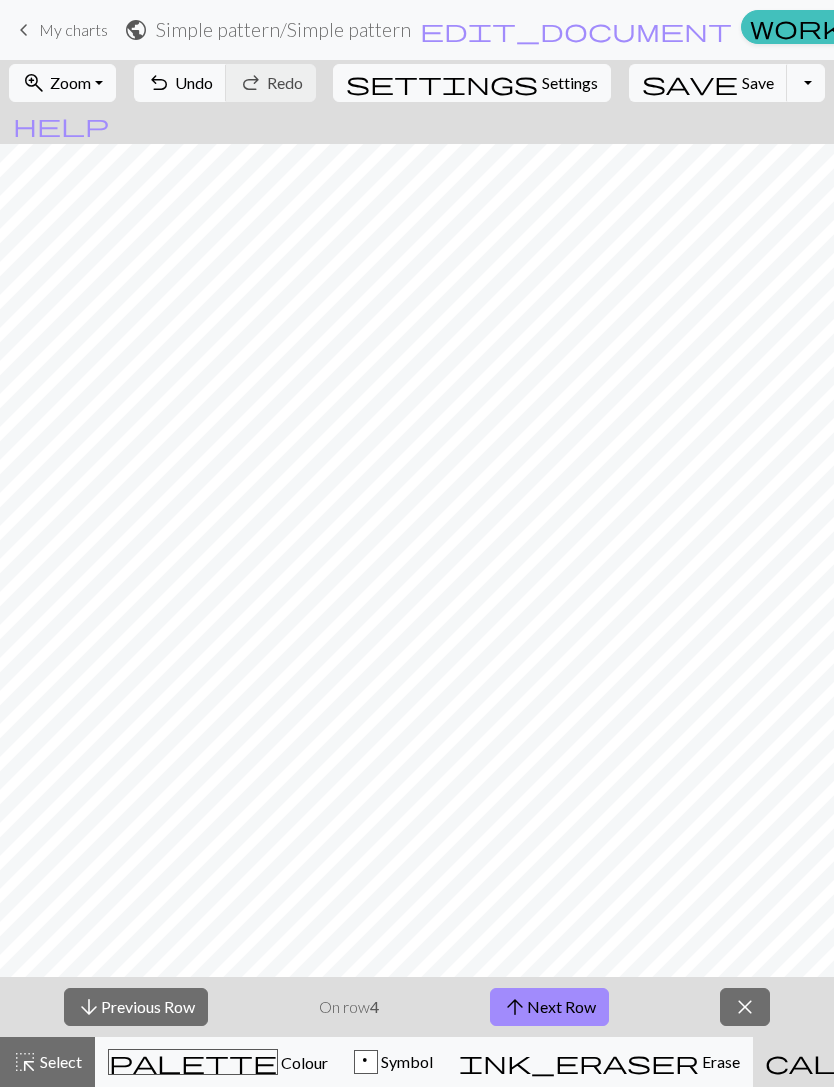 click on "arrow_upward  Next Row" at bounding box center [549, 1007] 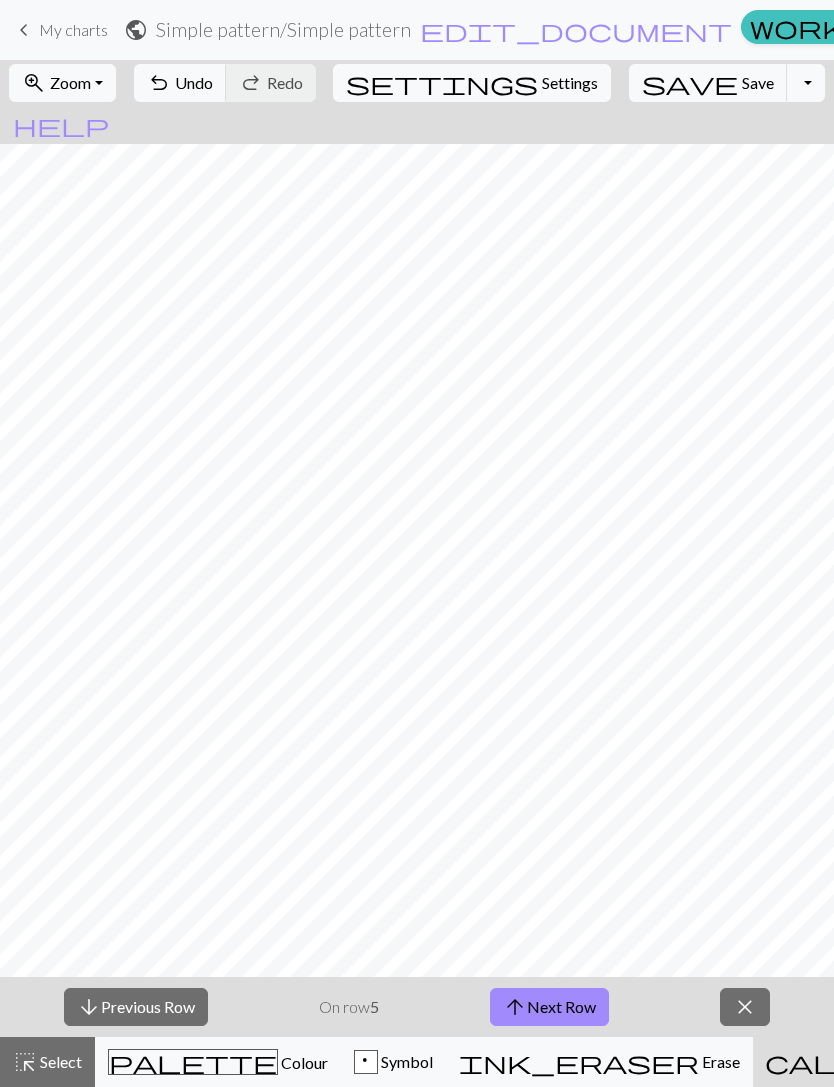 click on "arrow_upward  Next Row" at bounding box center [549, 1007] 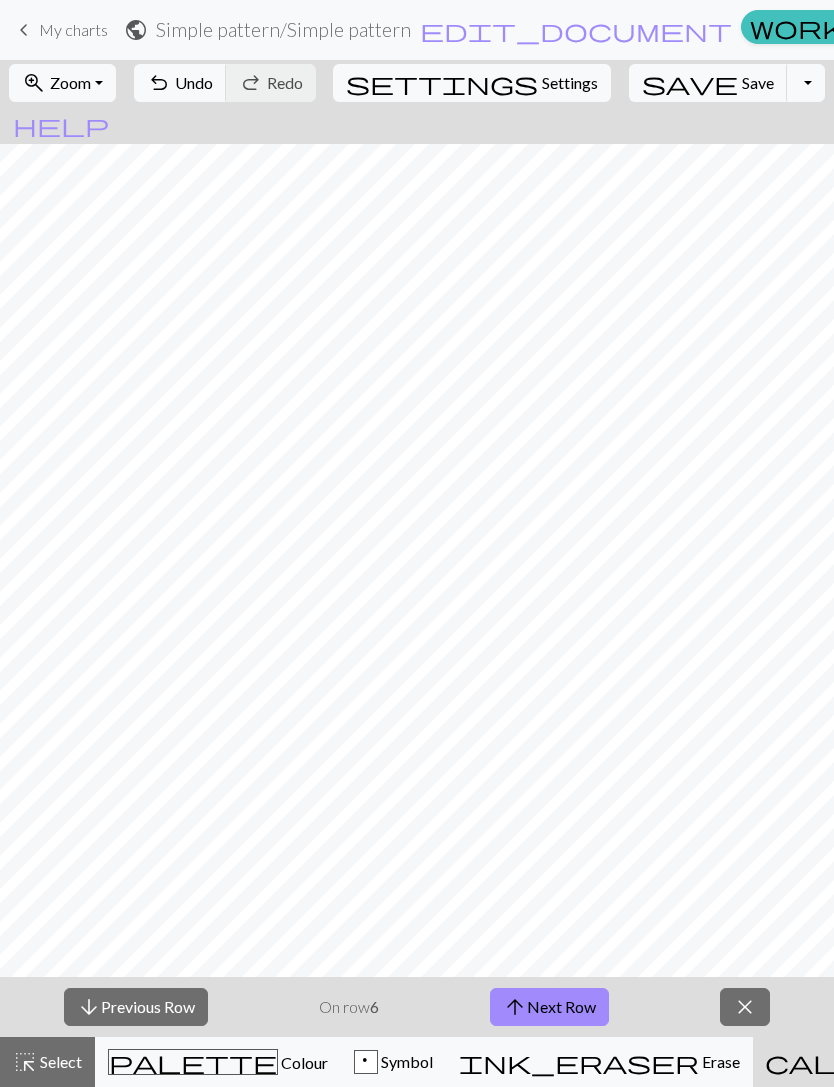 click on "arrow_upward  Next Row" at bounding box center [549, 1007] 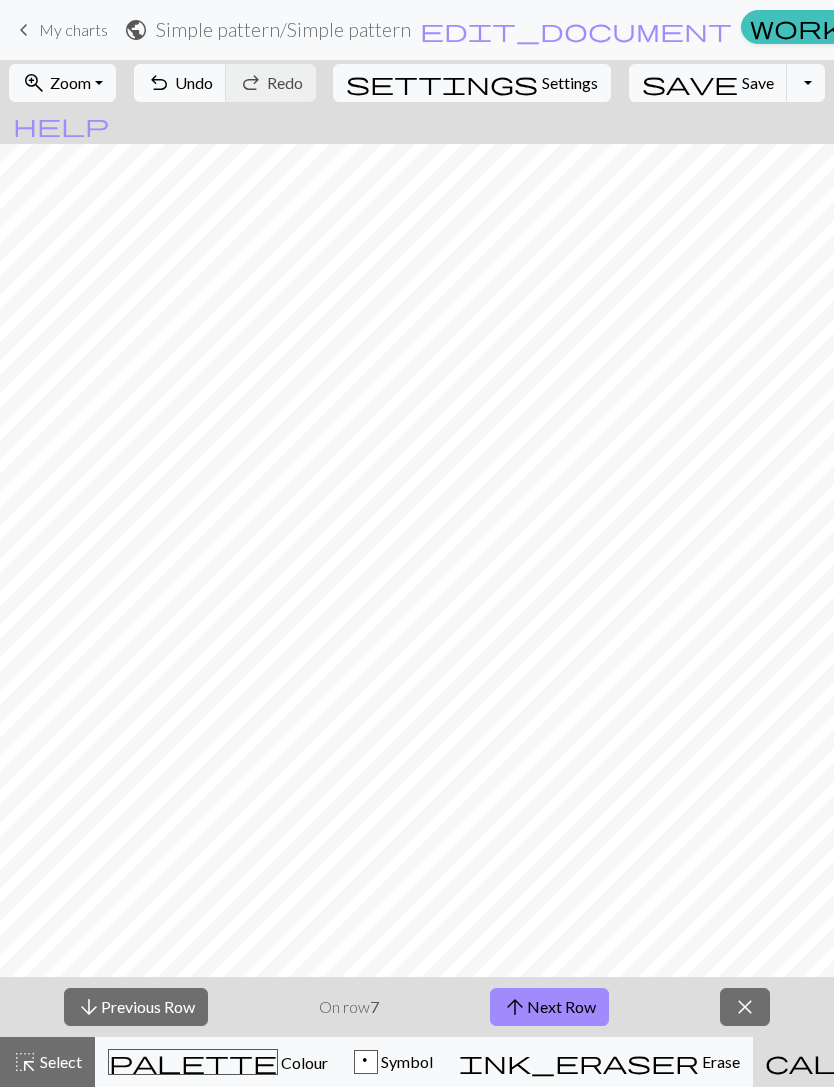 click on "arrow_upward  Next Row" at bounding box center (549, 1007) 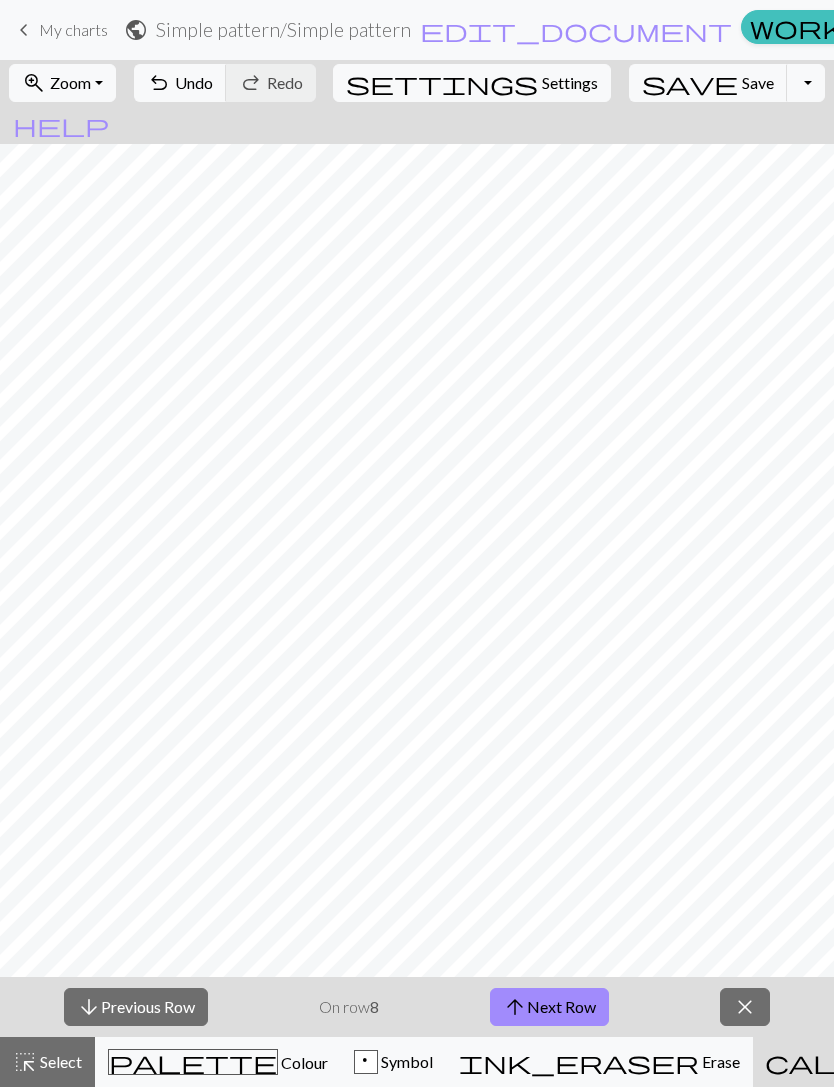click on "arrow_upward  Next Row" at bounding box center [549, 1007] 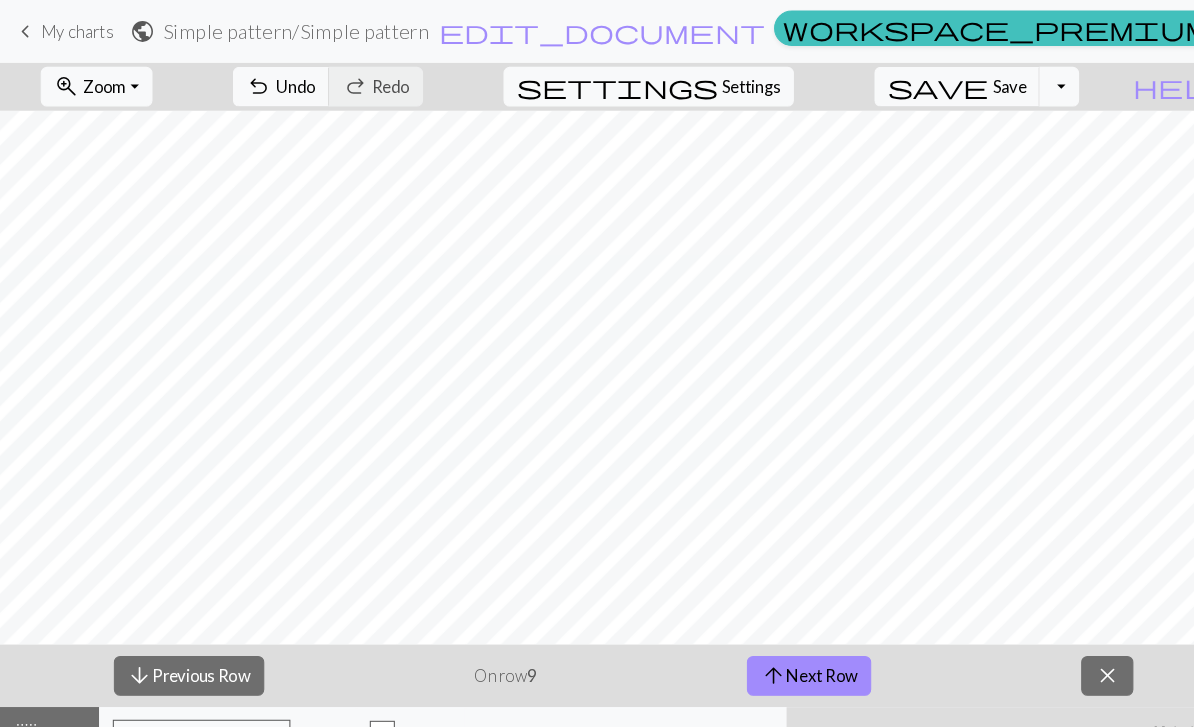 click on "Zoom" at bounding box center [100, 82] 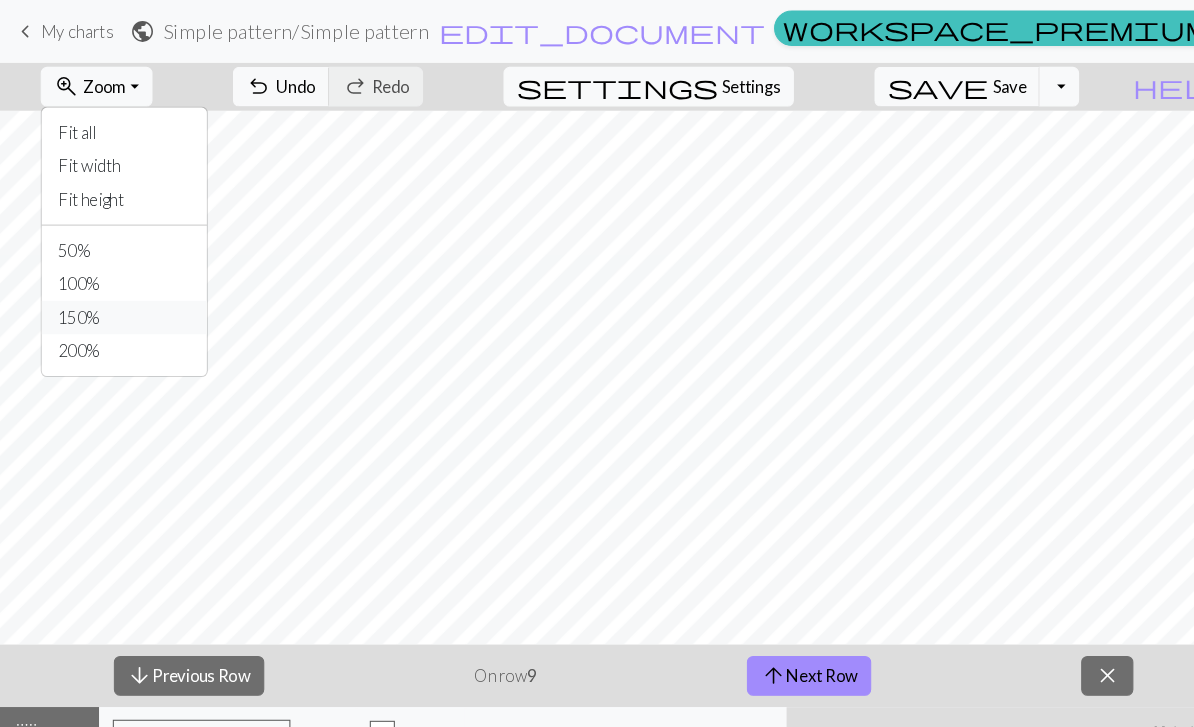click on "150%" at bounding box center [119, 304] 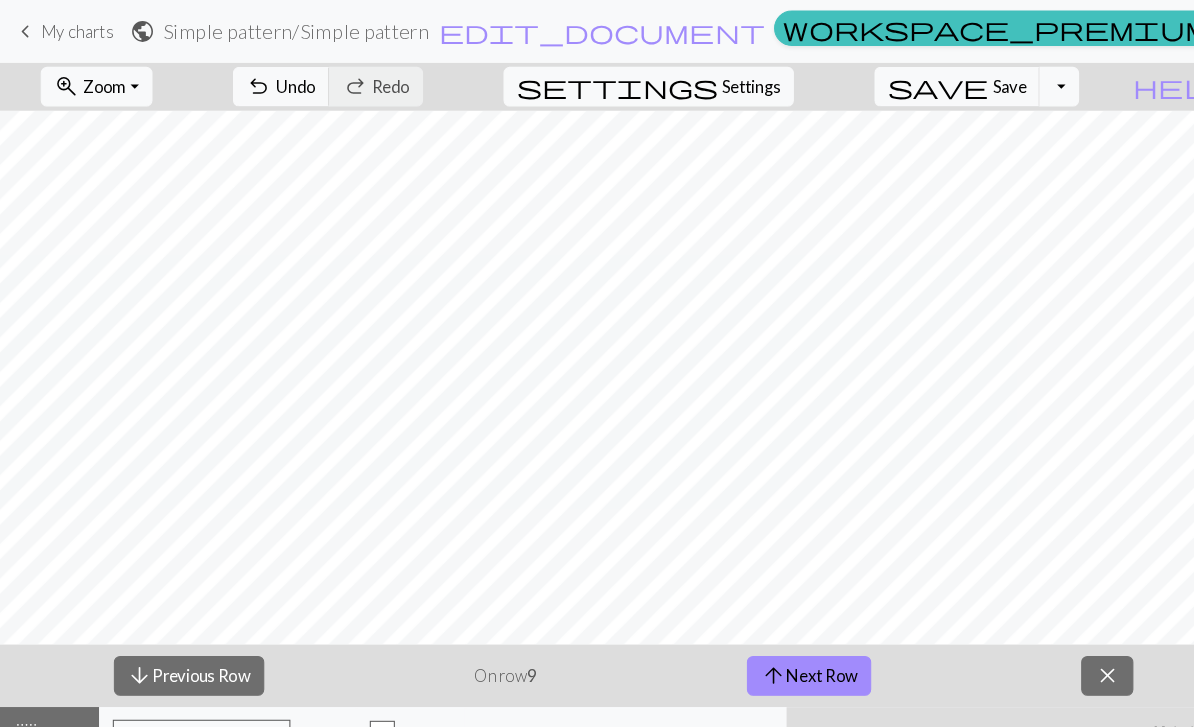 click on "zoom_in Zoom Zoom" at bounding box center [92, 83] 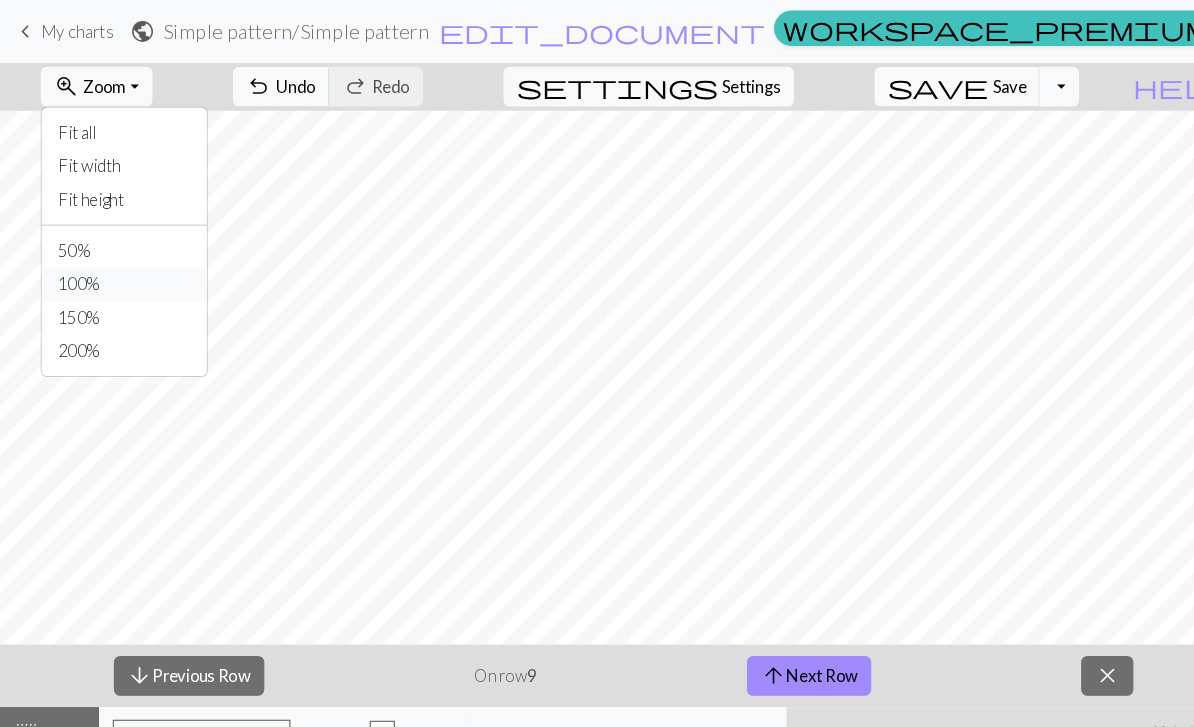 click on "100%" at bounding box center (119, 272) 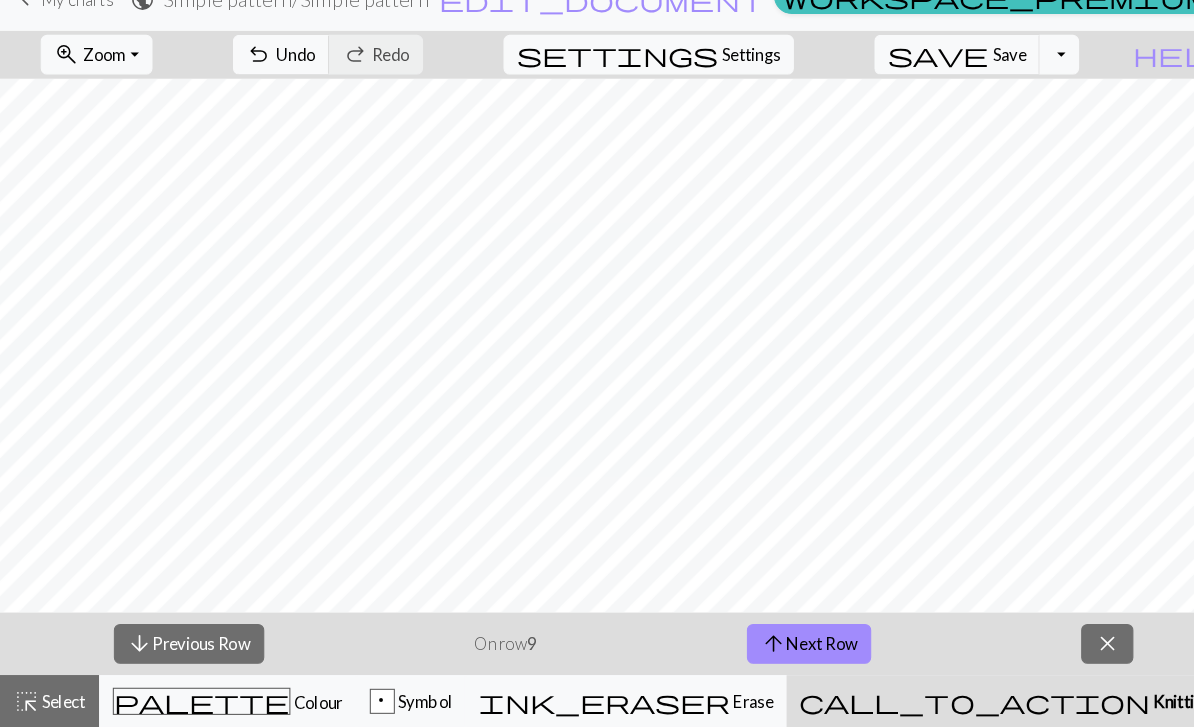 click on "ink_eraser   Erase   Erase" at bounding box center [599, 702] 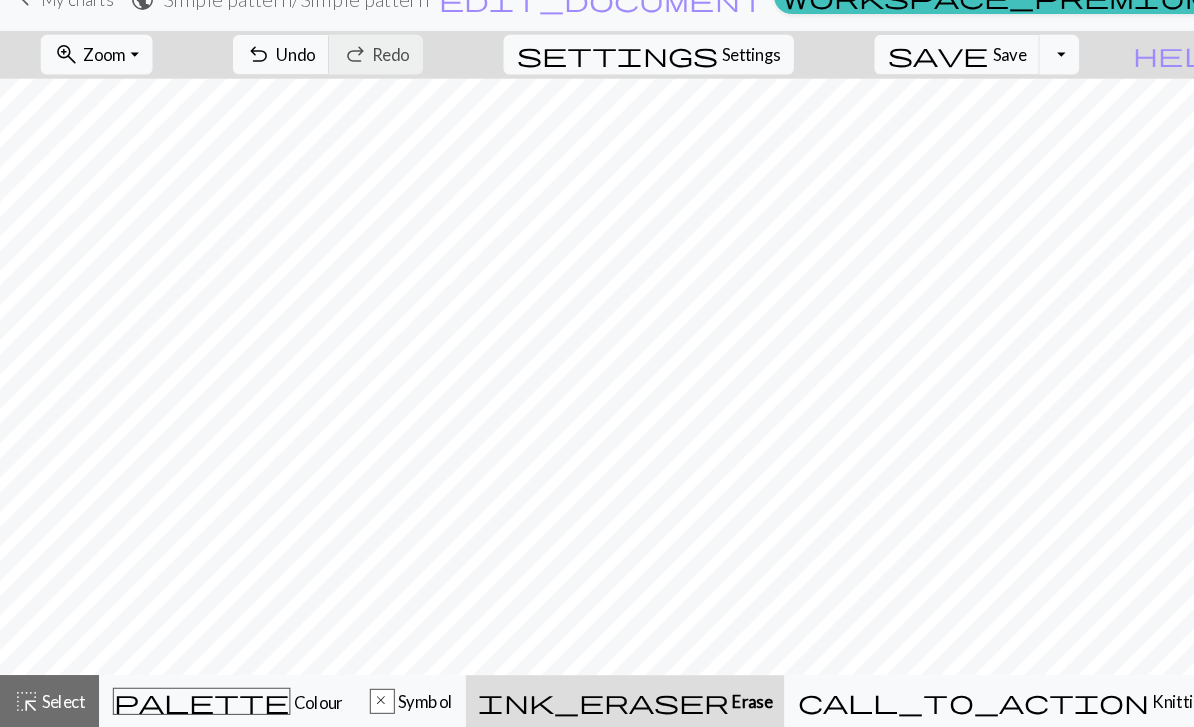 click on "Knitting mode" at bounding box center (1150, 701) 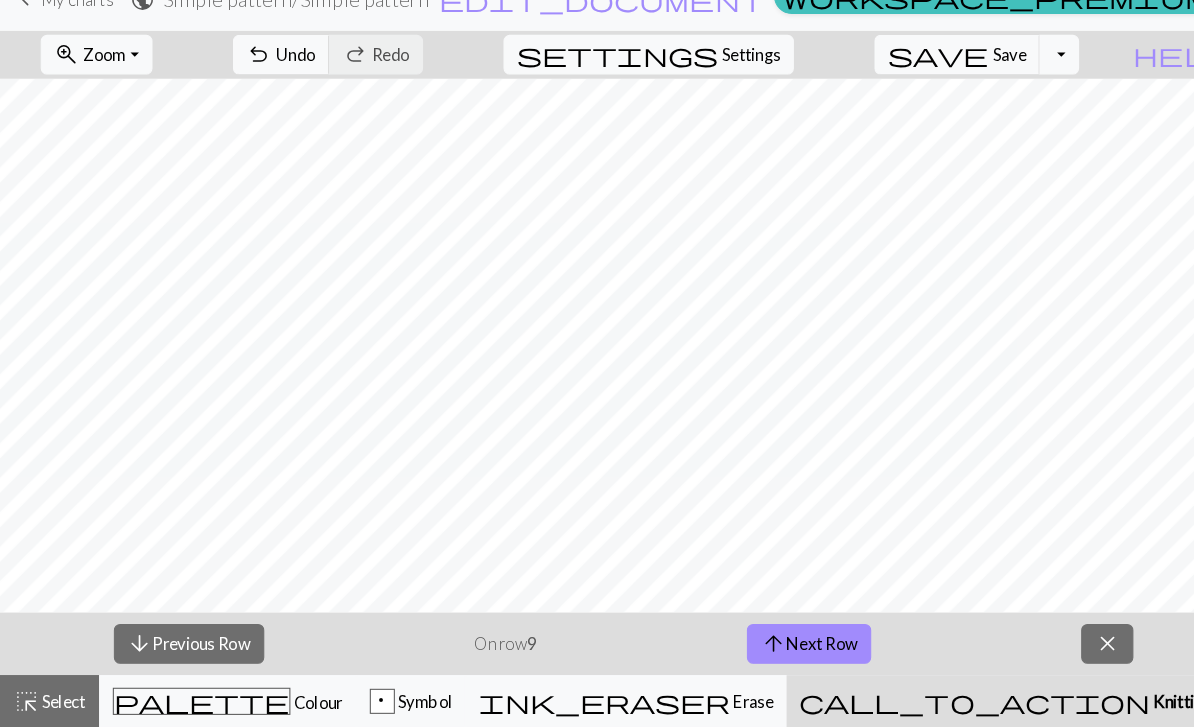 scroll, scrollTop: 370, scrollLeft: 0, axis: vertical 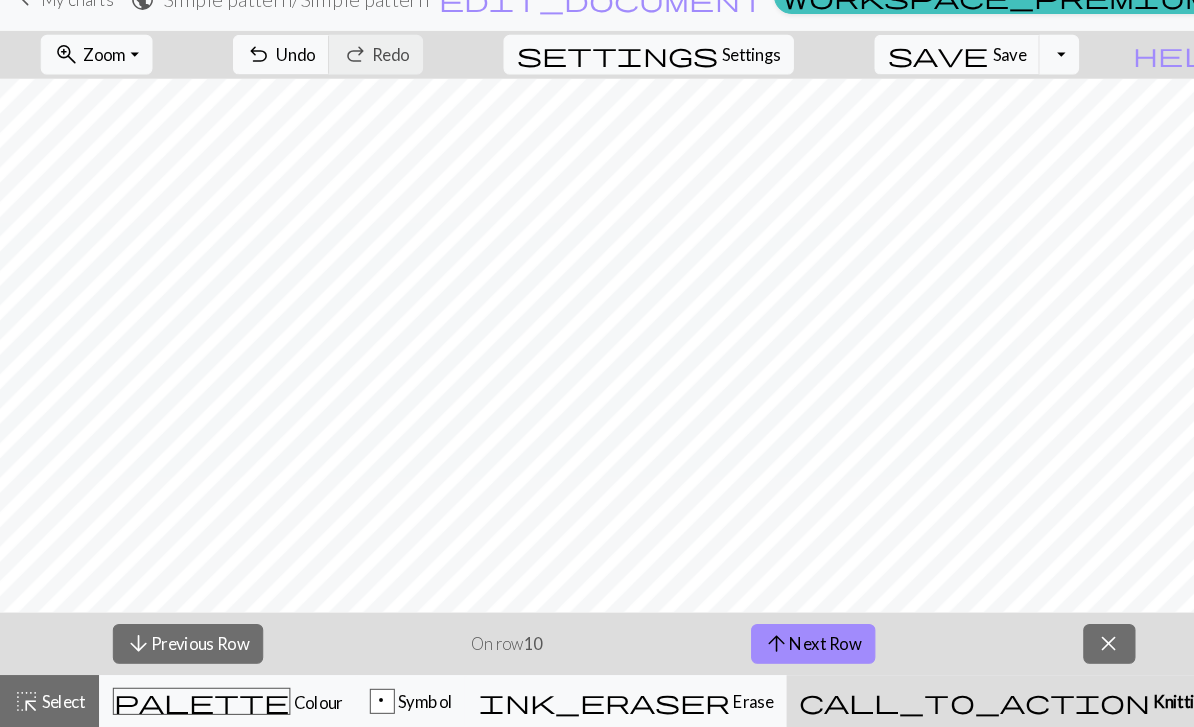 click on "arrow_upward" at bounding box center (744, 647) 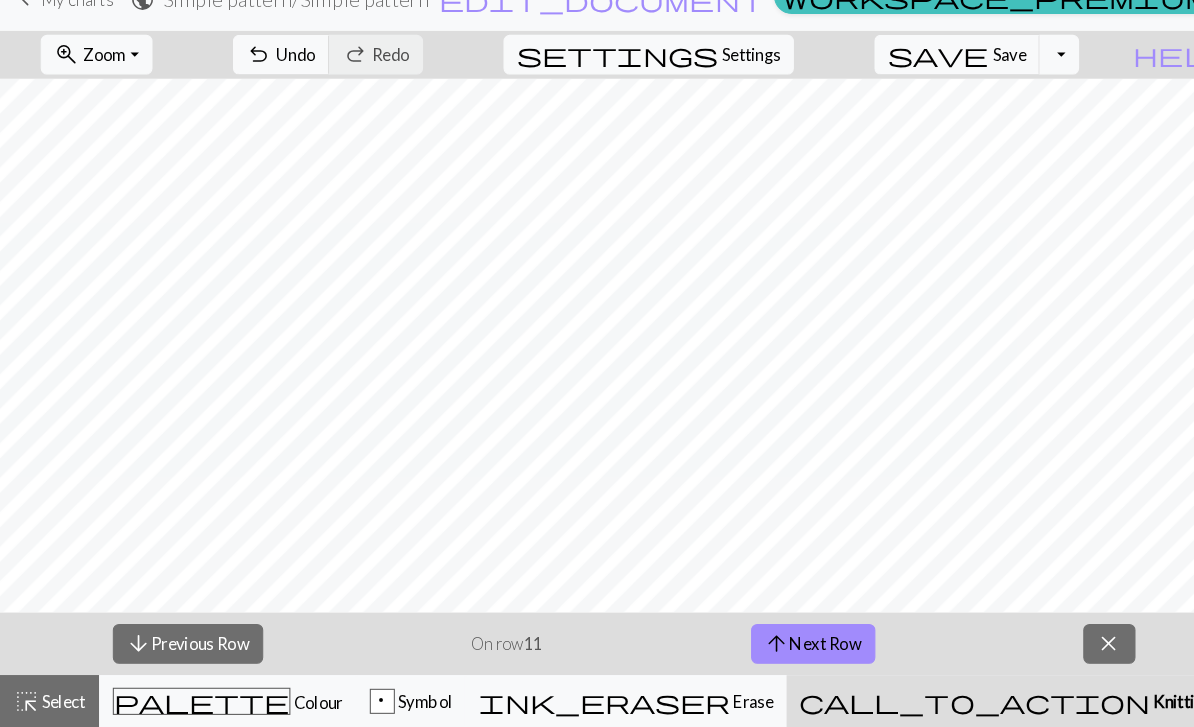 click on "arrow_upward  Next Row" at bounding box center (778, 647) 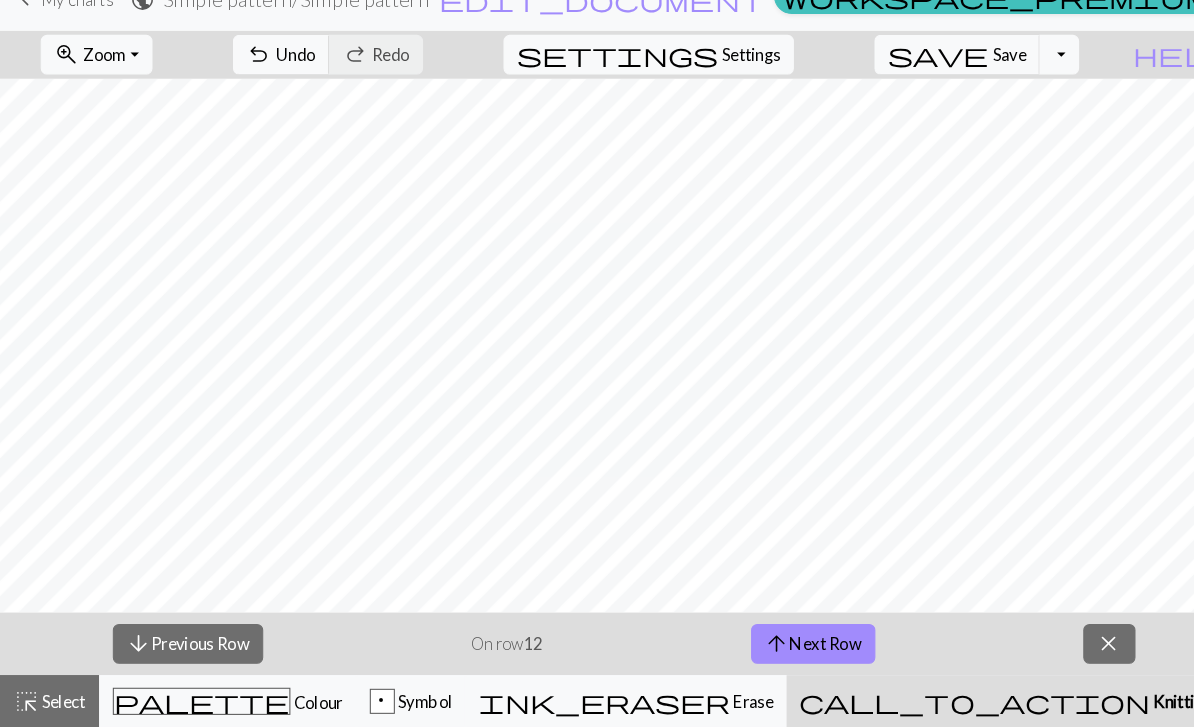click on "arrow_upward  Next Row" at bounding box center [778, 647] 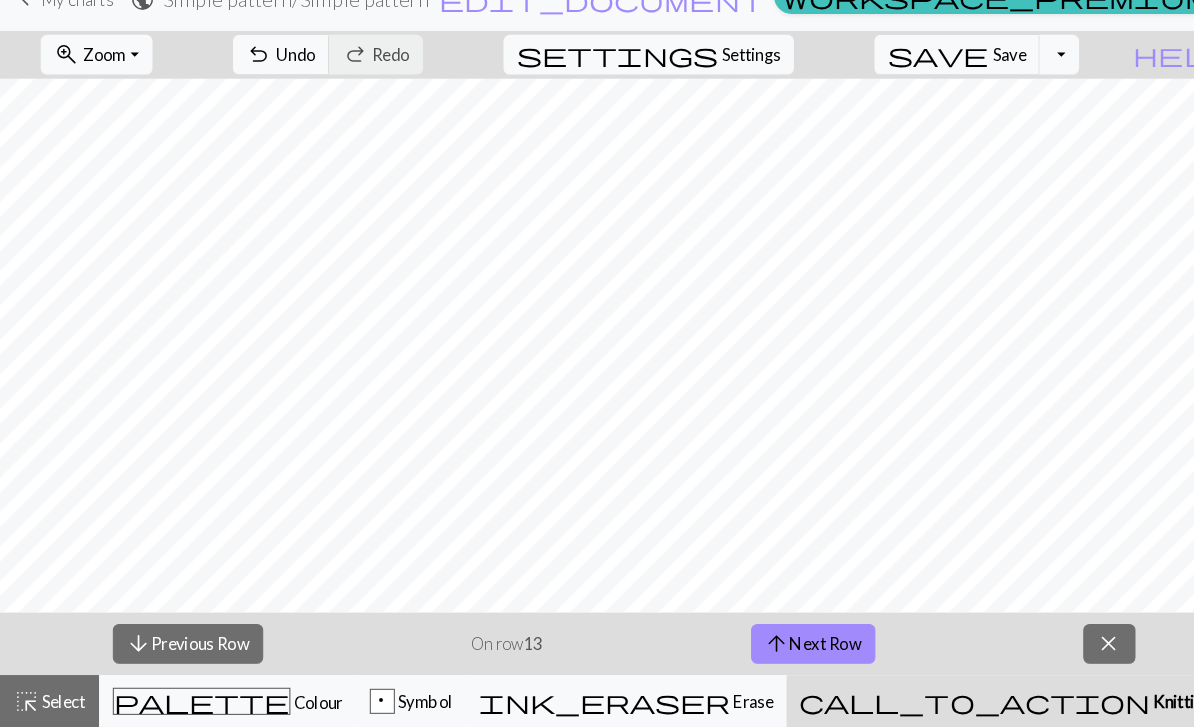 click on "arrow_upward  Next Row" at bounding box center (778, 647) 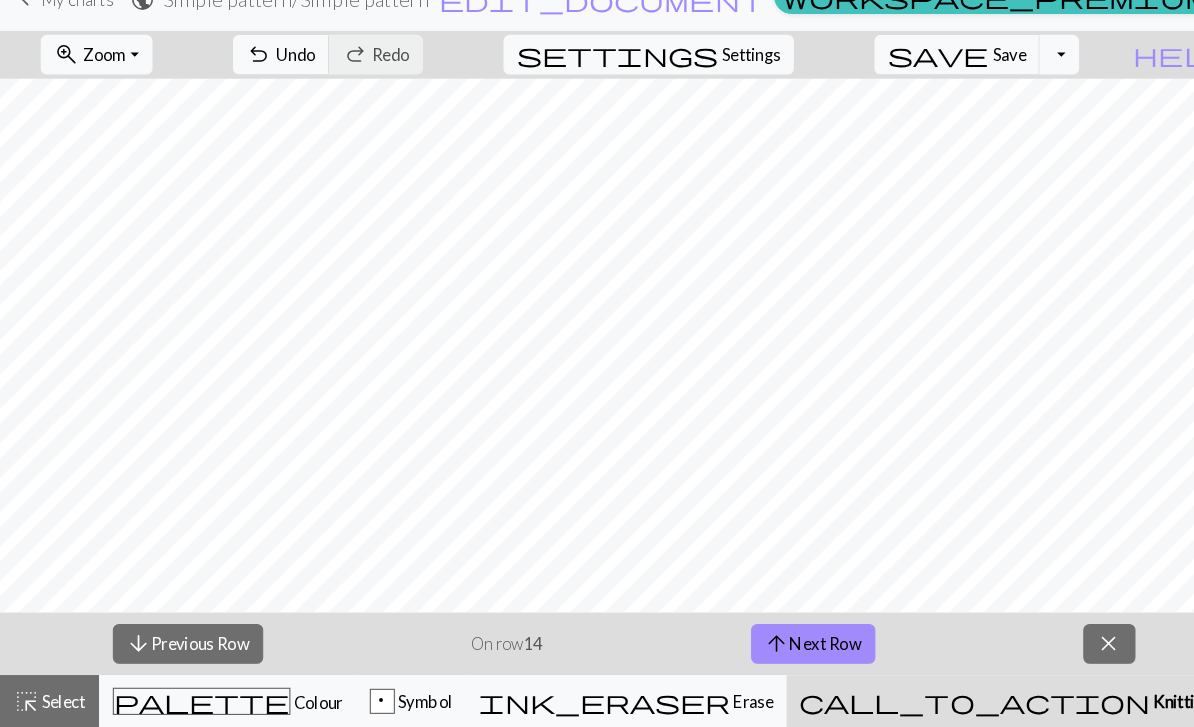 click on "arrow_upward  Next Row" at bounding box center [778, 647] 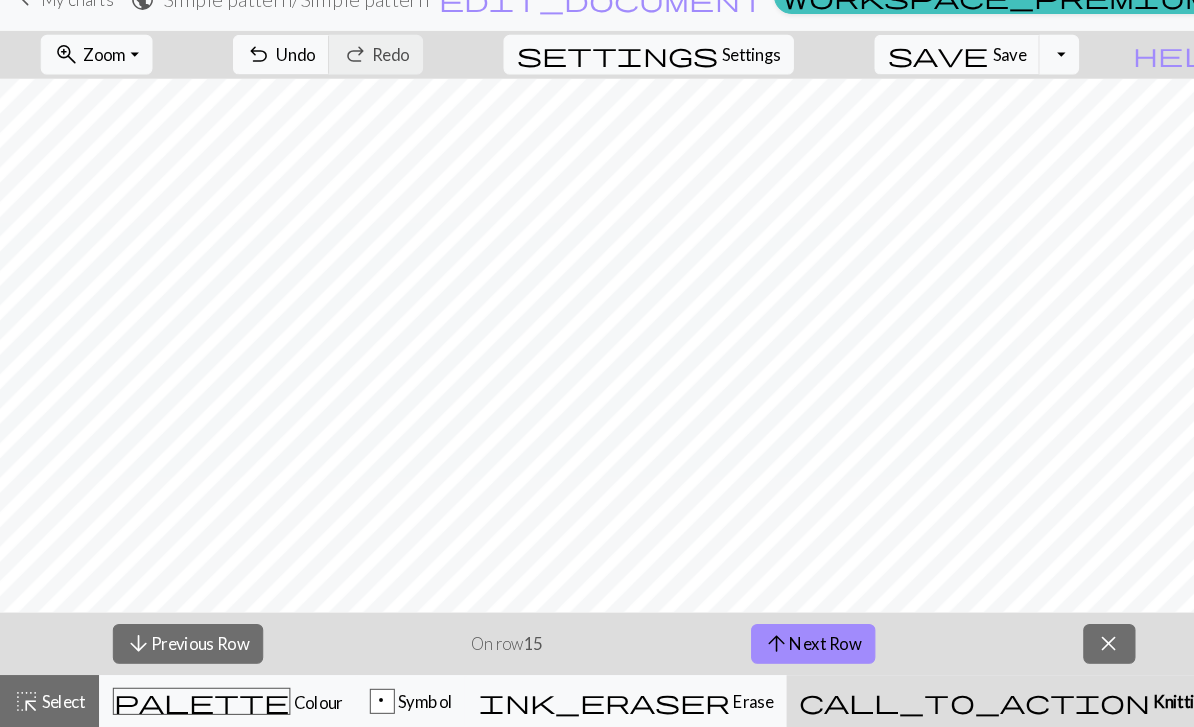 click on "zoom_in" at bounding box center [64, 83] 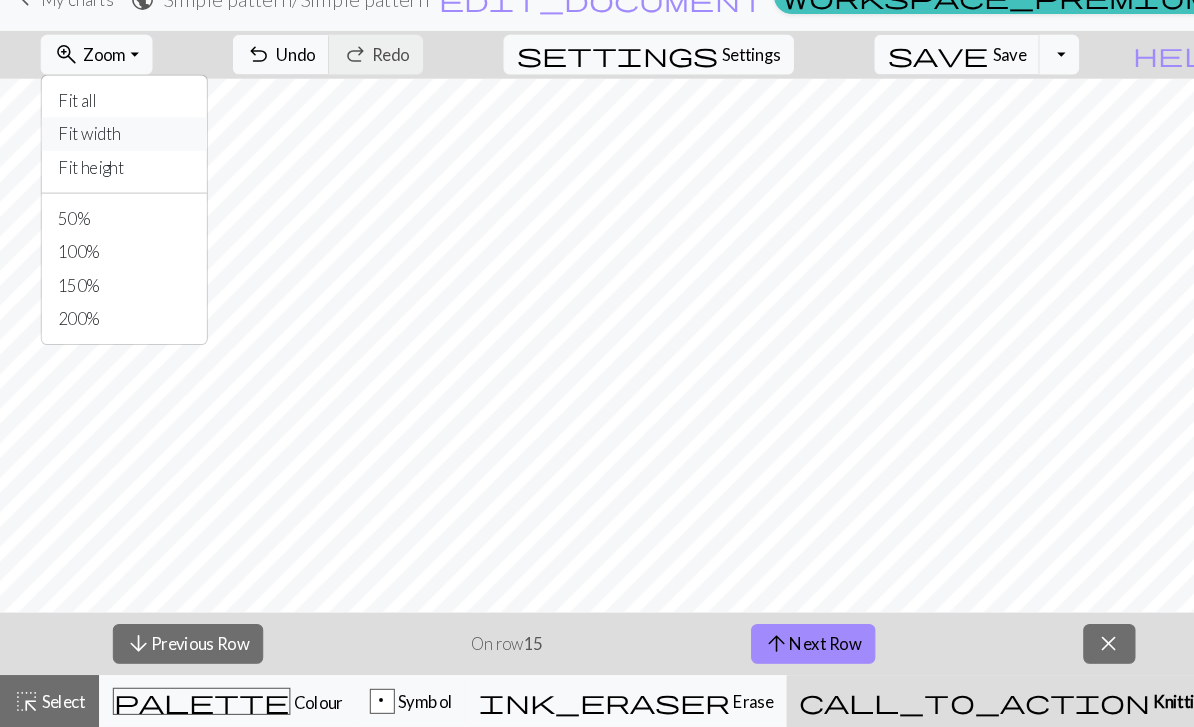 click on "Fit width" at bounding box center [119, 159] 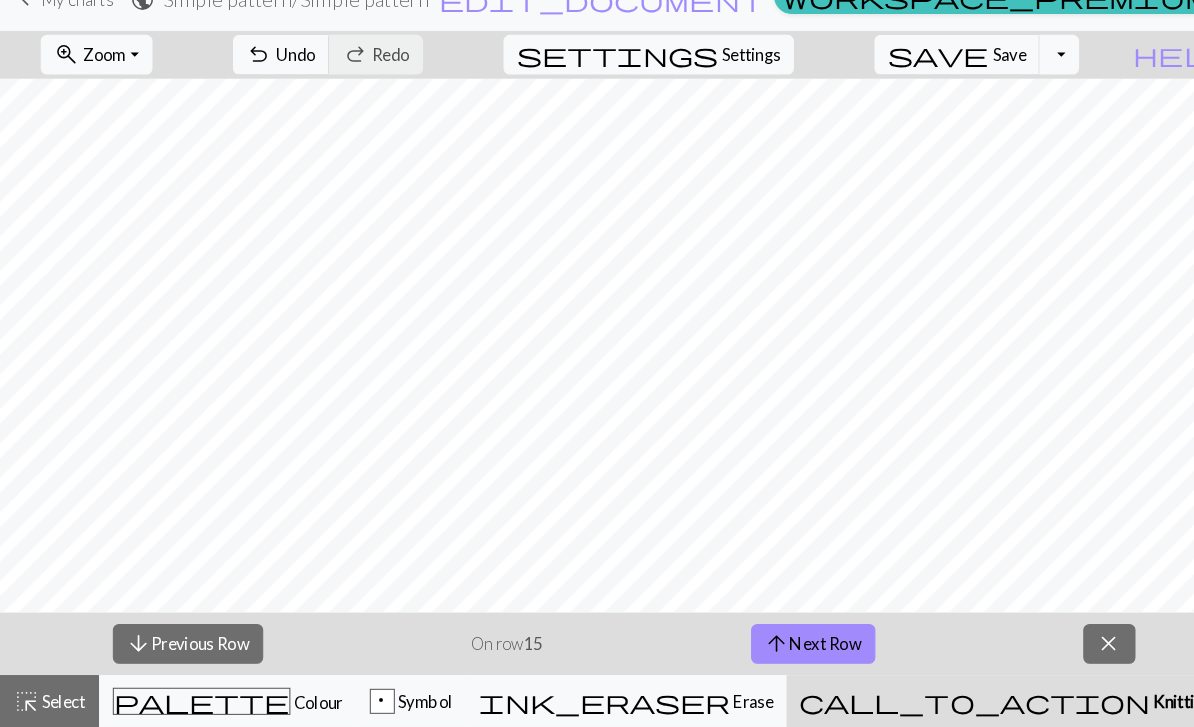 click on "Zoom" at bounding box center (100, 82) 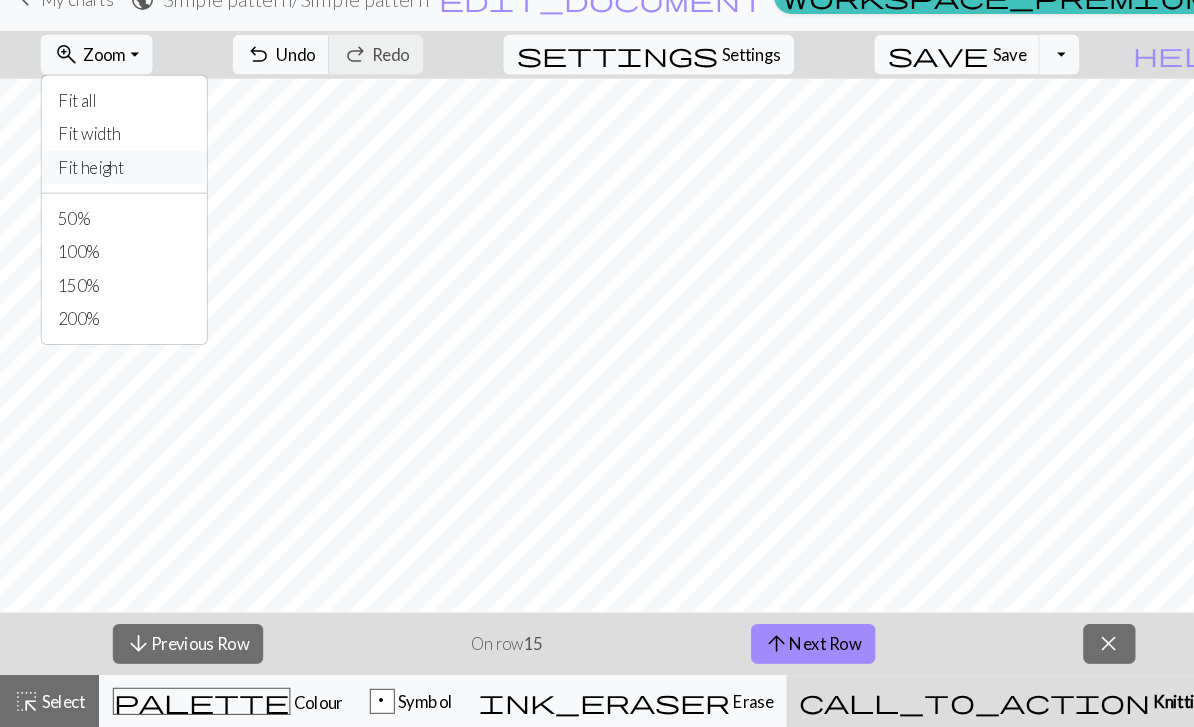 click on "Fit height" at bounding box center [119, 191] 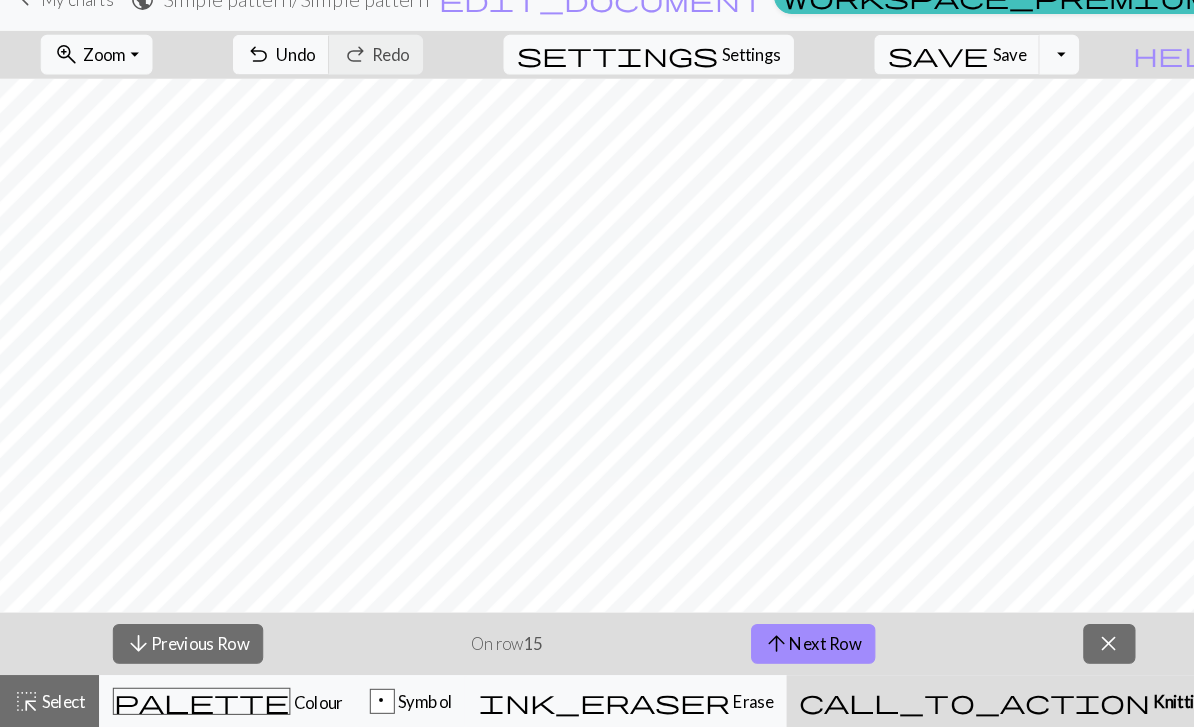 scroll, scrollTop: 159, scrollLeft: 0, axis: vertical 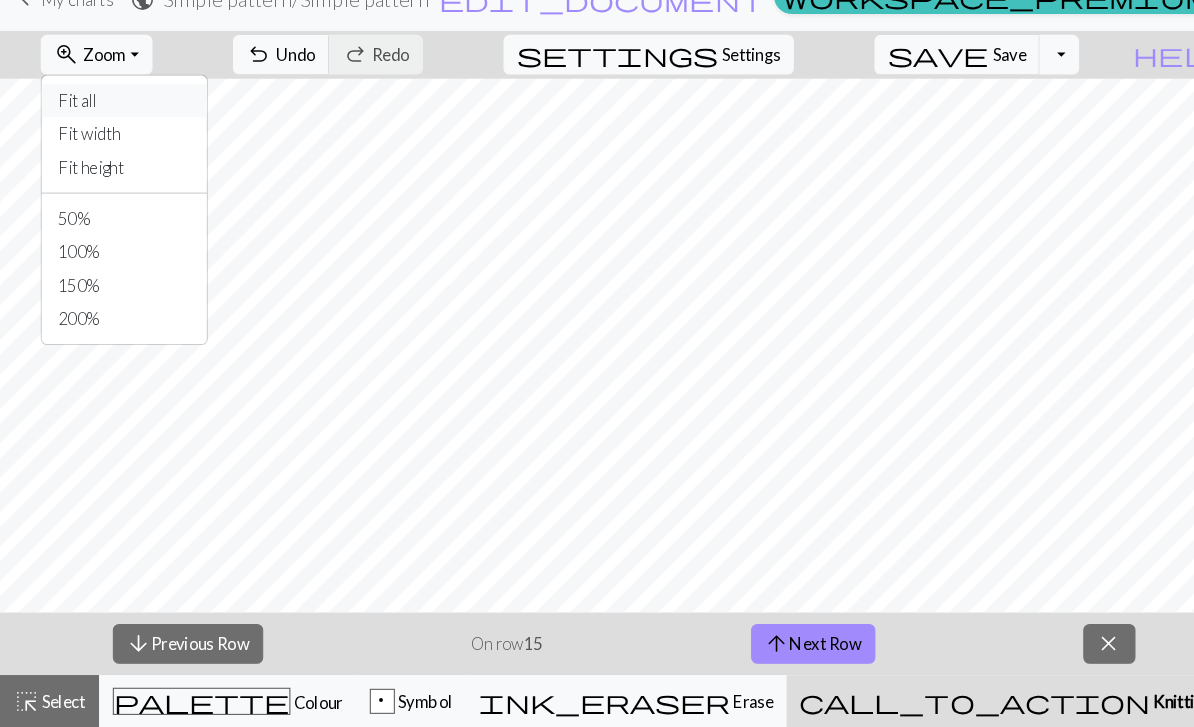 click on "Fit all" at bounding box center [119, 127] 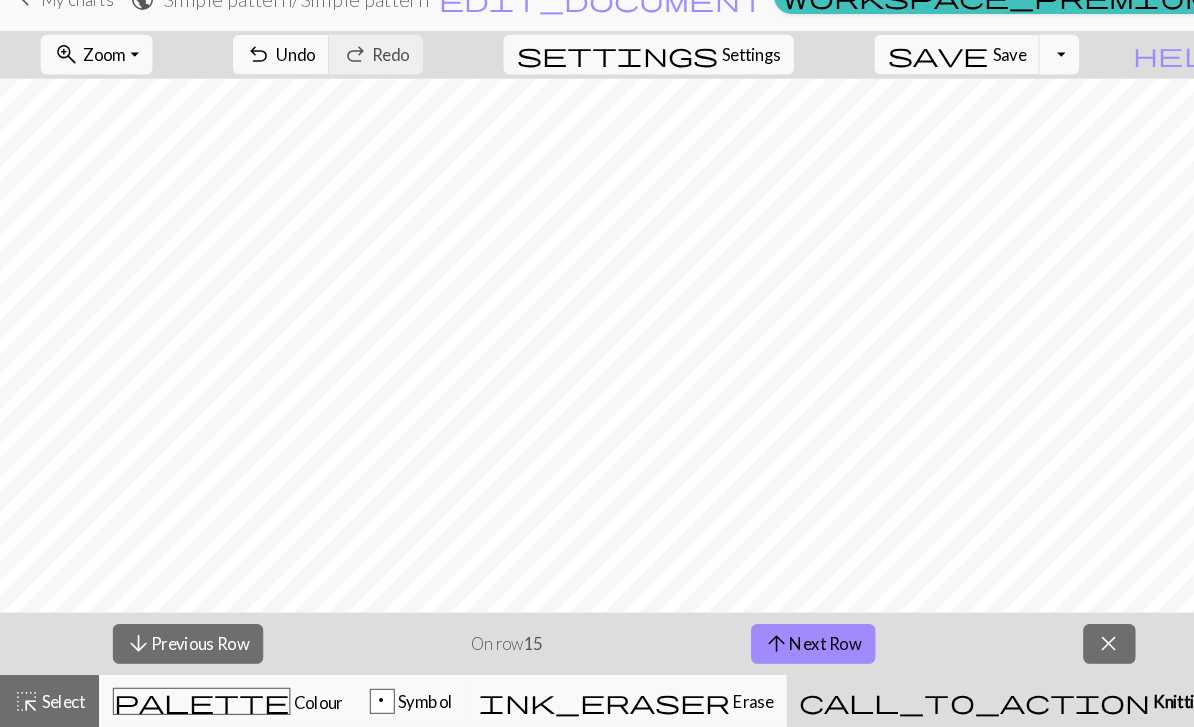 click on "Zoom" at bounding box center (100, 82) 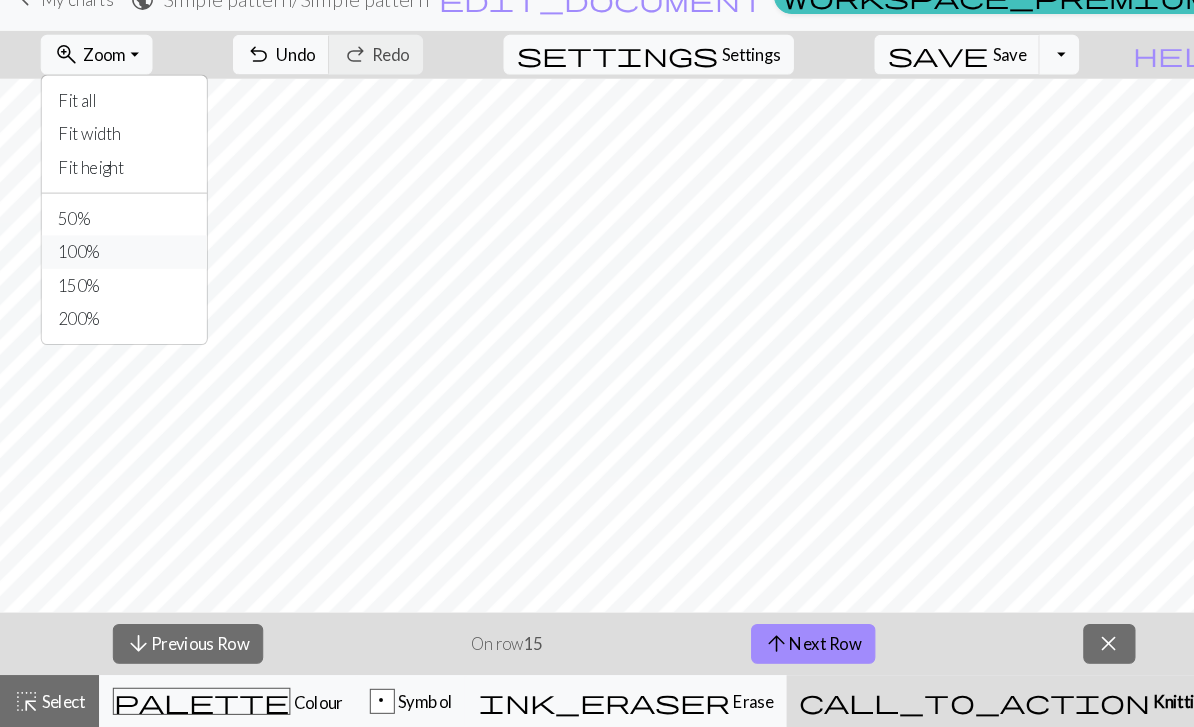 click on "100%" at bounding box center [119, 272] 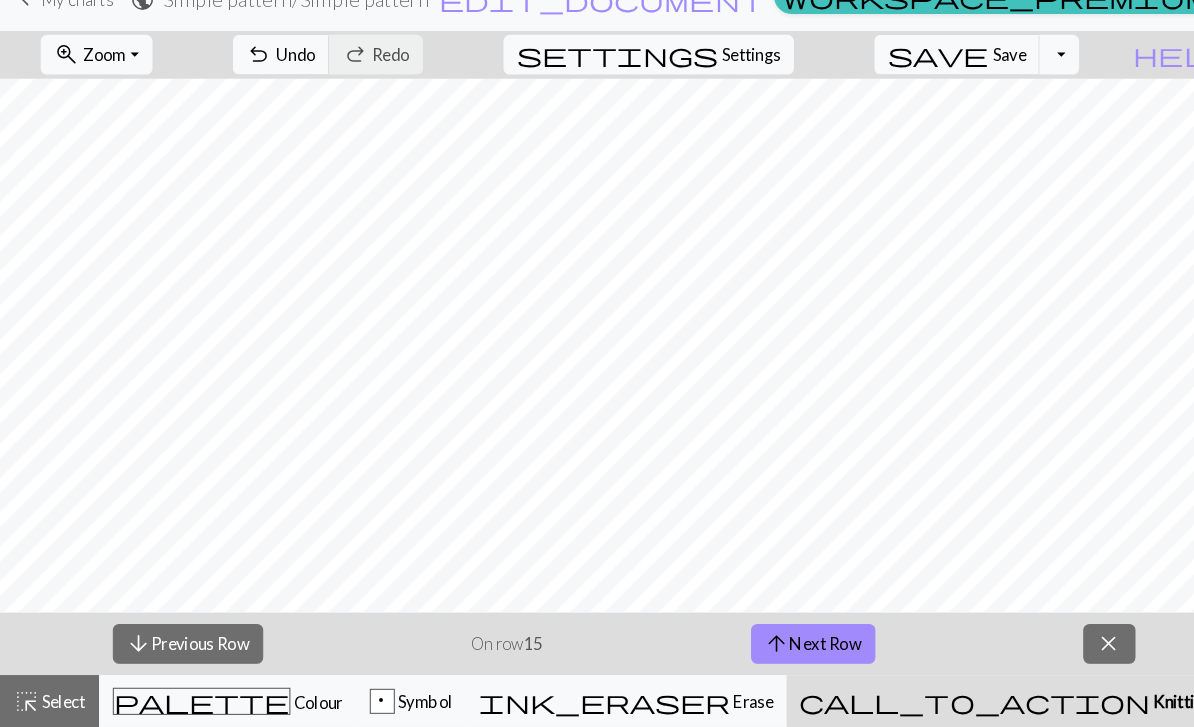 click on "zoom_in" at bounding box center (64, 83) 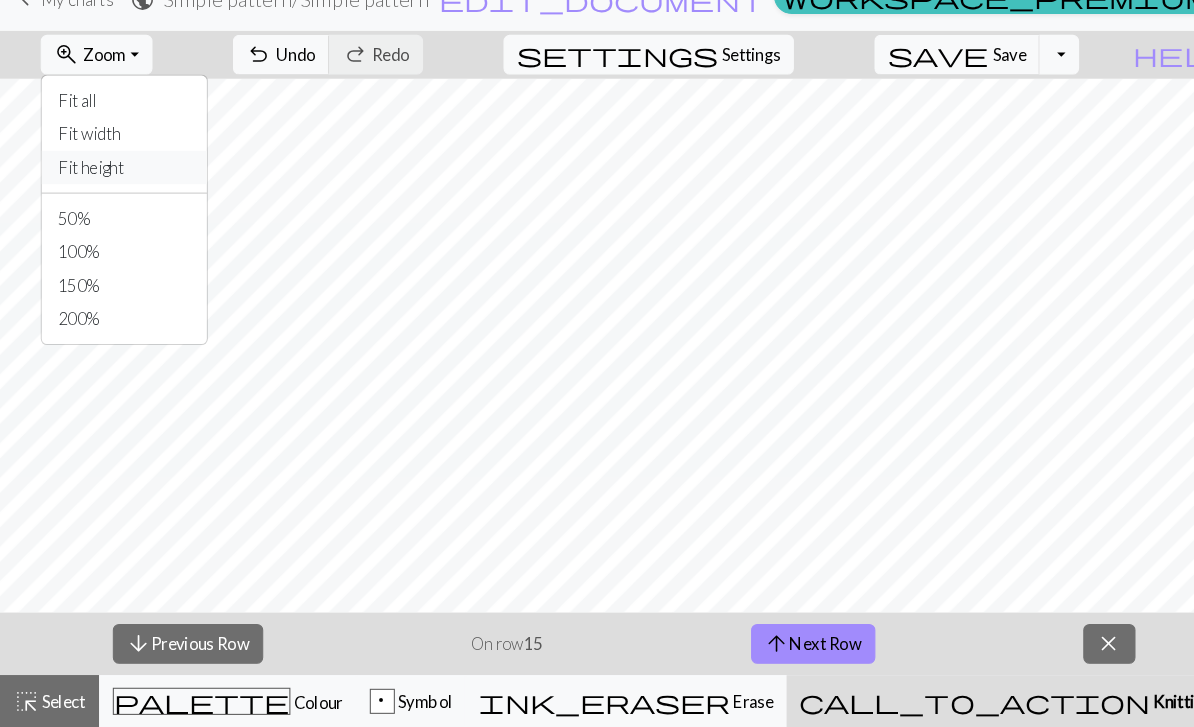 click on "Fit height" at bounding box center (119, 191) 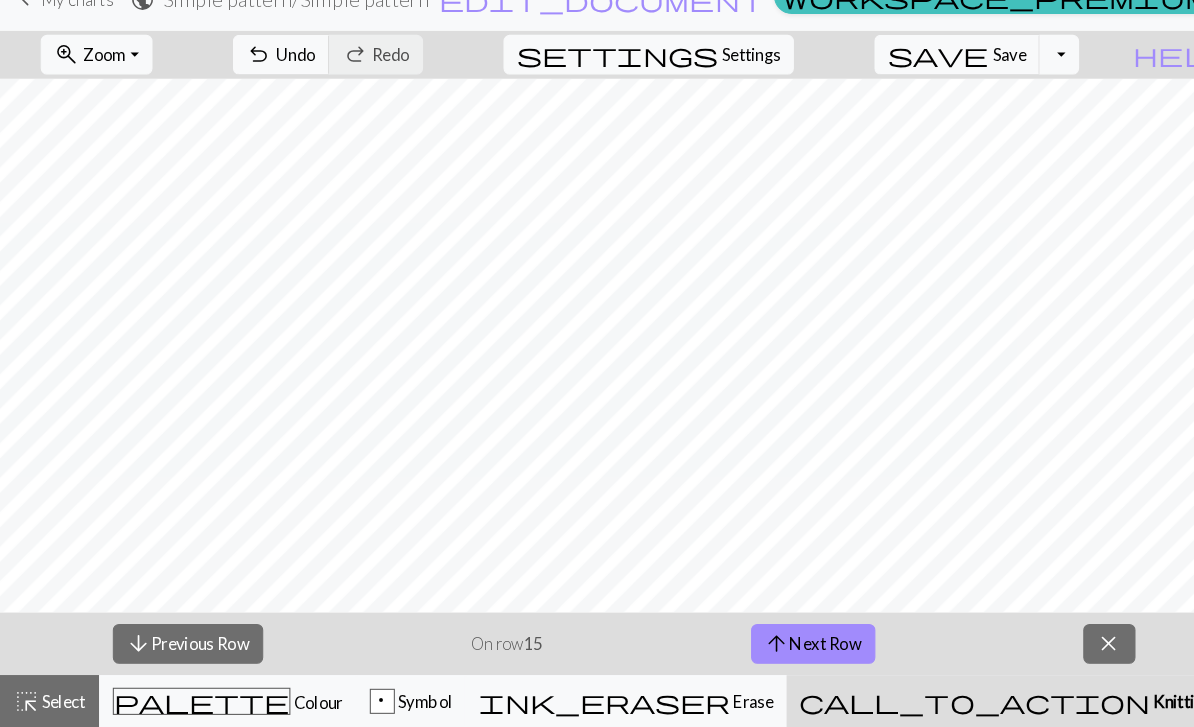 click on "arrow_upward" at bounding box center [744, 647] 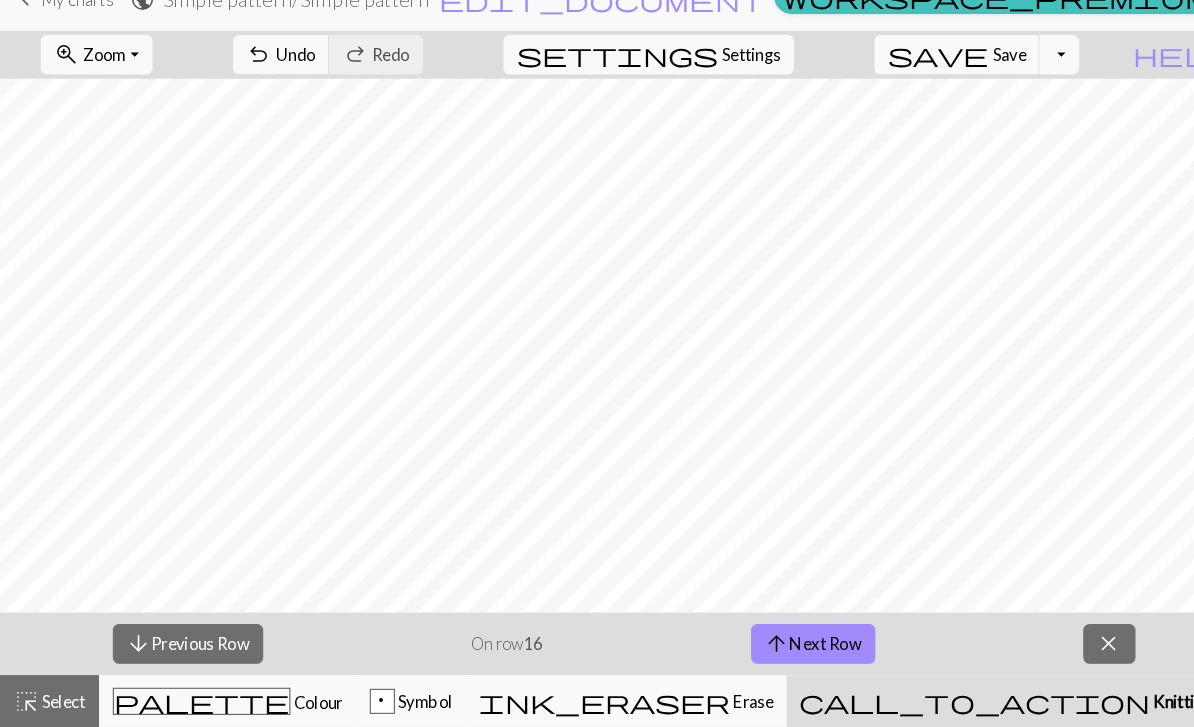 click on "arrow_upward" at bounding box center [744, 647] 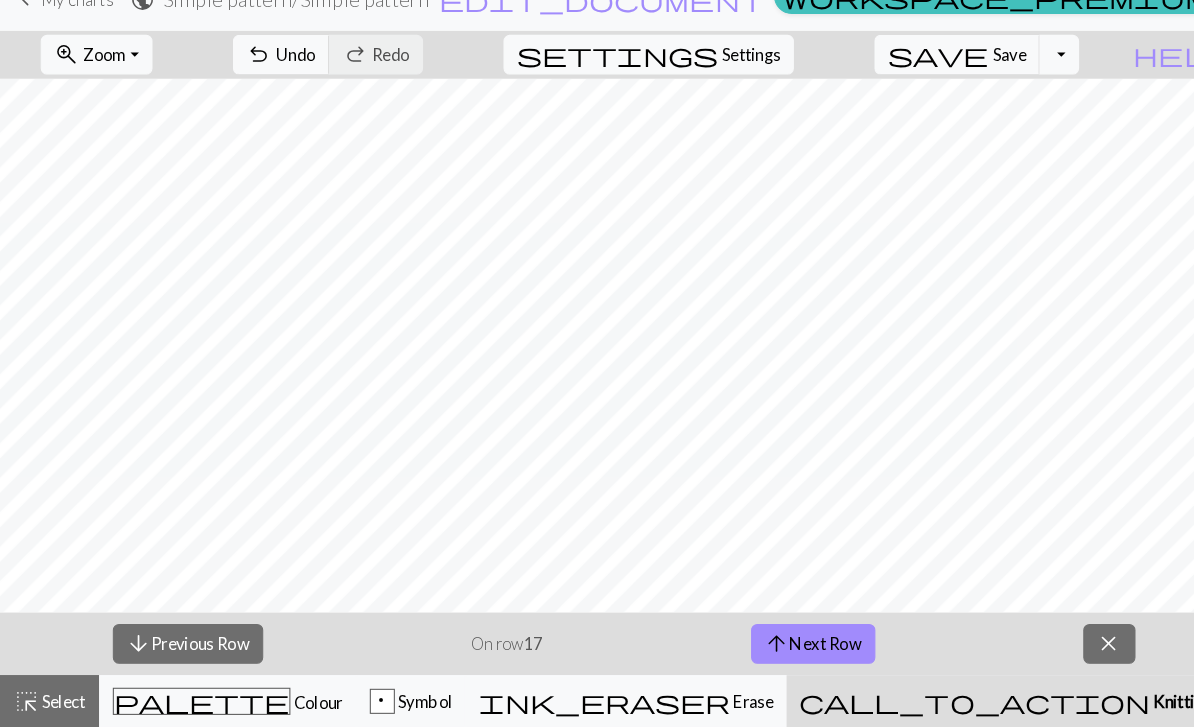 click on "arrow_upward  Next Row" at bounding box center (778, 647) 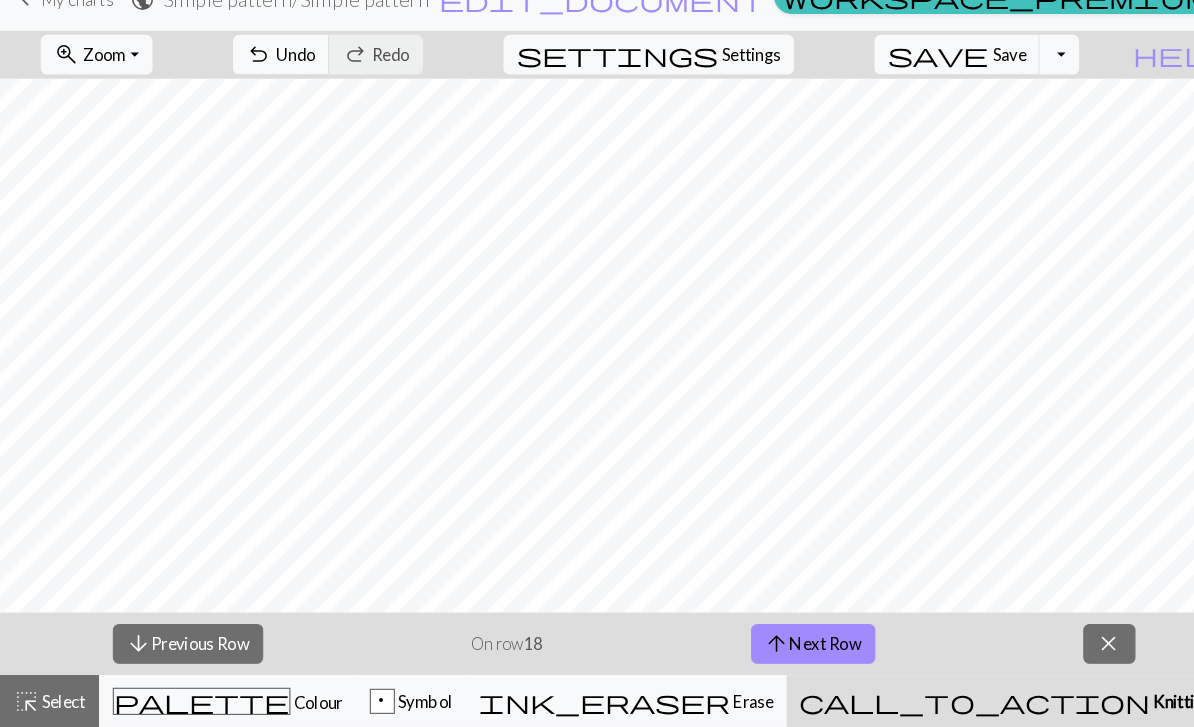 click on "arrow_upward  Next Row" at bounding box center (778, 647) 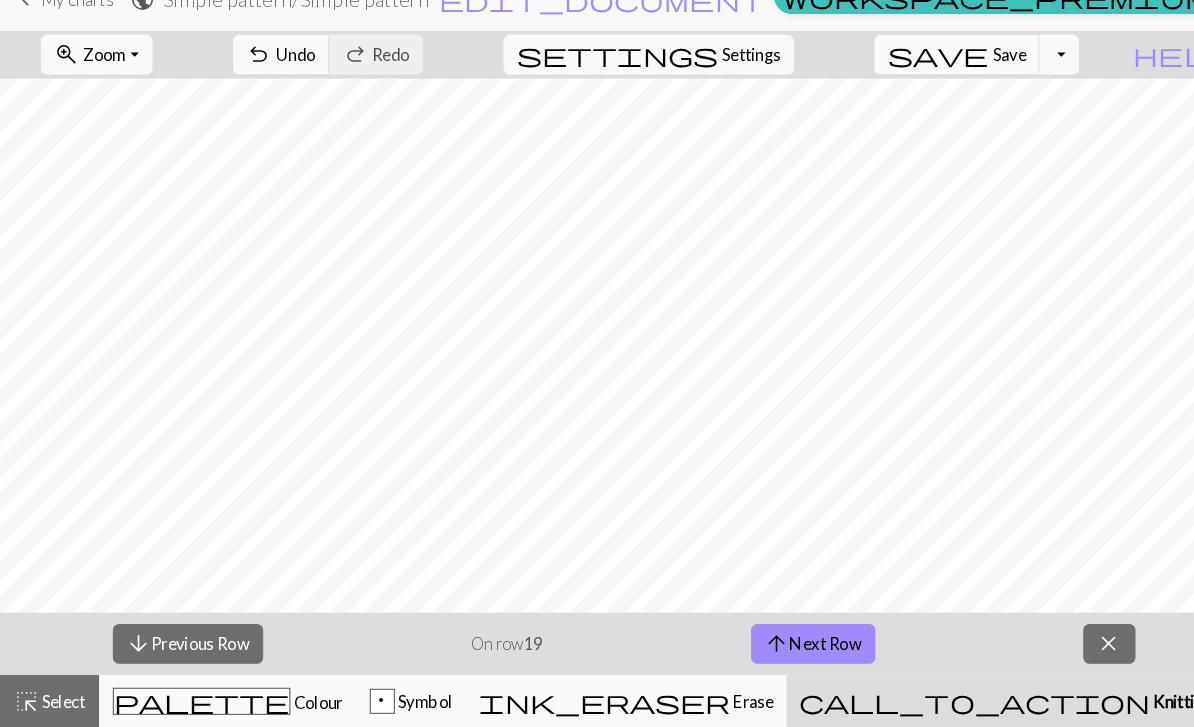 click on "arrow_upward  Next Row" at bounding box center (778, 647) 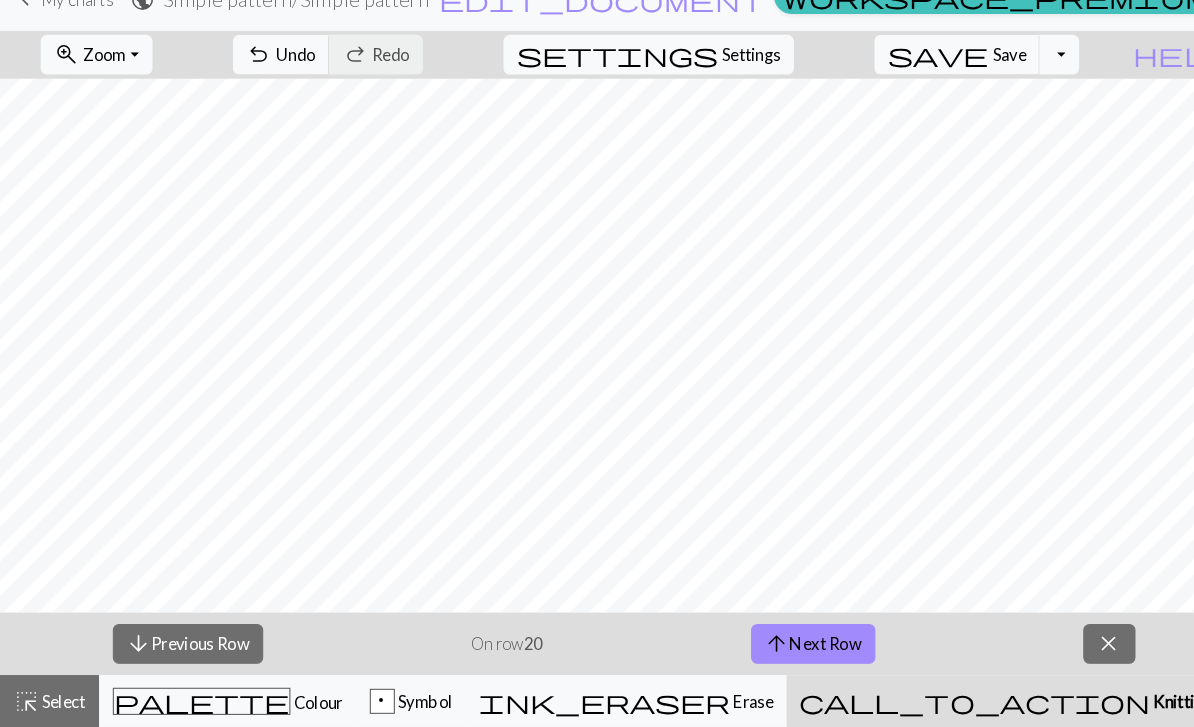 click on "arrow_upward  Next Row" at bounding box center (778, 647) 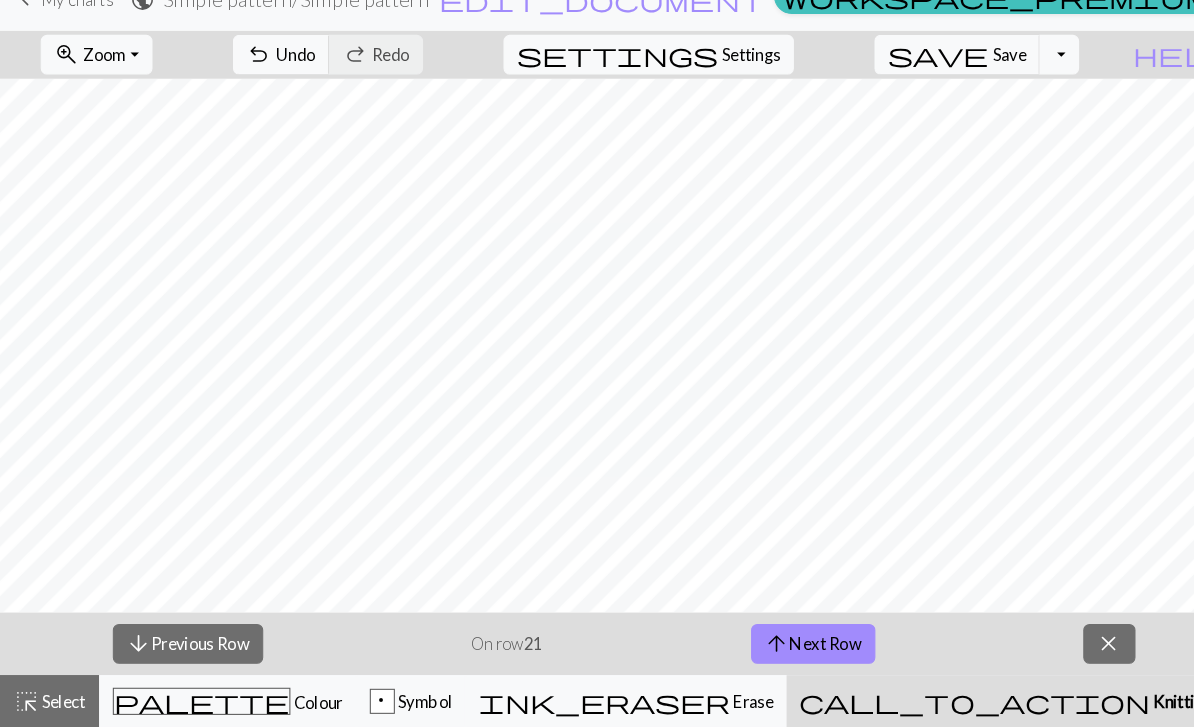 click on "arrow_upward  Next Row" at bounding box center (778, 647) 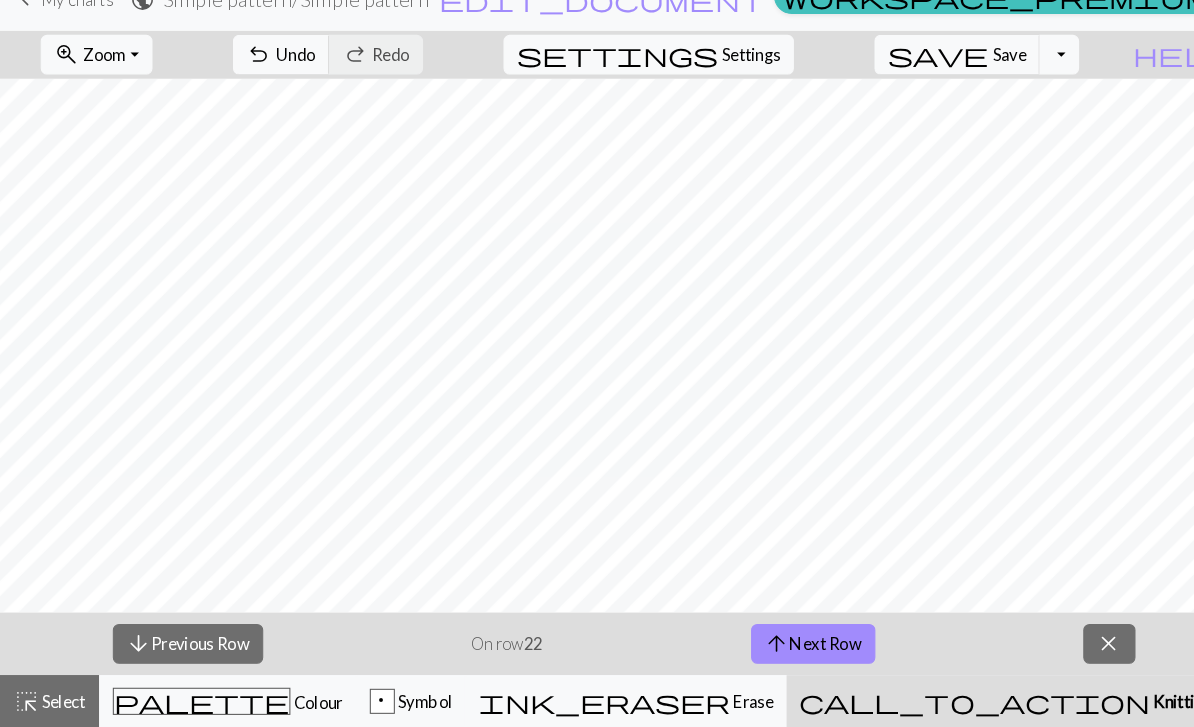 click on "arrow_upward  Next Row" at bounding box center (778, 647) 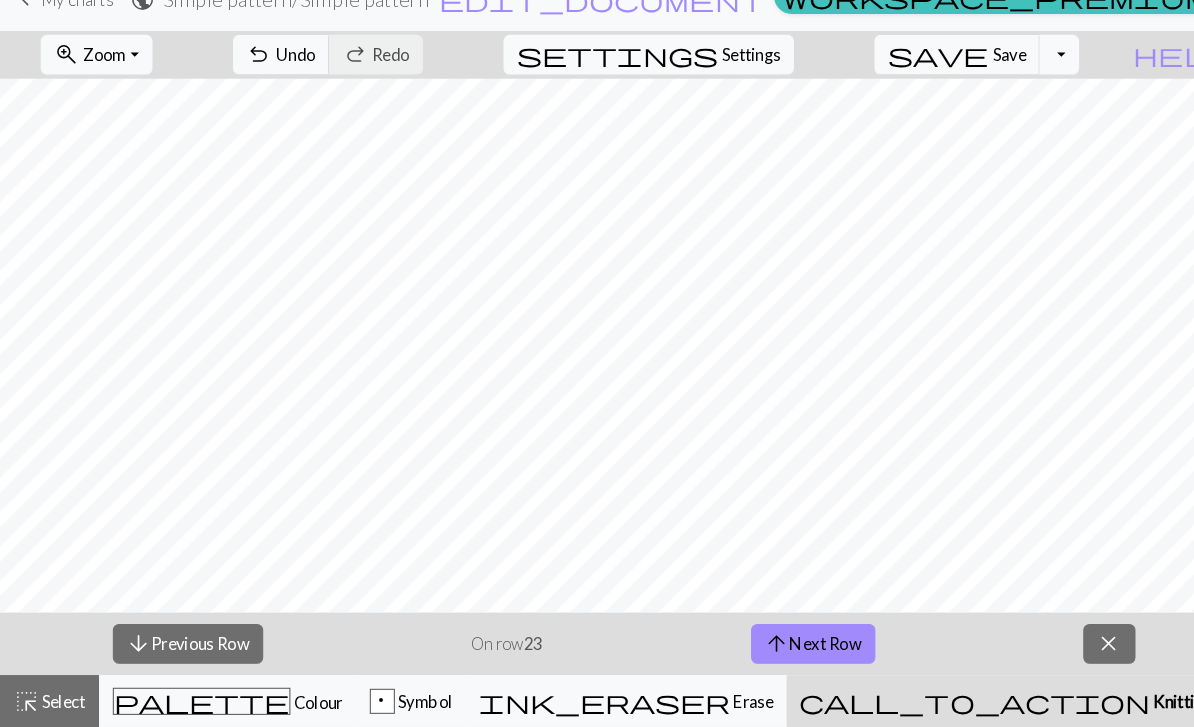 click on "arrow_upward  Next Row" at bounding box center [778, 647] 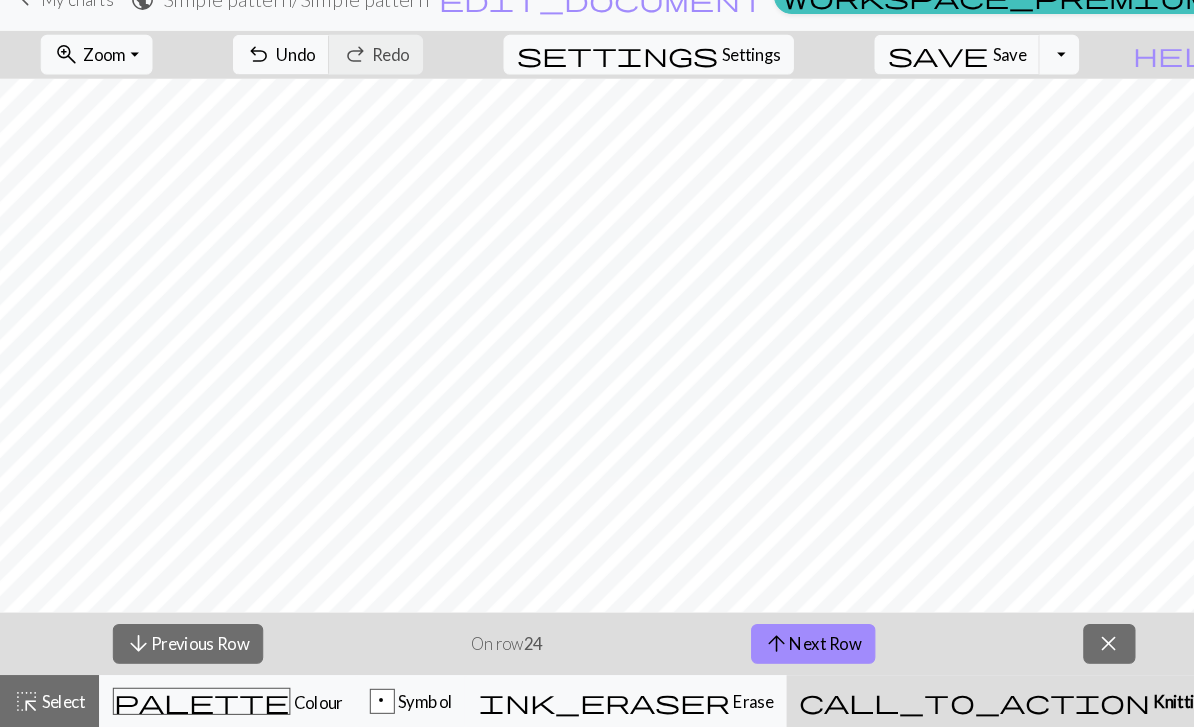 click on "save Save Save" at bounding box center (916, 83) 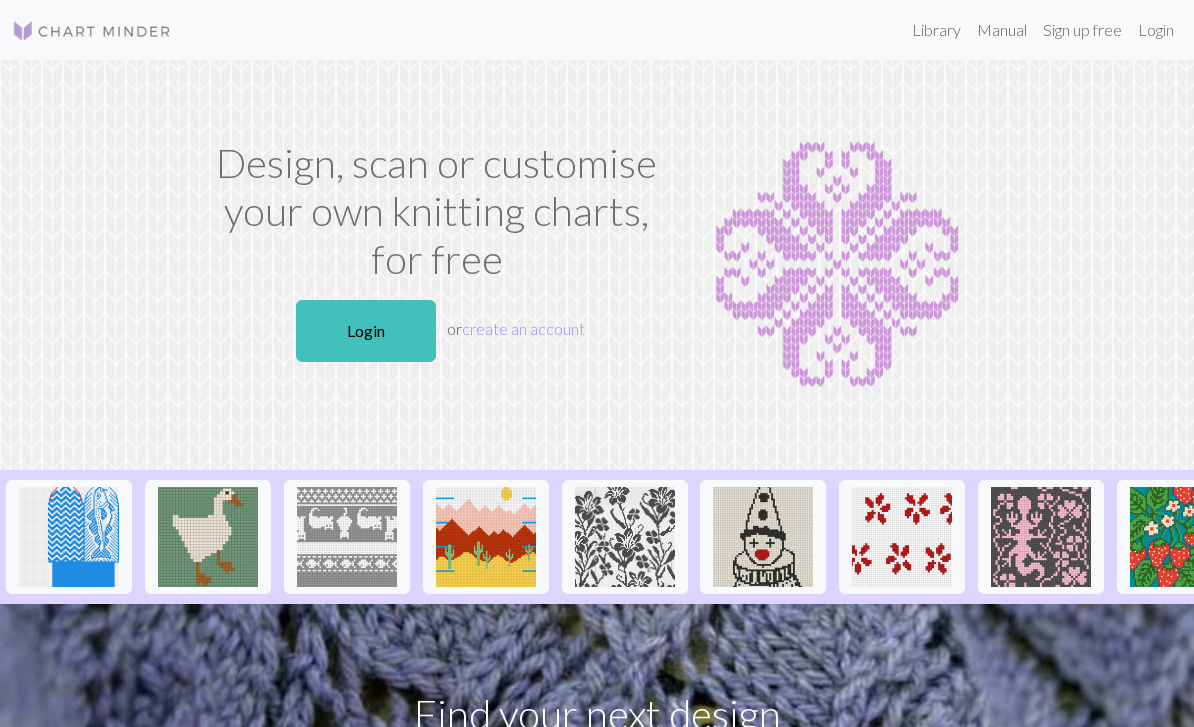 scroll, scrollTop: 0, scrollLeft: 0, axis: both 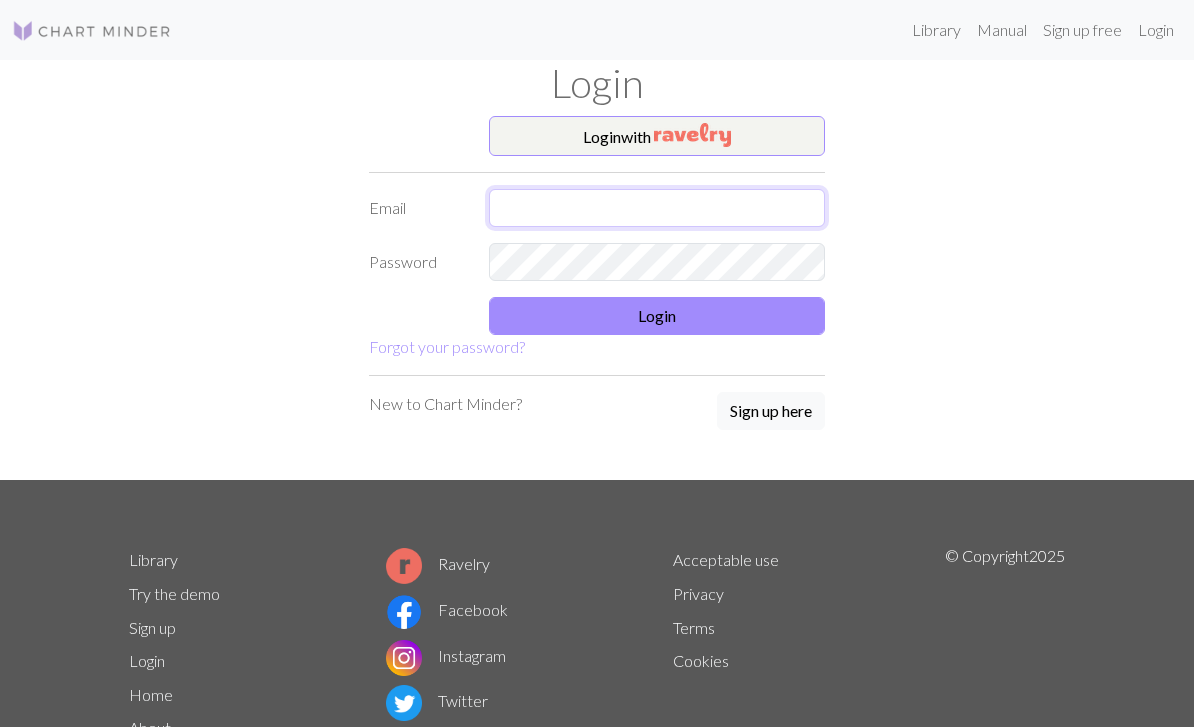 click at bounding box center [657, 208] 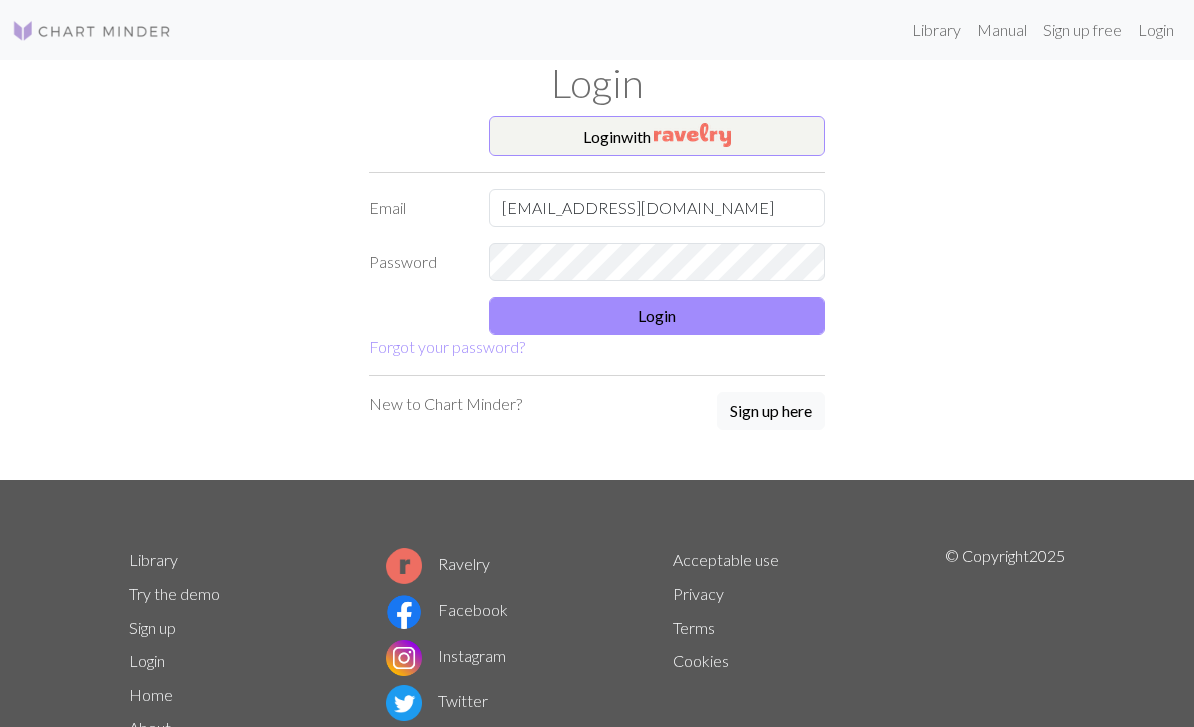 click on "Login" at bounding box center (657, 316) 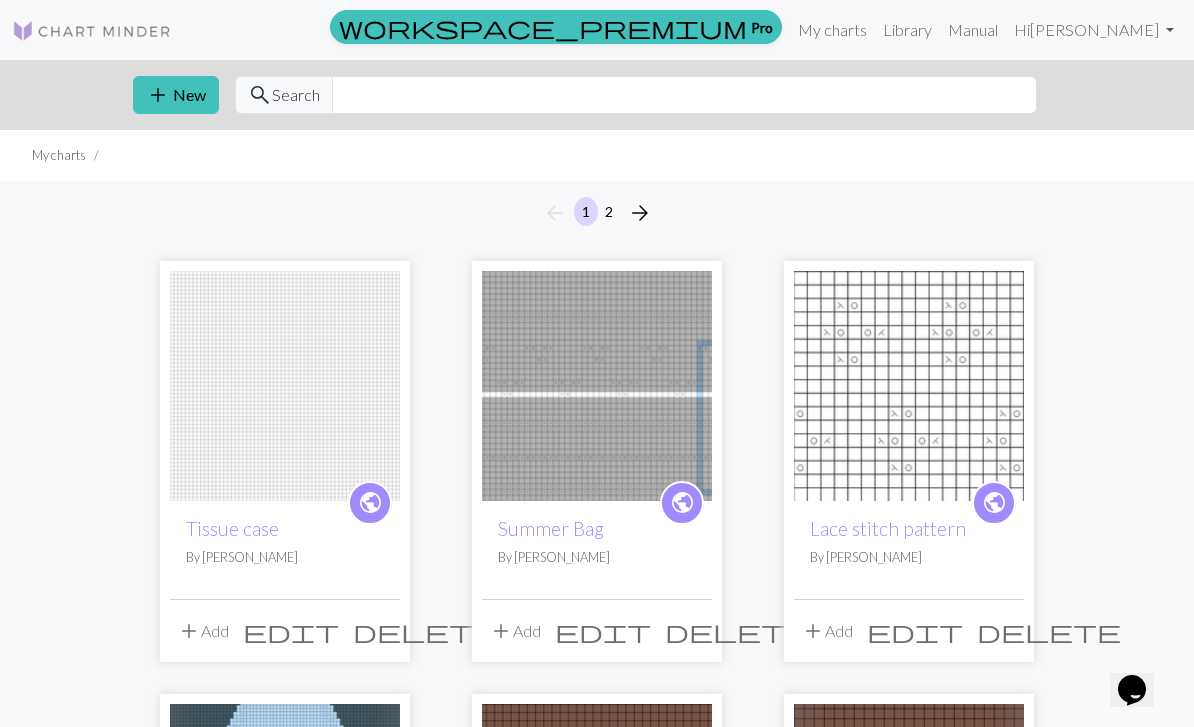 click on "workspace_premium  Pro My charts Library Manual Hi  Eunsol Kim   Account settings Logout" at bounding box center [597, 30] 